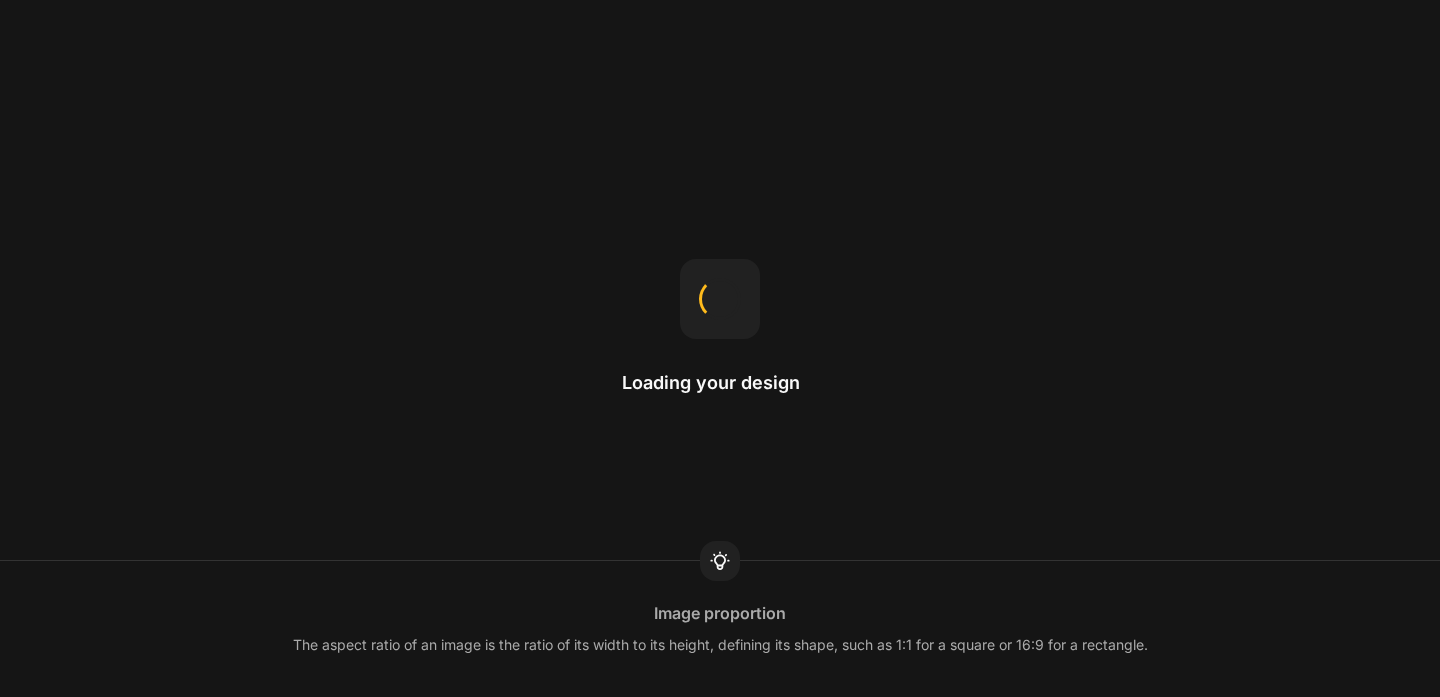 scroll, scrollTop: 0, scrollLeft: 0, axis: both 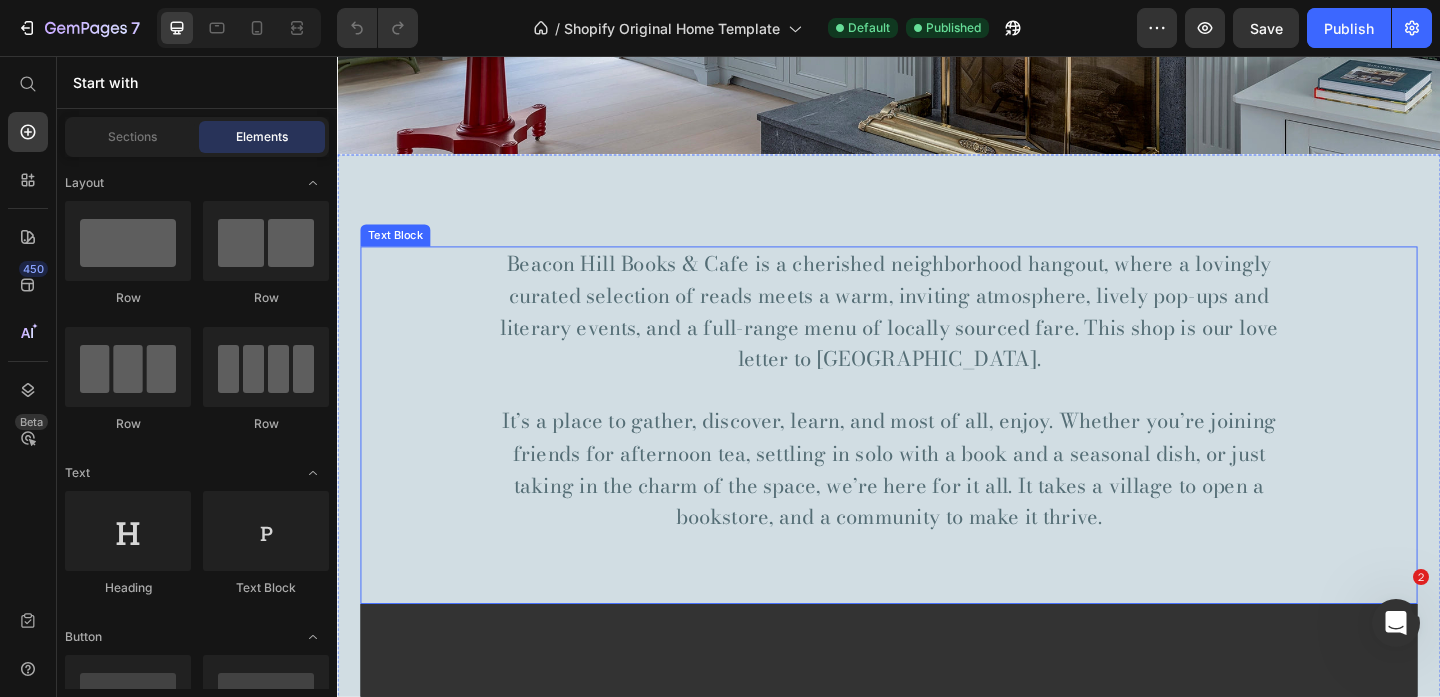 click on "Beacon Hill Books & Cafe is a cherished neighborhood hangout, where a lovingly curated selection of reads meets a warm, inviting atmosphere, lively pop-ups and literary events, and a full-range menu of locally sourced fare. This shop is our love letter to [GEOGRAPHIC_DATA]." at bounding box center (937, 334) 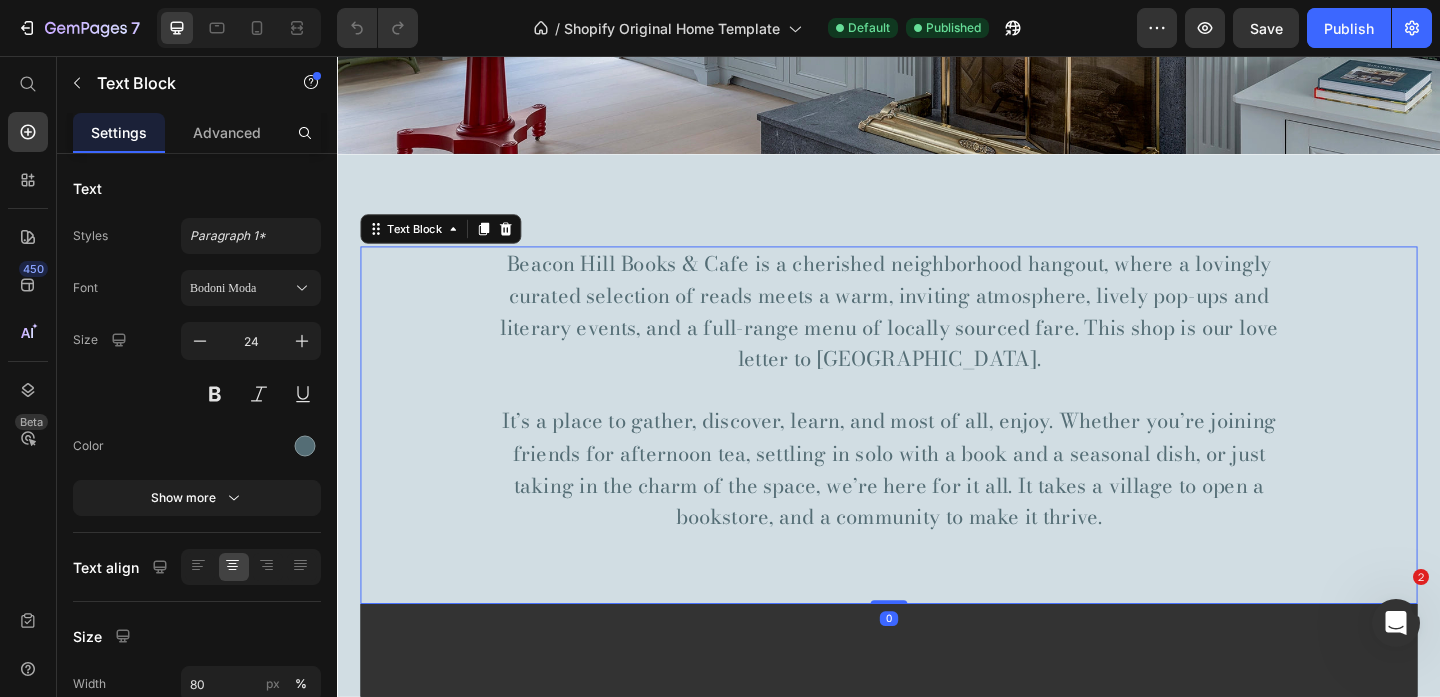 click on "Beacon Hill Books & Cafe is a cherished neighborhood hangout, where a lovingly curated selection of reads meets a warm, inviting atmosphere, lively pop-ups and literary events, and a full-range menu of locally sourced fare. This shop is our love letter to [GEOGRAPHIC_DATA]." at bounding box center (937, 334) 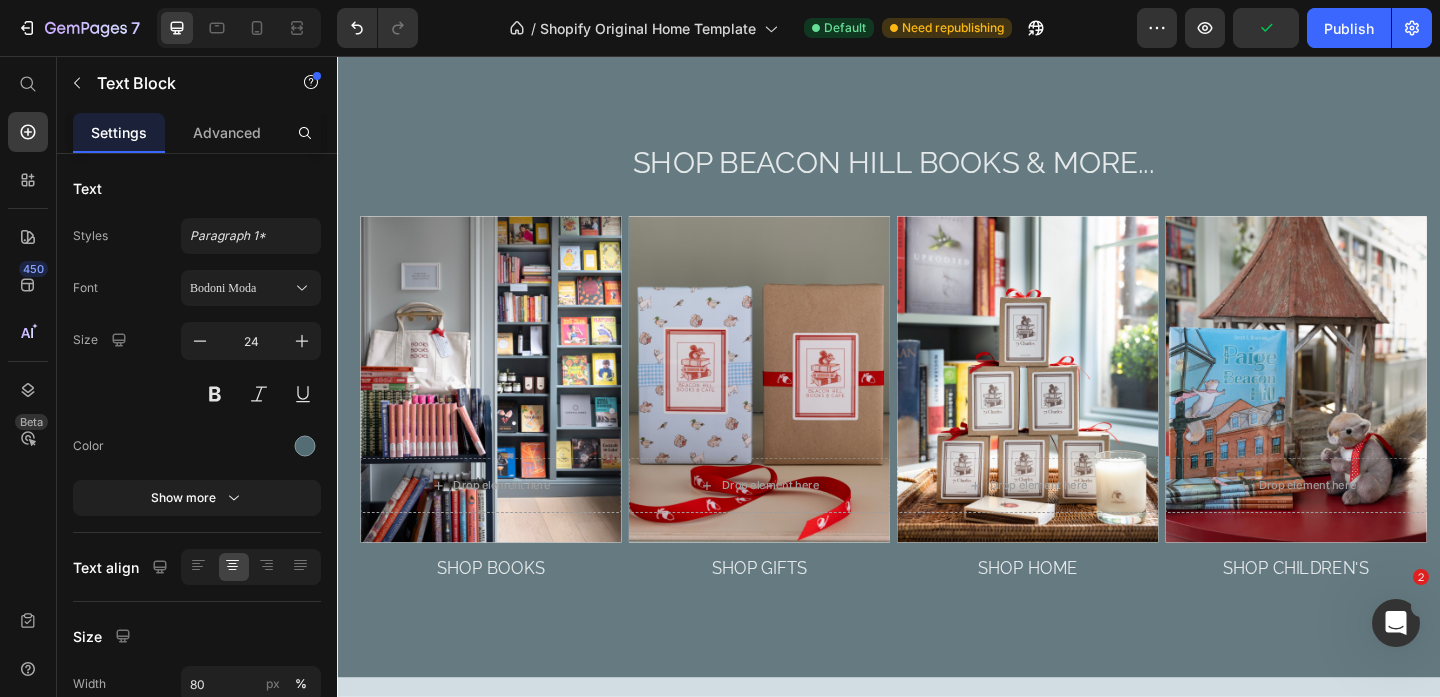 scroll, scrollTop: 1726, scrollLeft: 0, axis: vertical 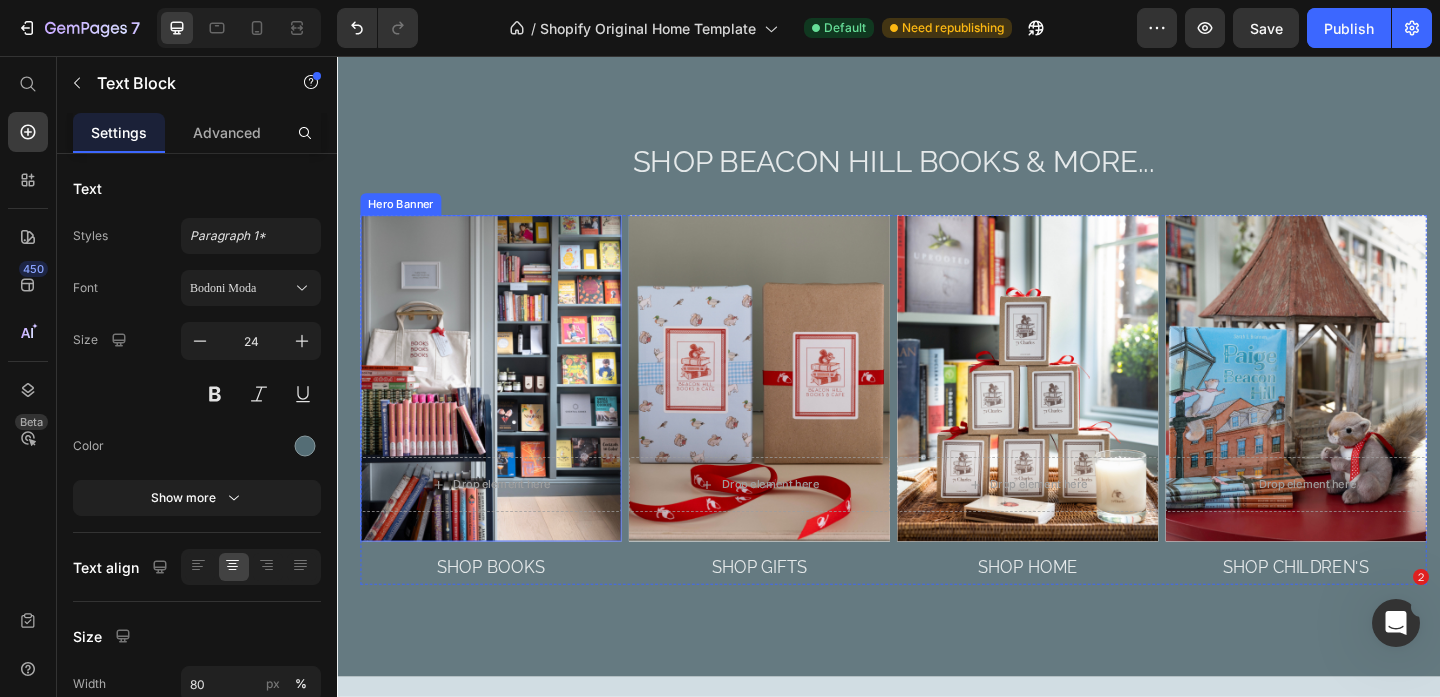click at bounding box center [504, 406] 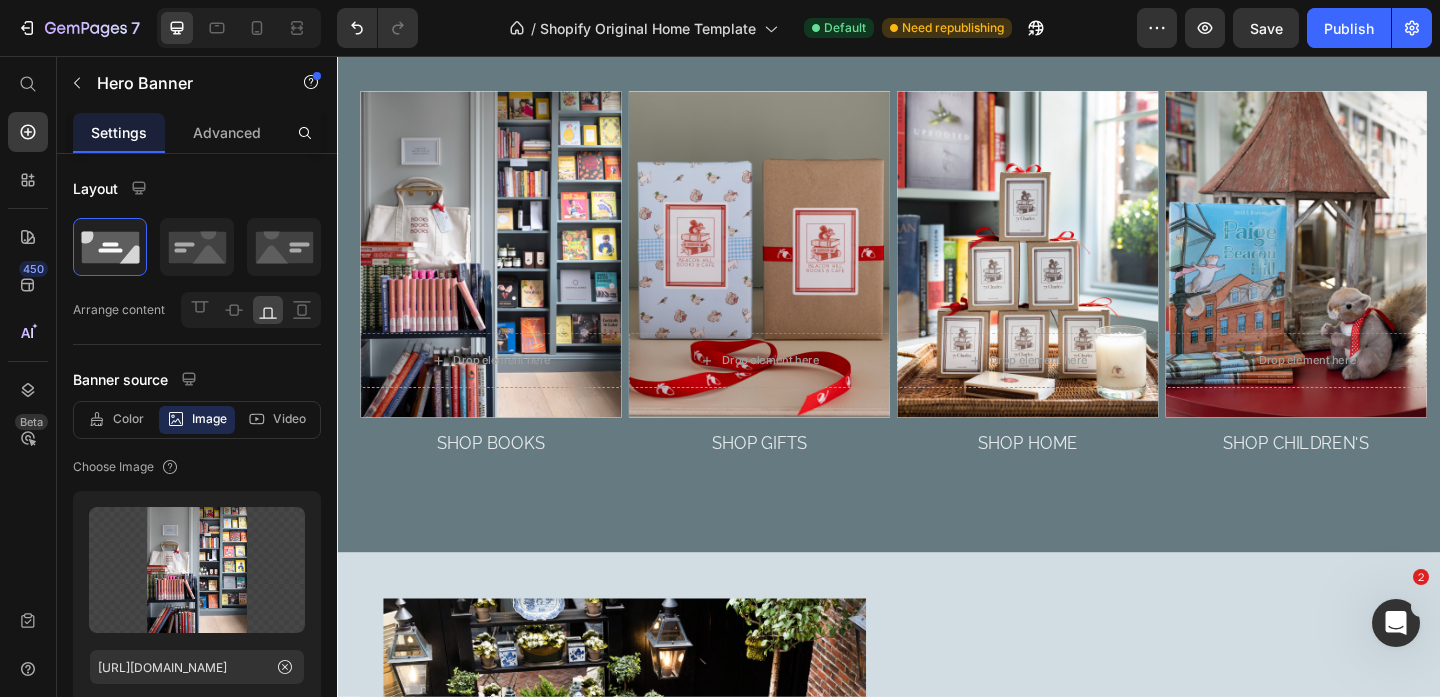 scroll, scrollTop: 2067, scrollLeft: 0, axis: vertical 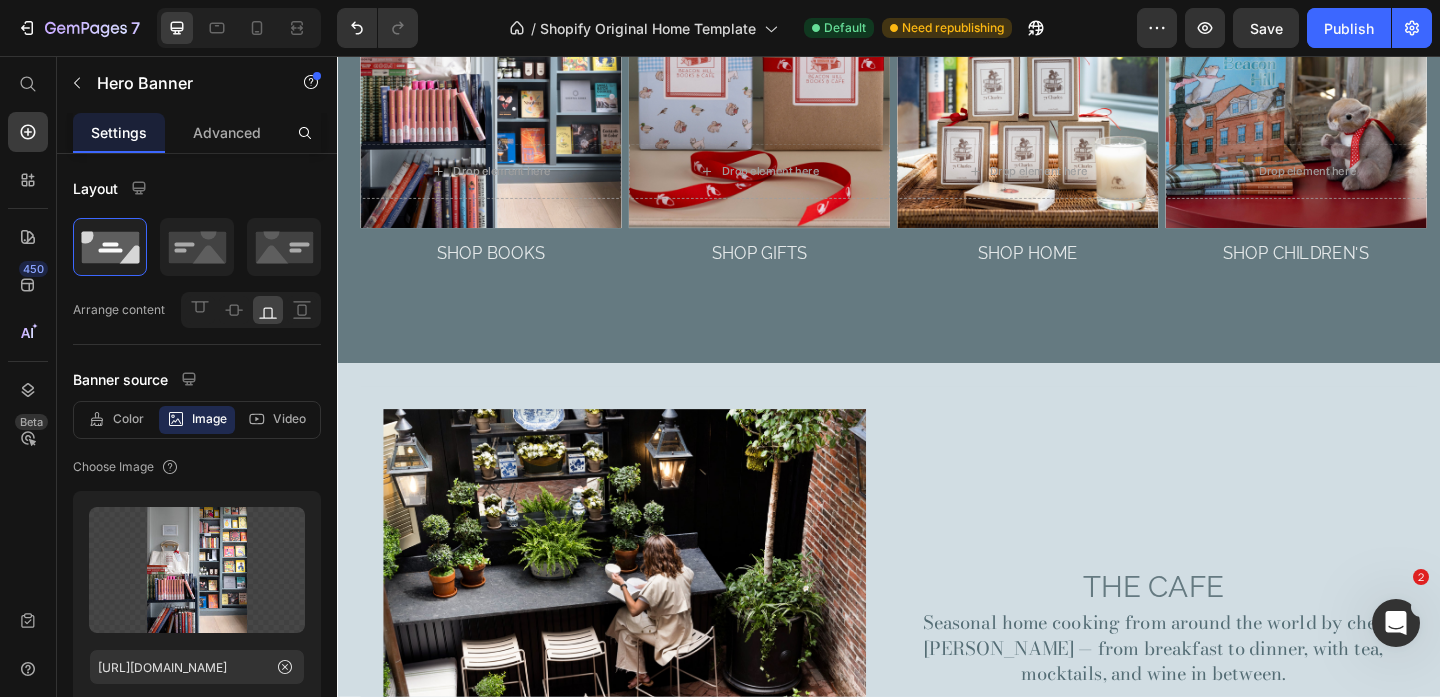 click at bounding box center [504, 65] 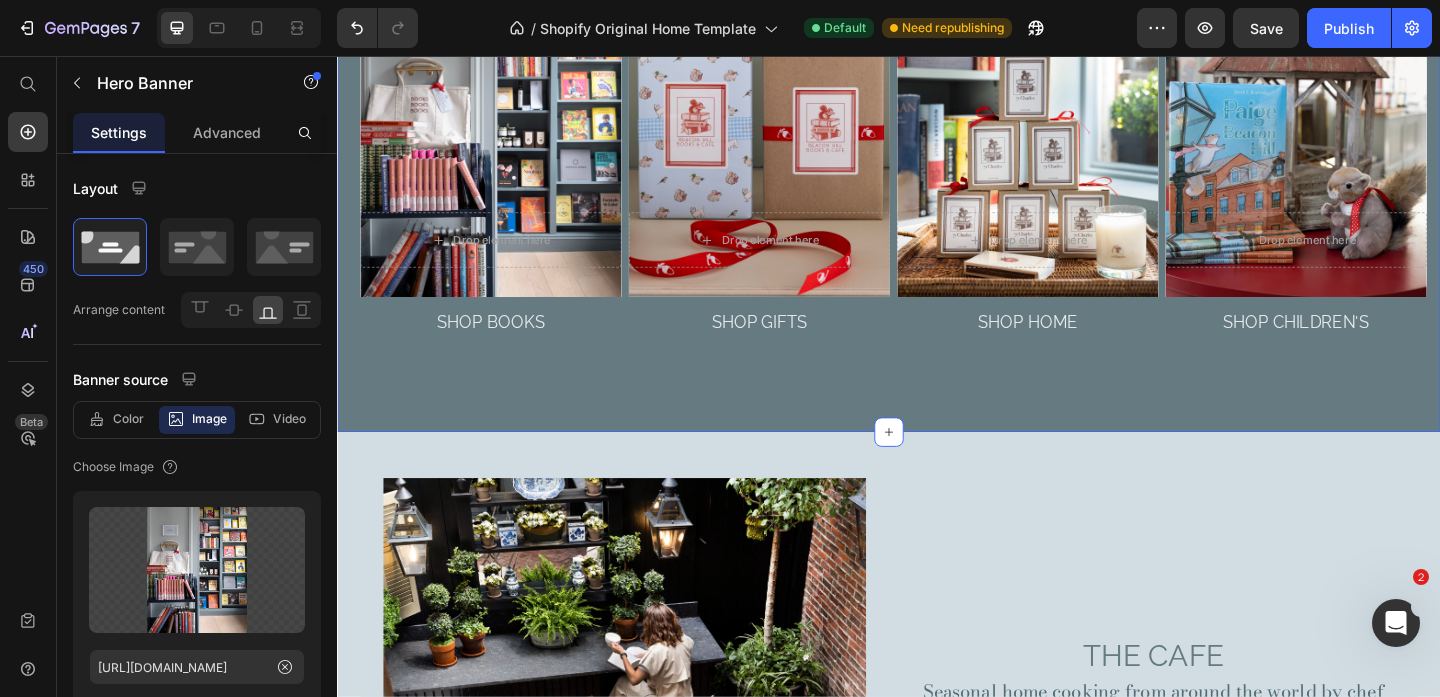 scroll, scrollTop: 1940, scrollLeft: 0, axis: vertical 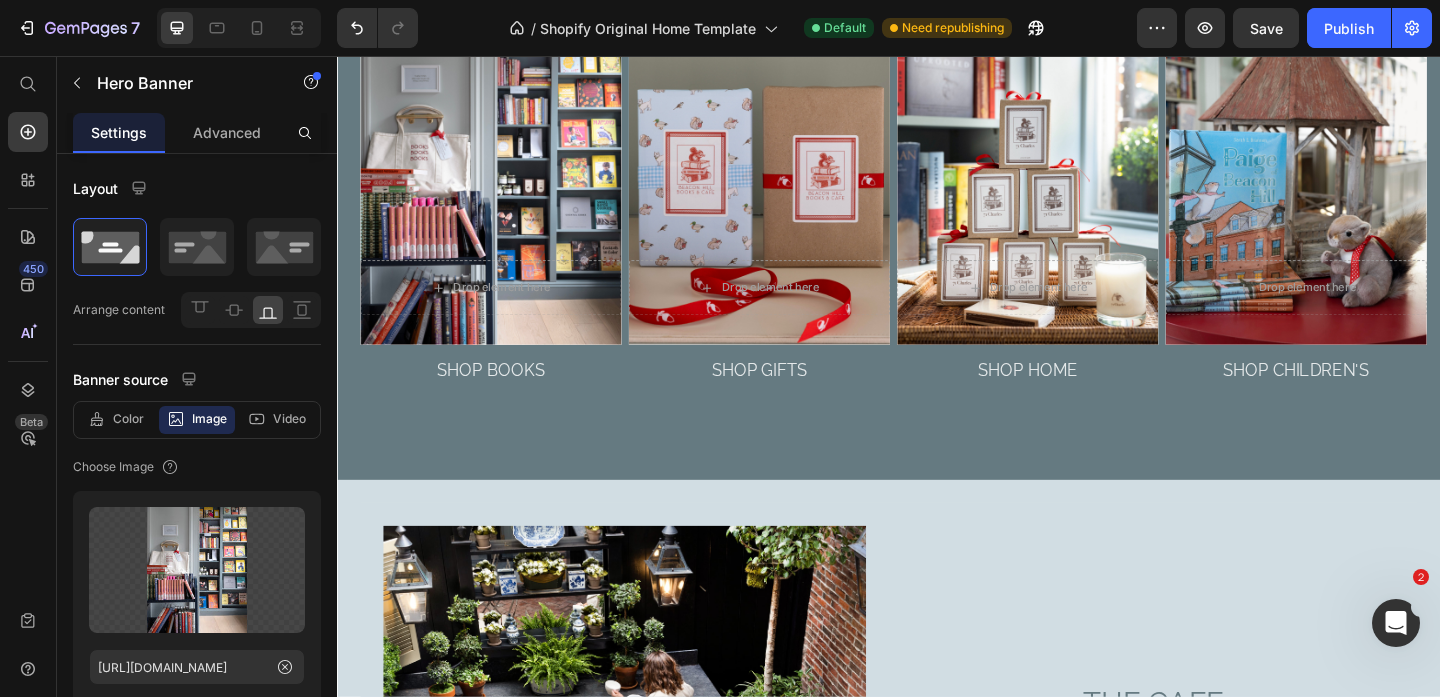 click at bounding box center [504, 192] 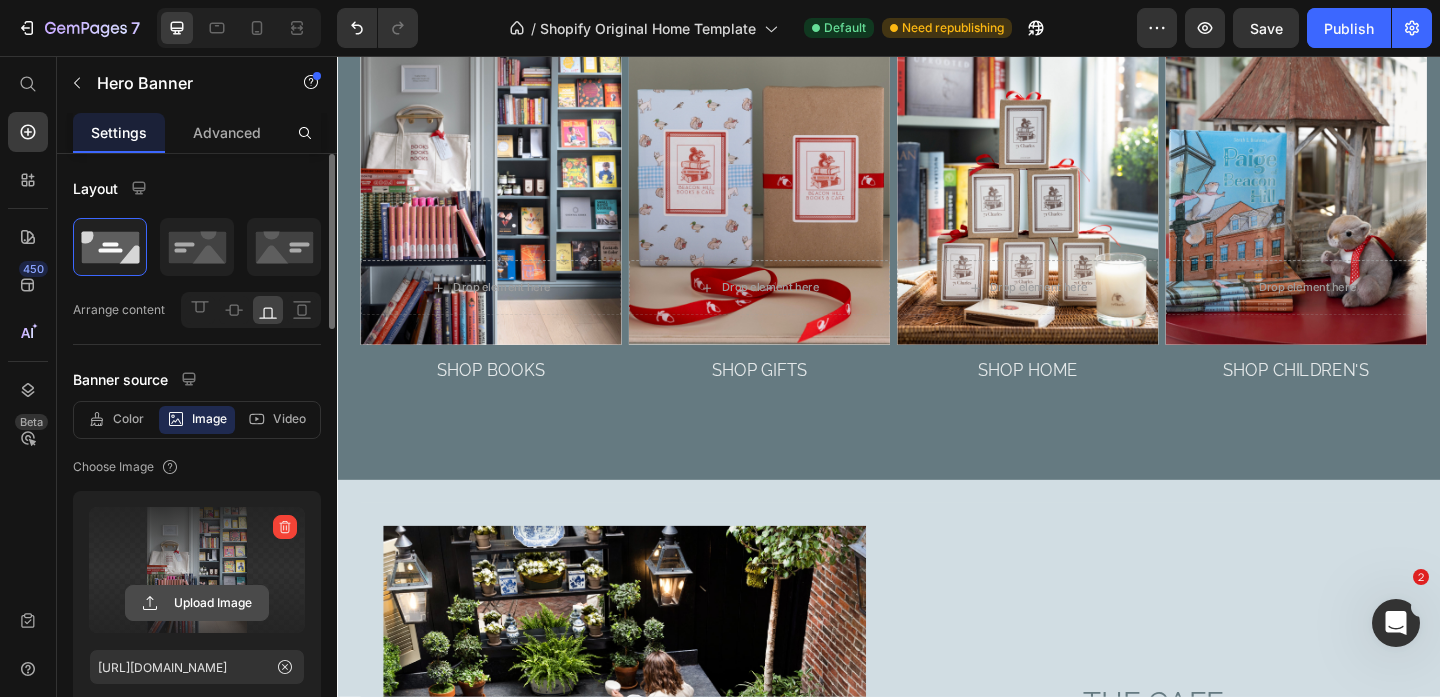 click 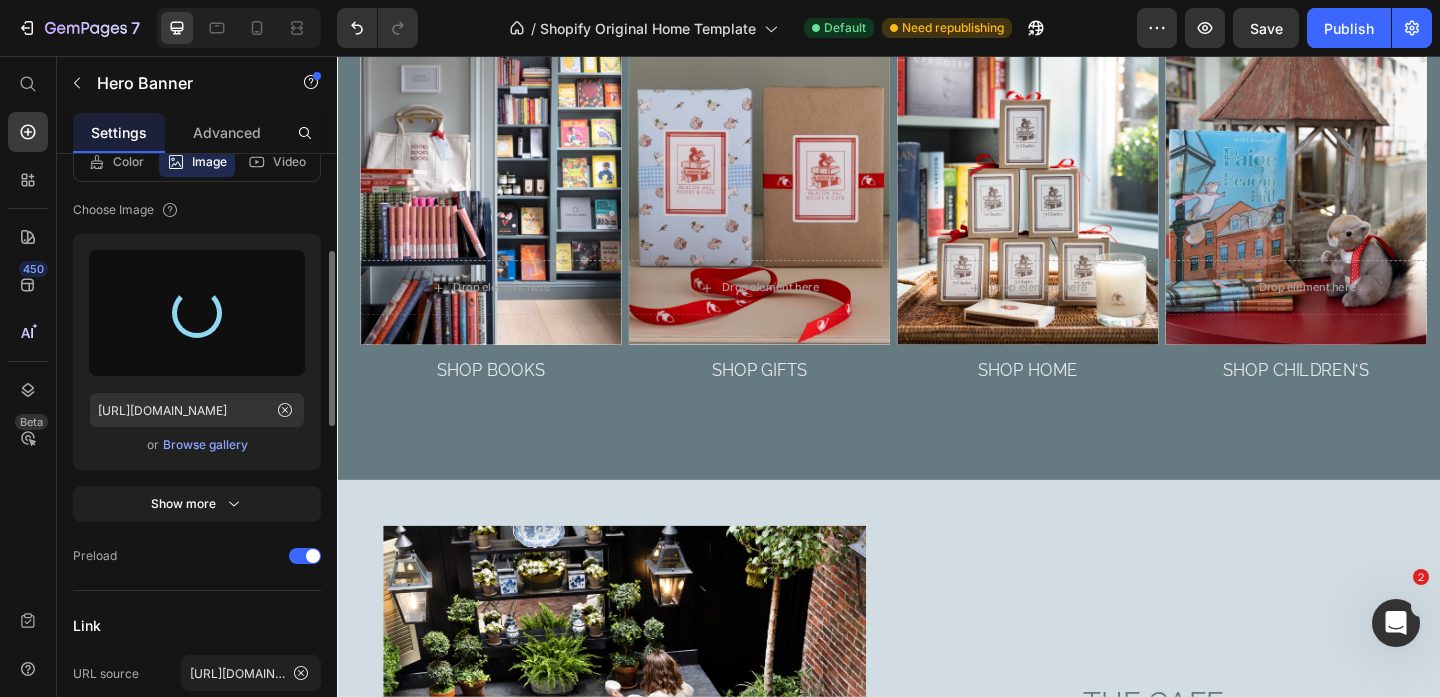 scroll, scrollTop: 288, scrollLeft: 0, axis: vertical 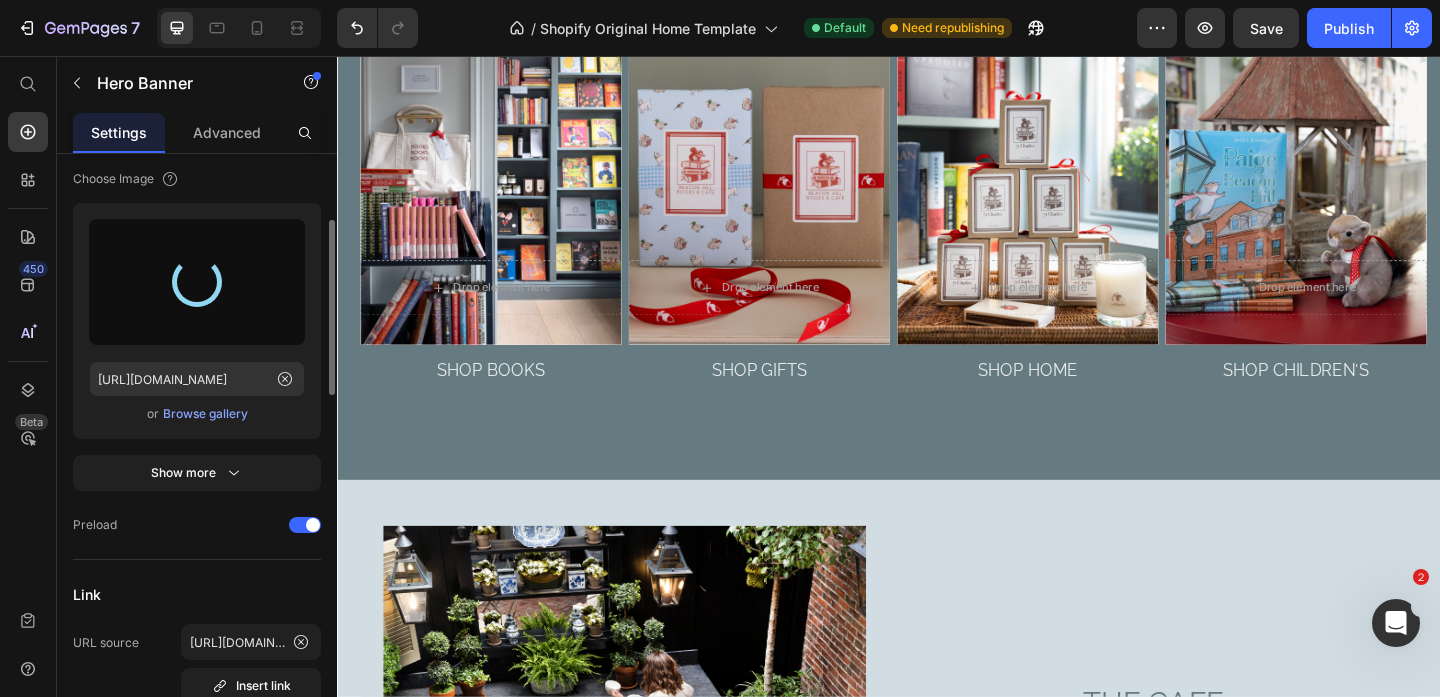 type on "[URL][DOMAIN_NAME]" 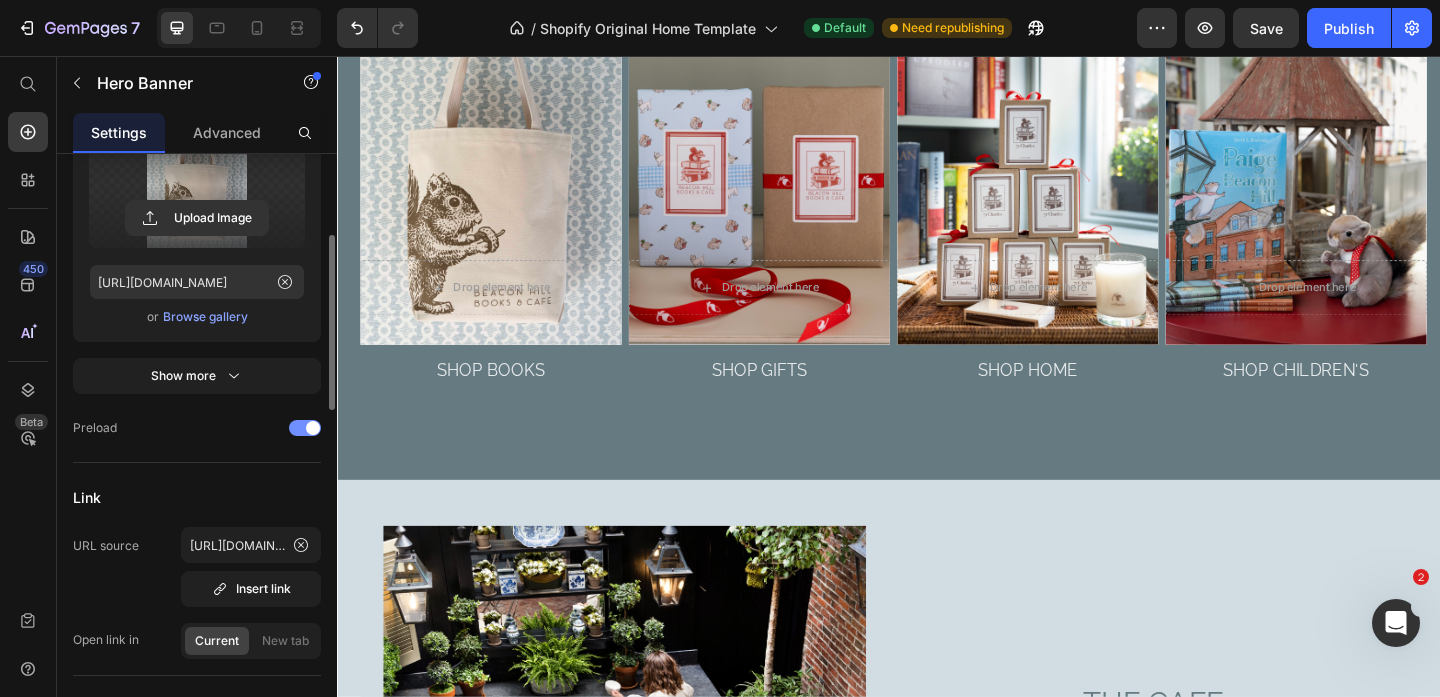 scroll, scrollTop: 444, scrollLeft: 0, axis: vertical 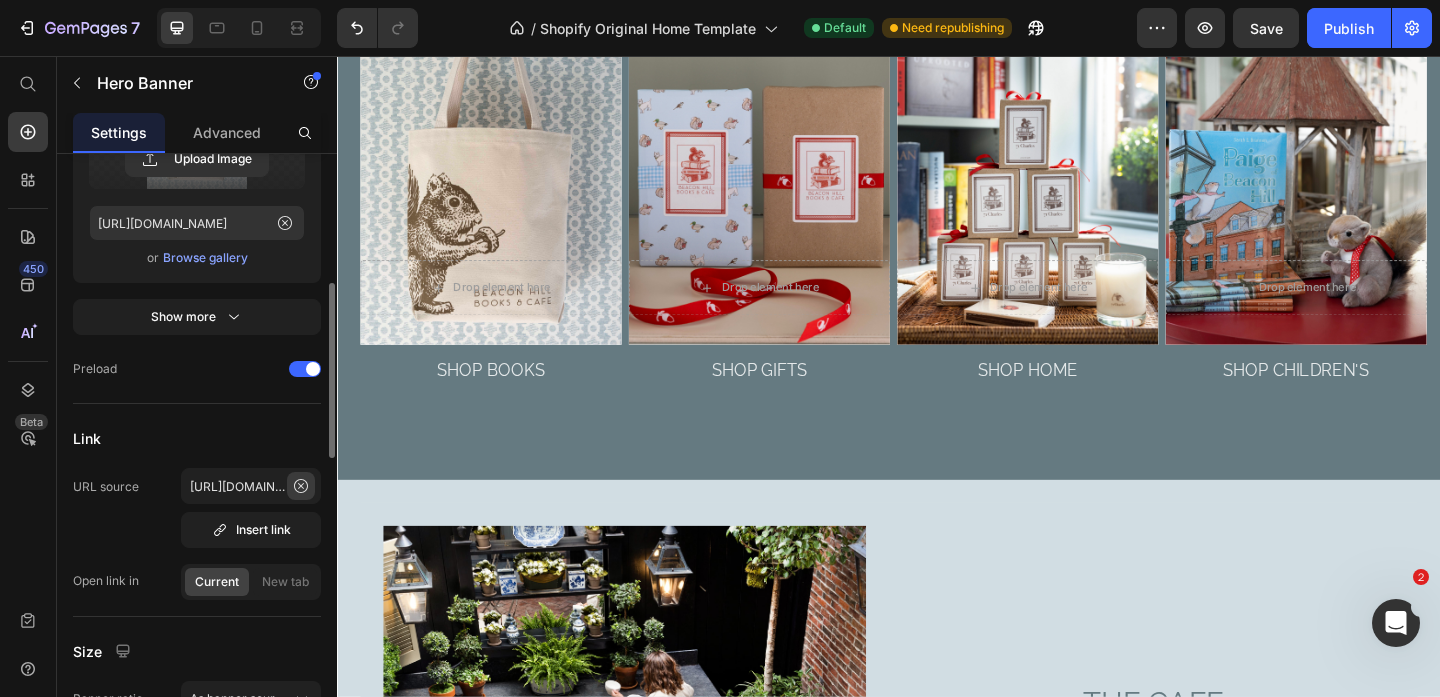 click 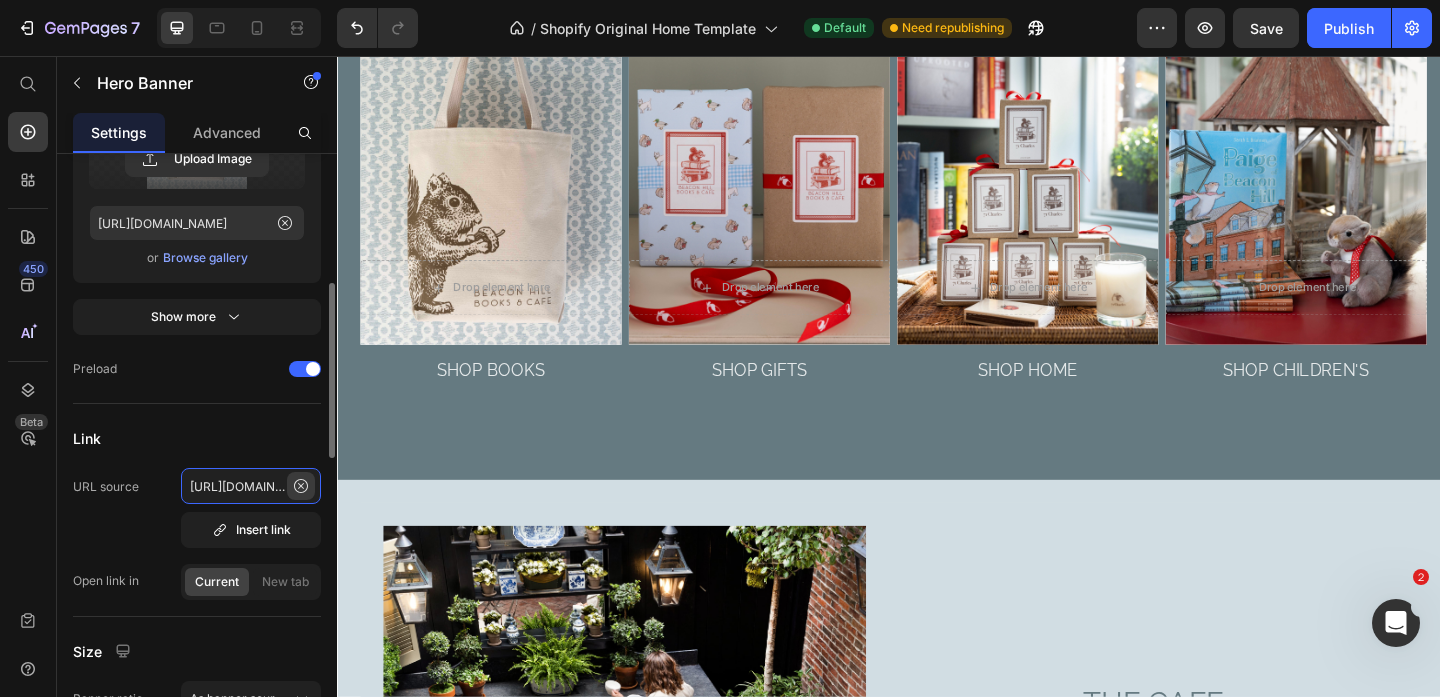 type 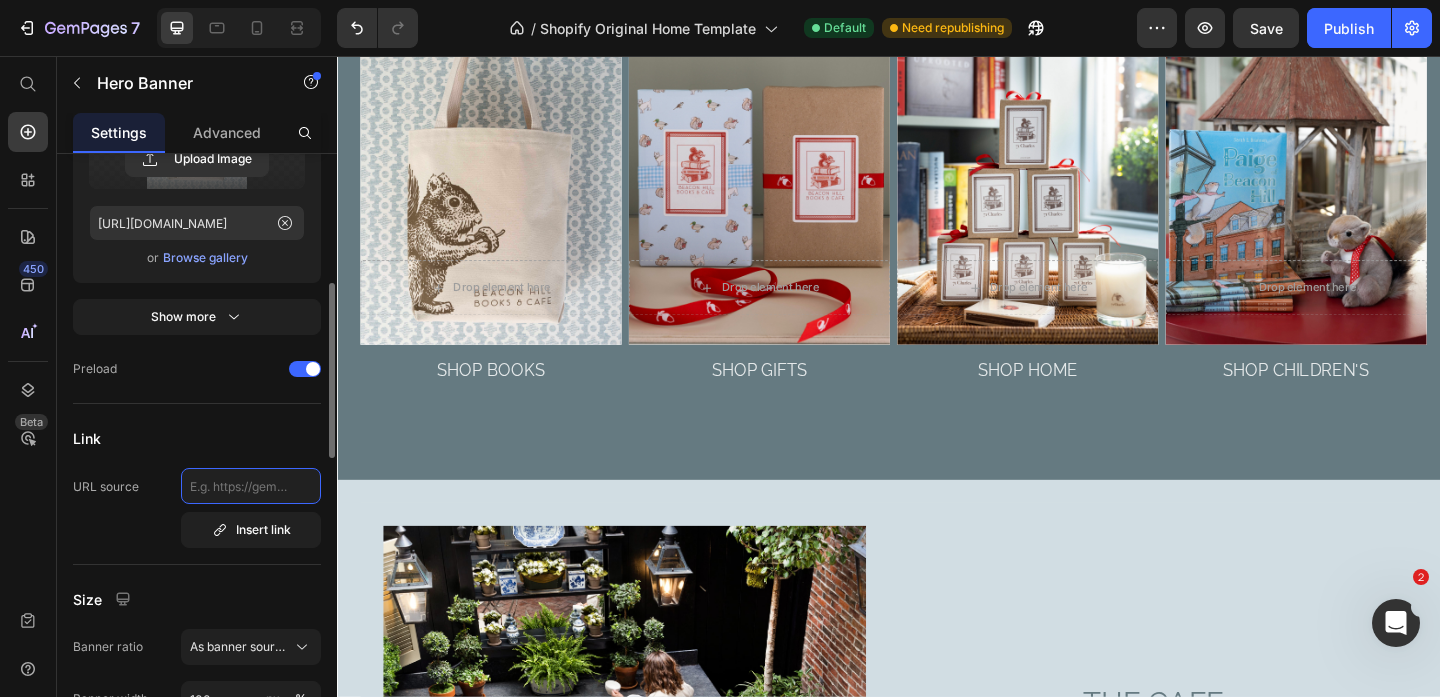 scroll, scrollTop: 0, scrollLeft: 0, axis: both 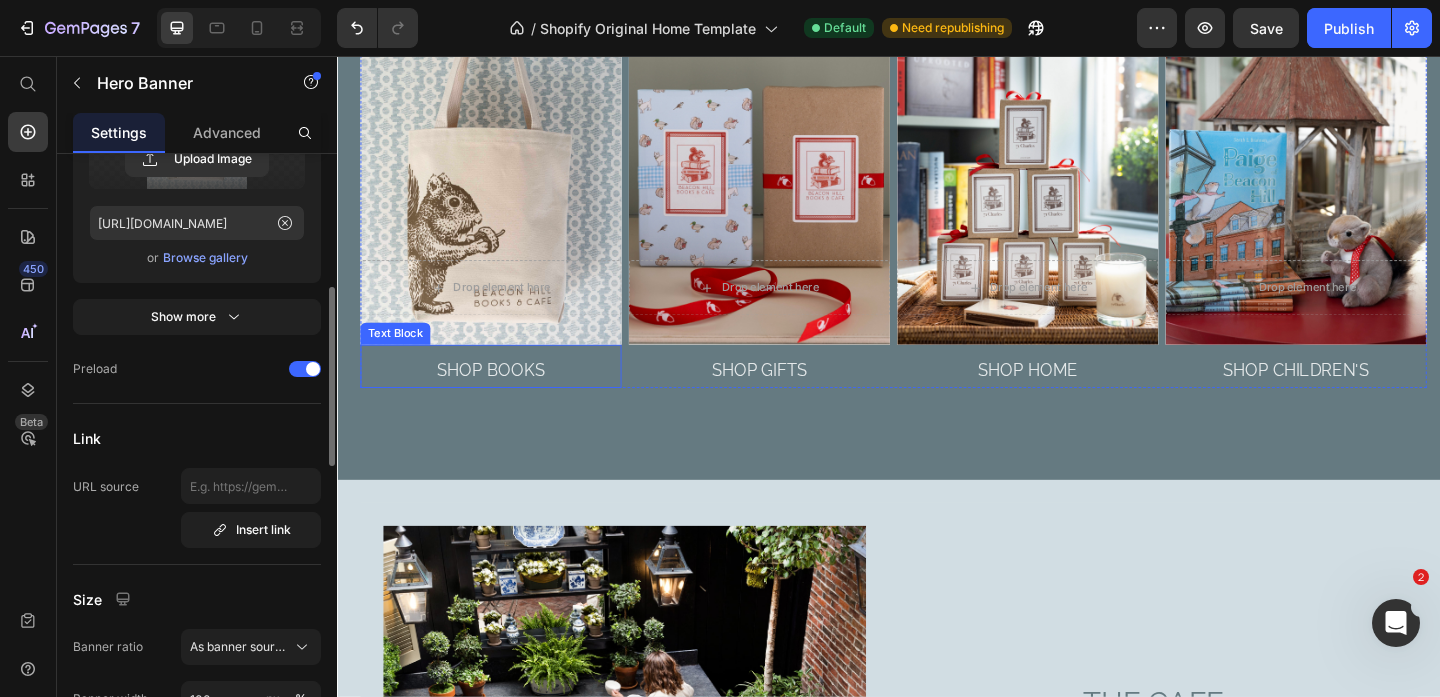 click on "SHOP BOOKS" at bounding box center [504, 398] 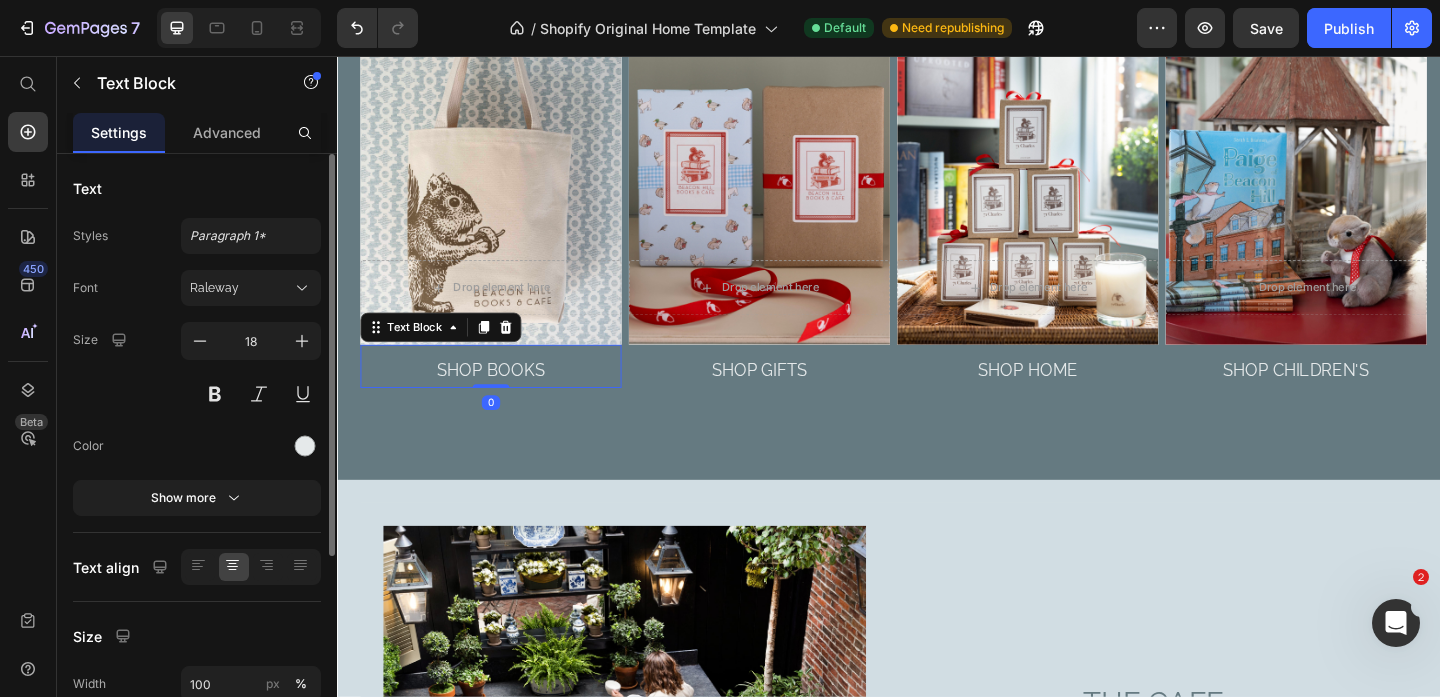 click on "SHOP BOOKS" at bounding box center [504, 398] 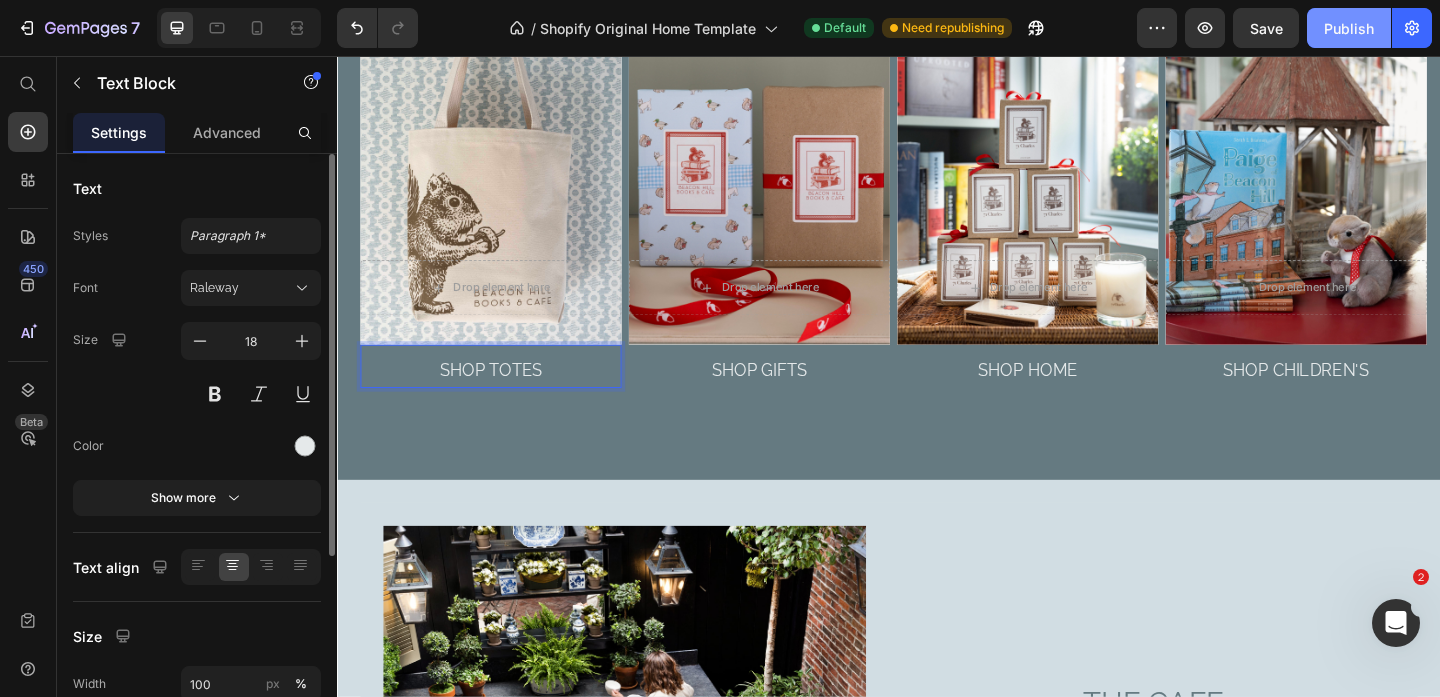 click on "Publish" 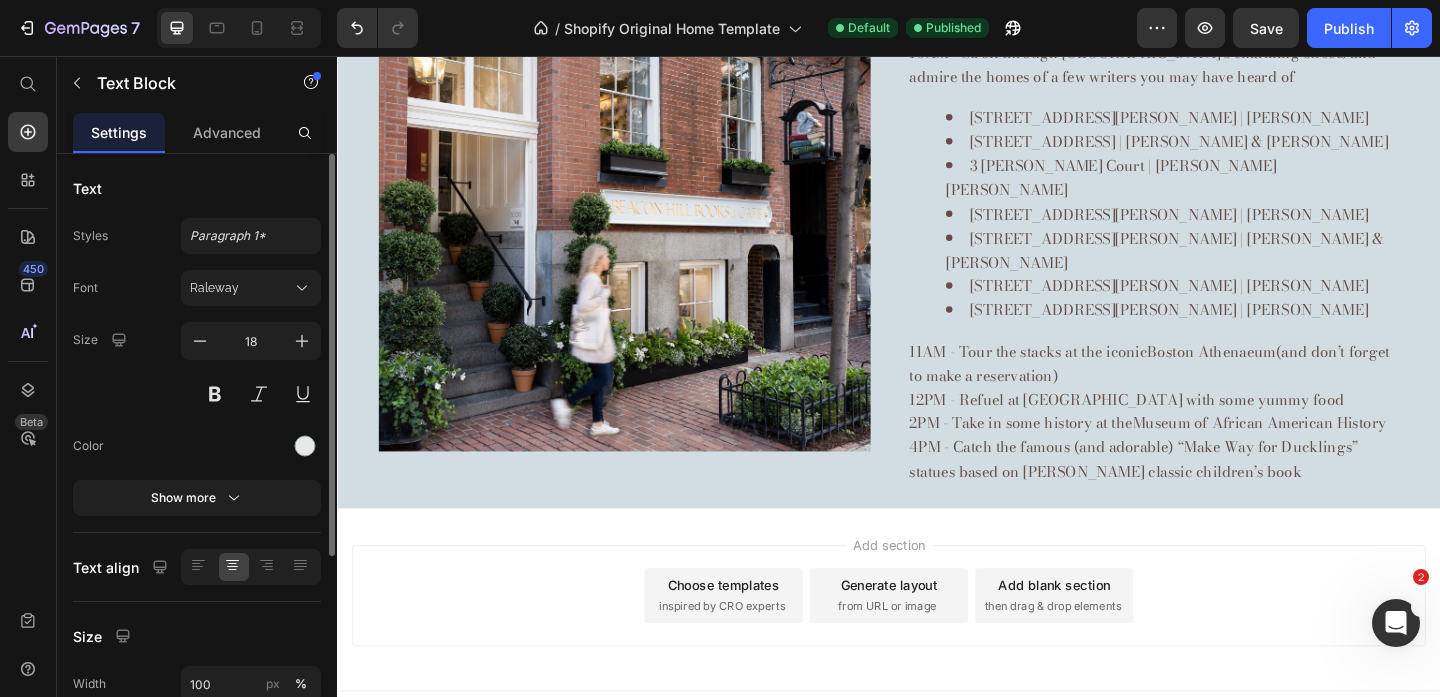 scroll, scrollTop: 4726, scrollLeft: 0, axis: vertical 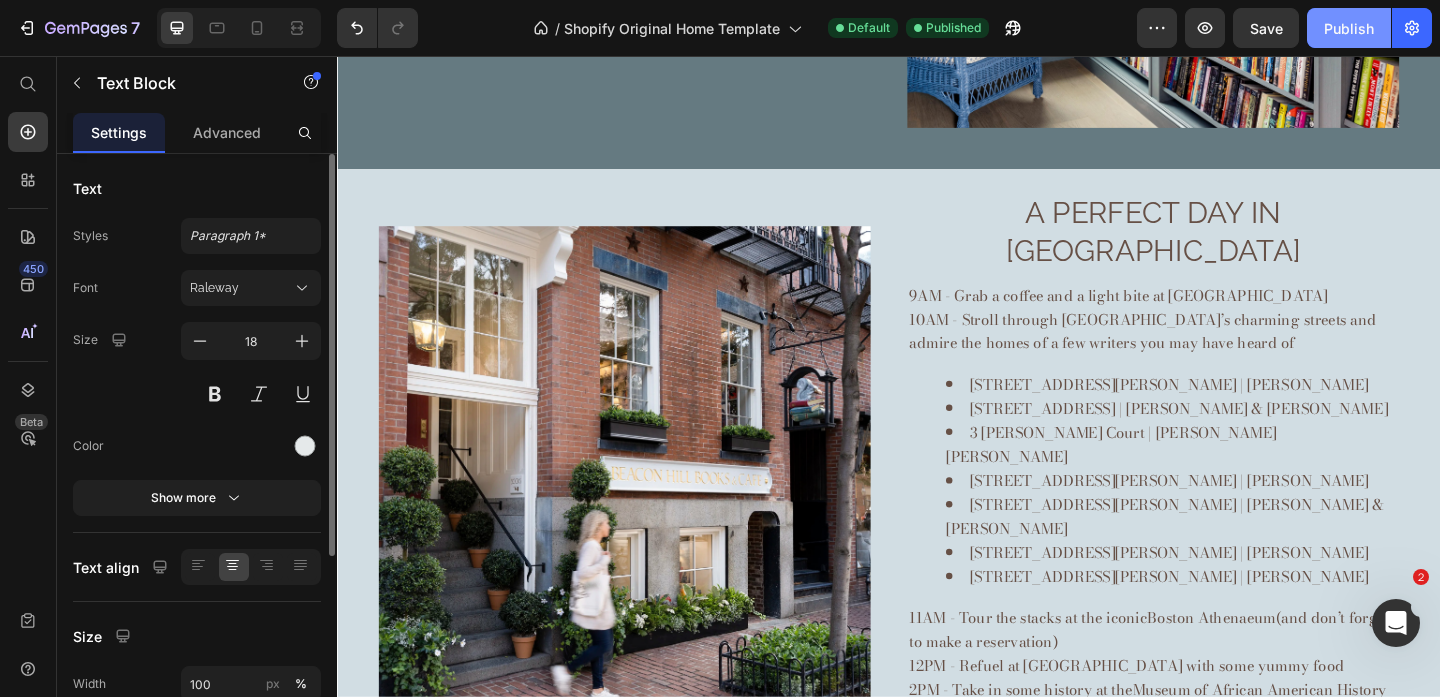 click on "Publish" at bounding box center [1349, 28] 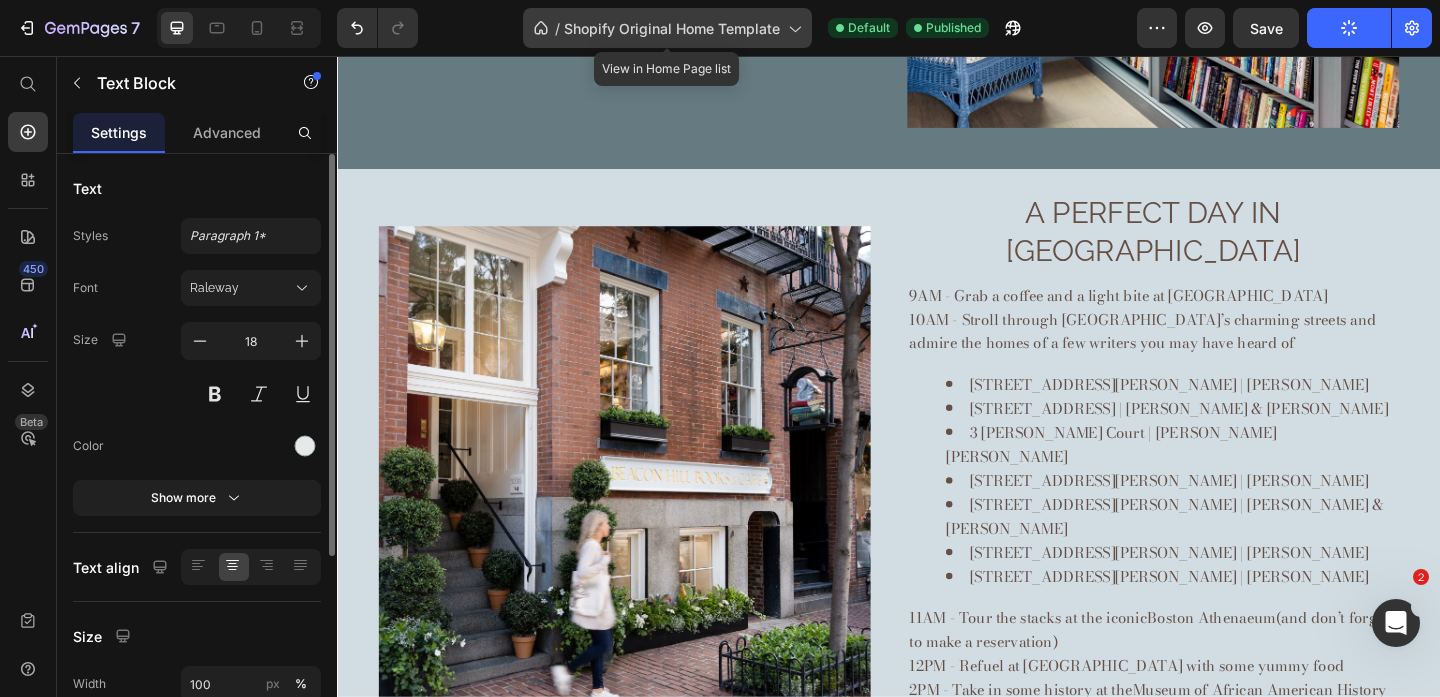 click 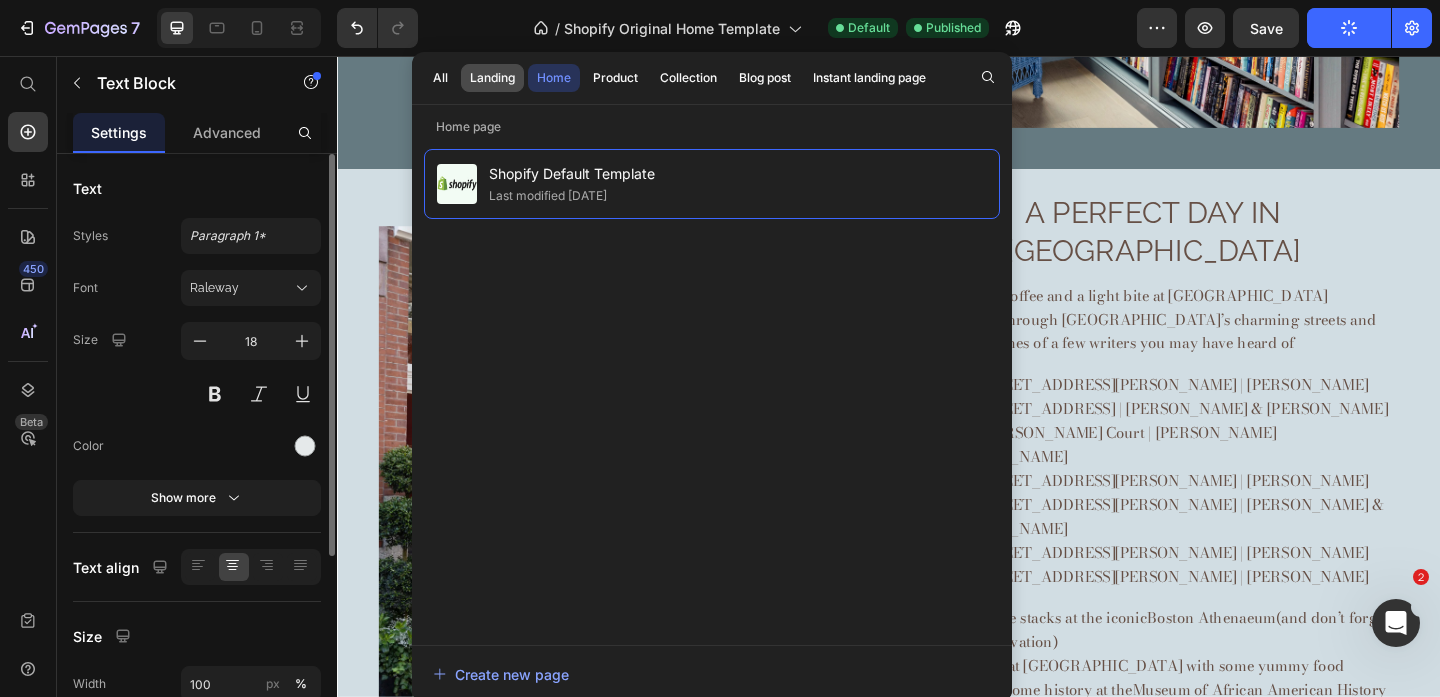 click on "Landing" at bounding box center (492, 78) 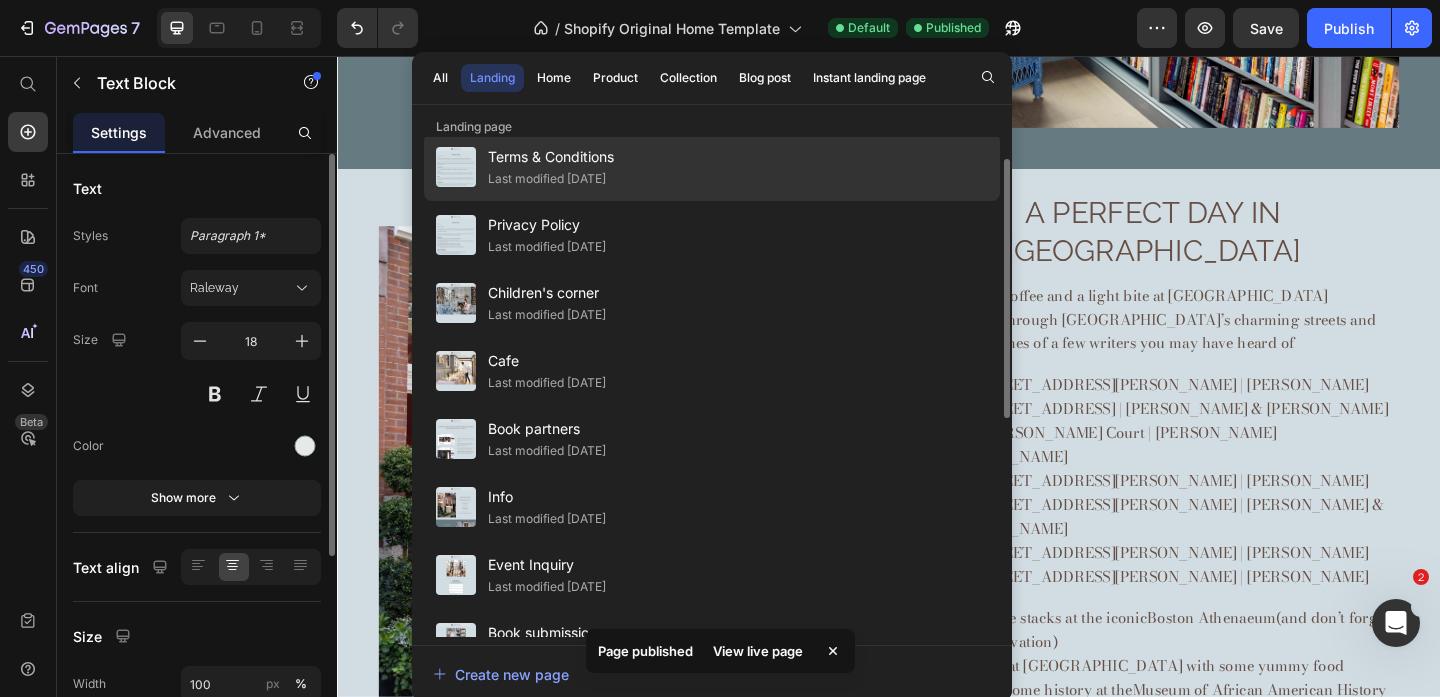 scroll, scrollTop: 153, scrollLeft: 0, axis: vertical 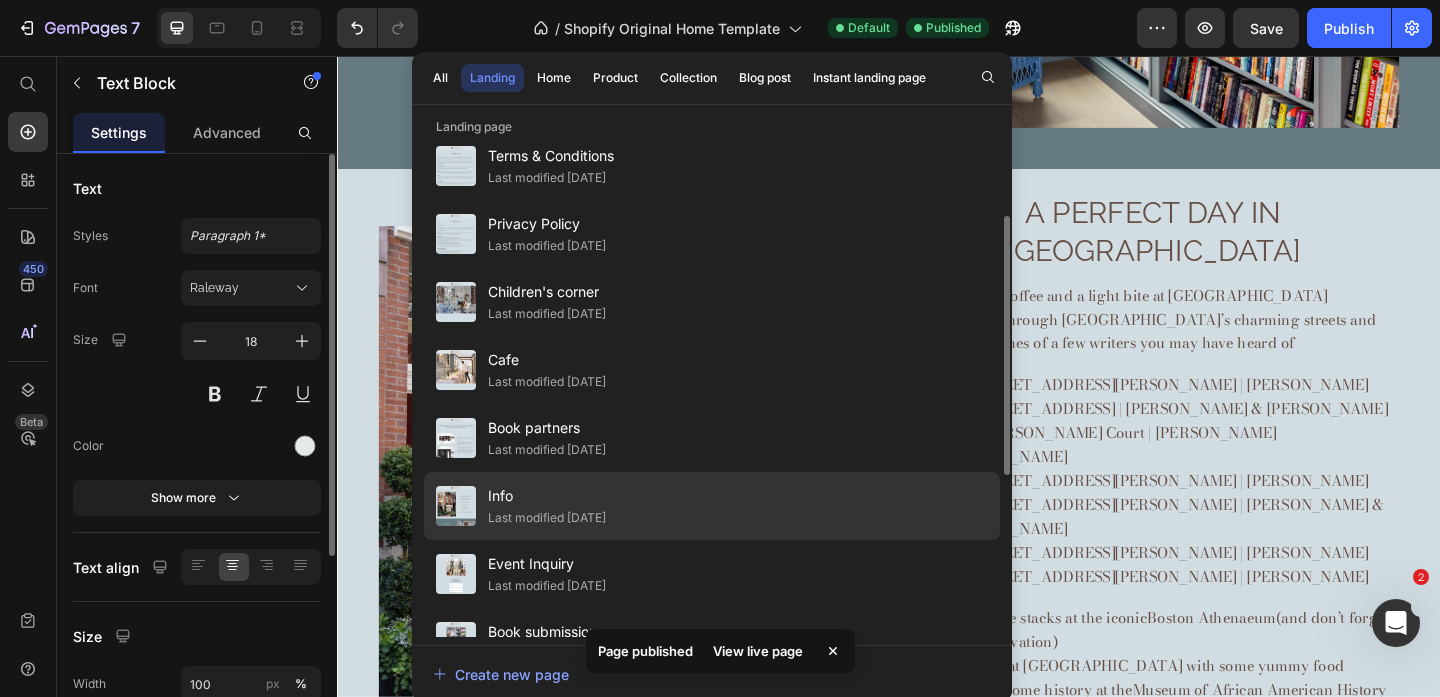 click on "Last modified [DATE]" 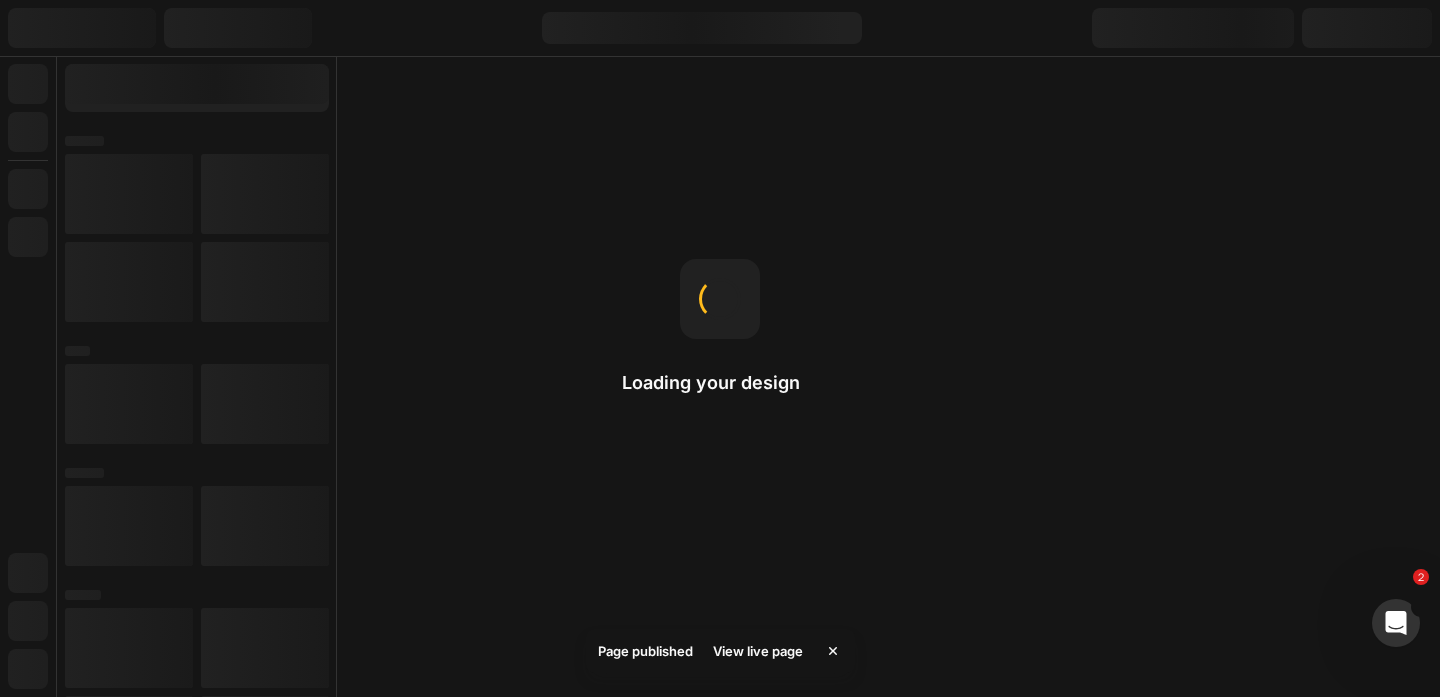 scroll, scrollTop: 0, scrollLeft: 0, axis: both 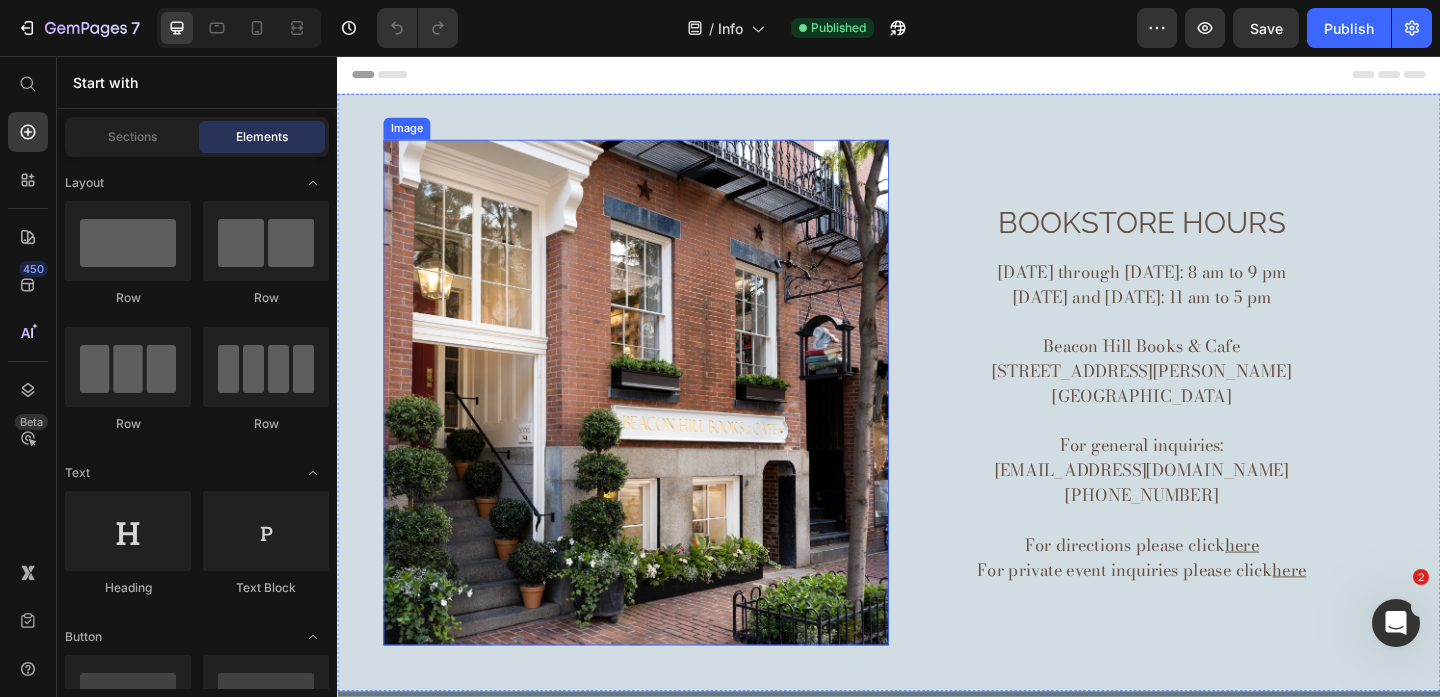 click at bounding box center [662, 422] 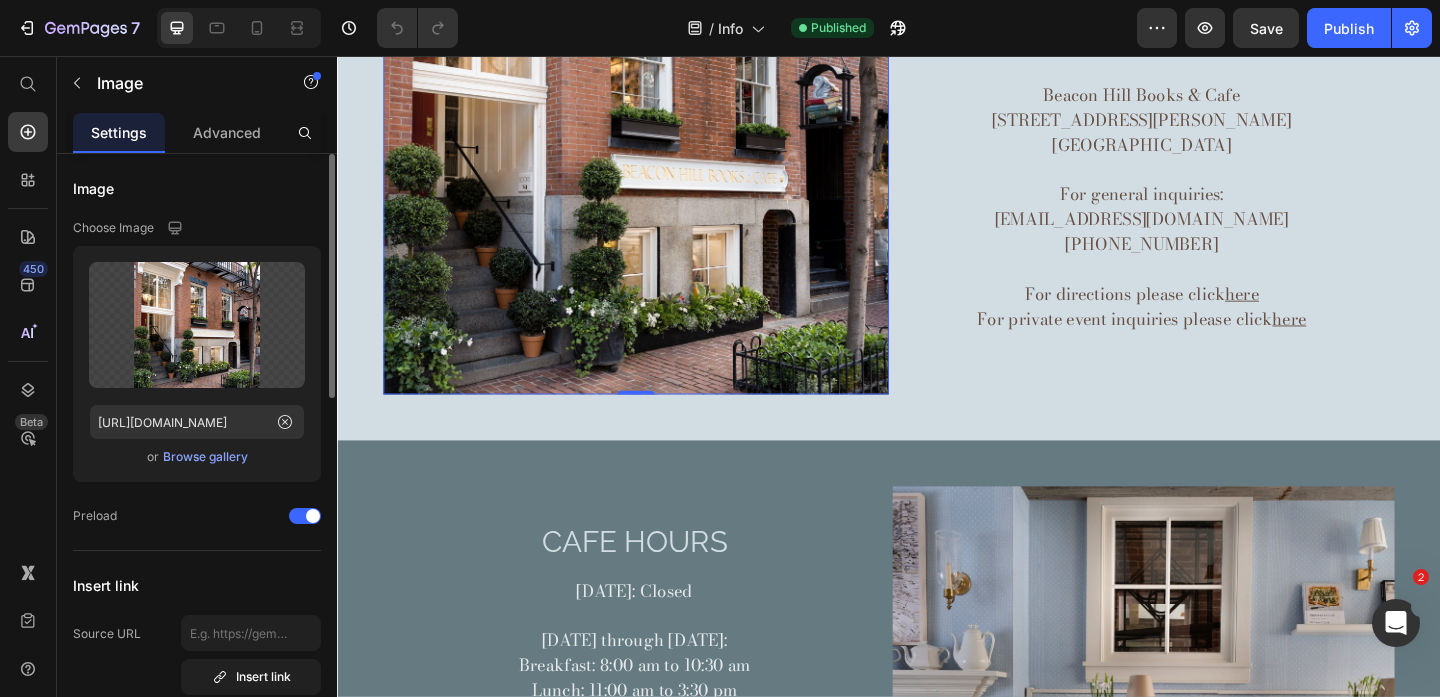 scroll, scrollTop: 530, scrollLeft: 0, axis: vertical 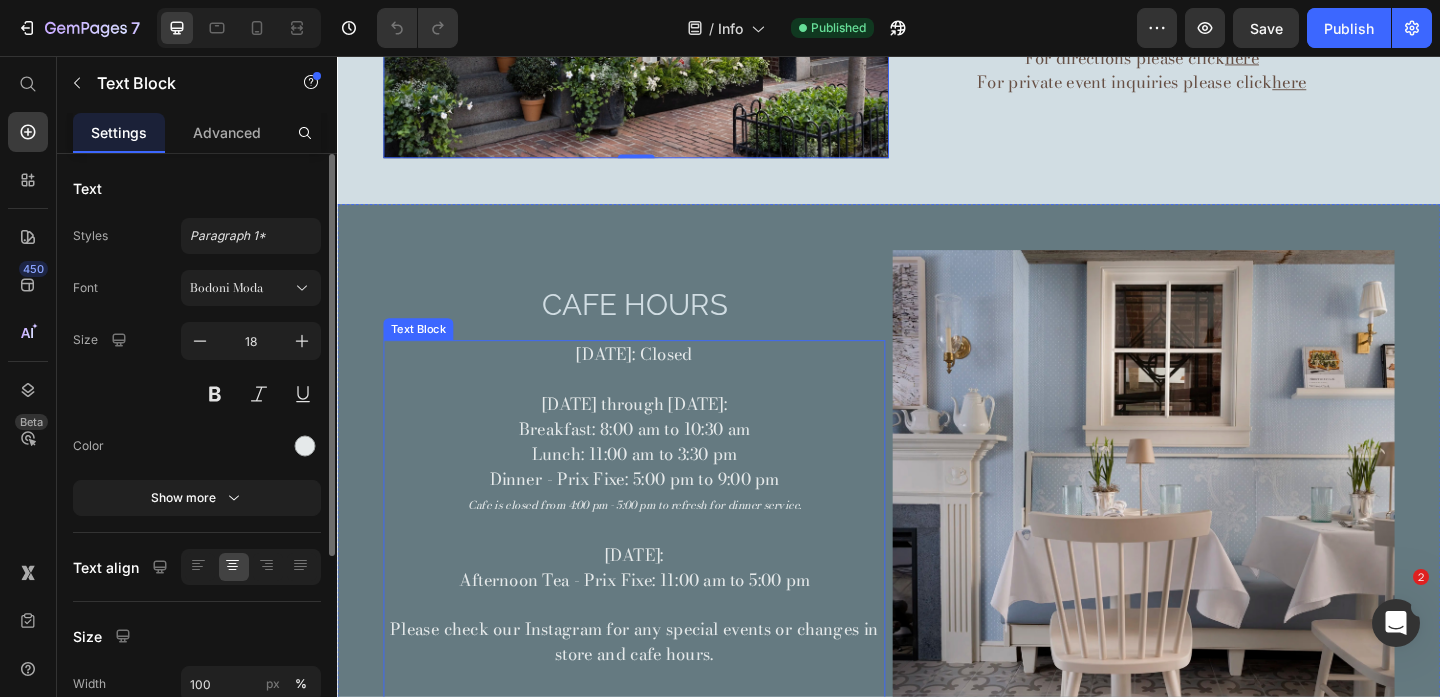 click on "Dinner - Prix Fixe: 5:00 pm to 9:00 pm" at bounding box center [660, 515] 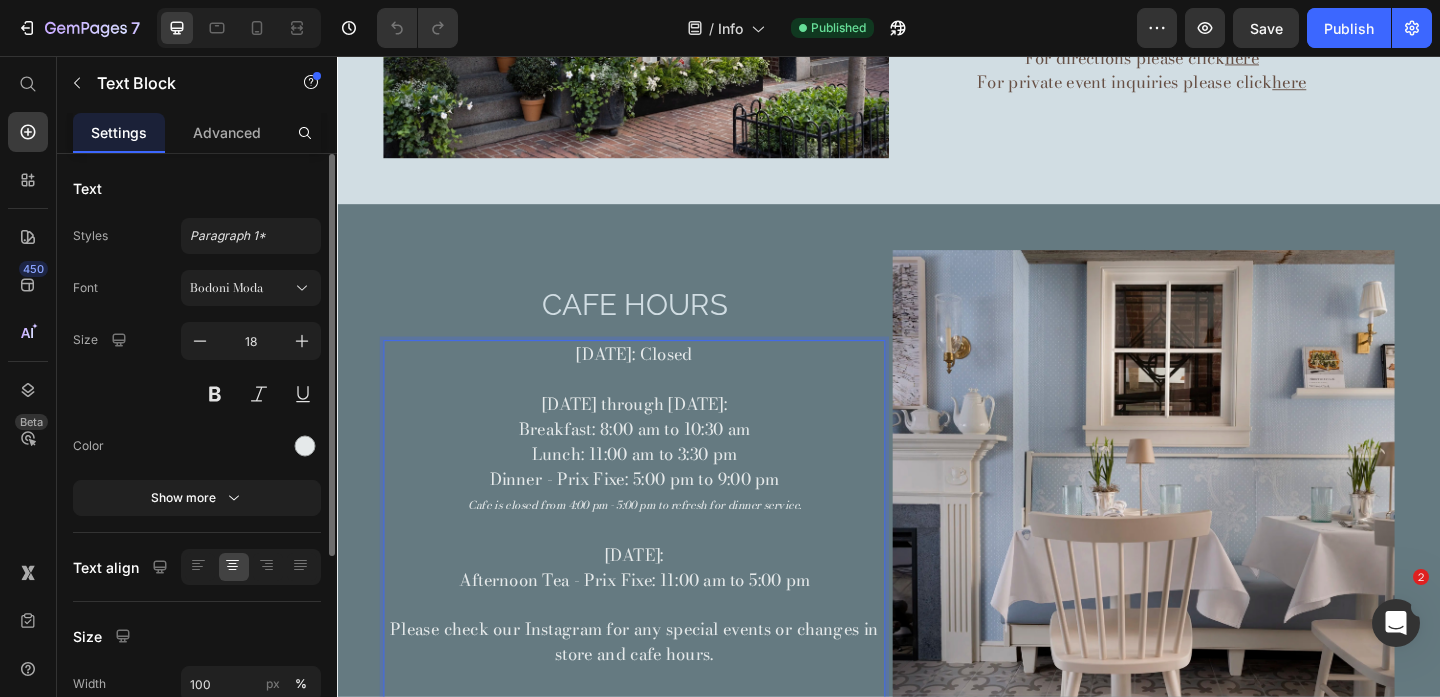 click on "Cafe is closed from 4:00 pm - 5:00 pm to refresh for dinner service." at bounding box center (660, 544) 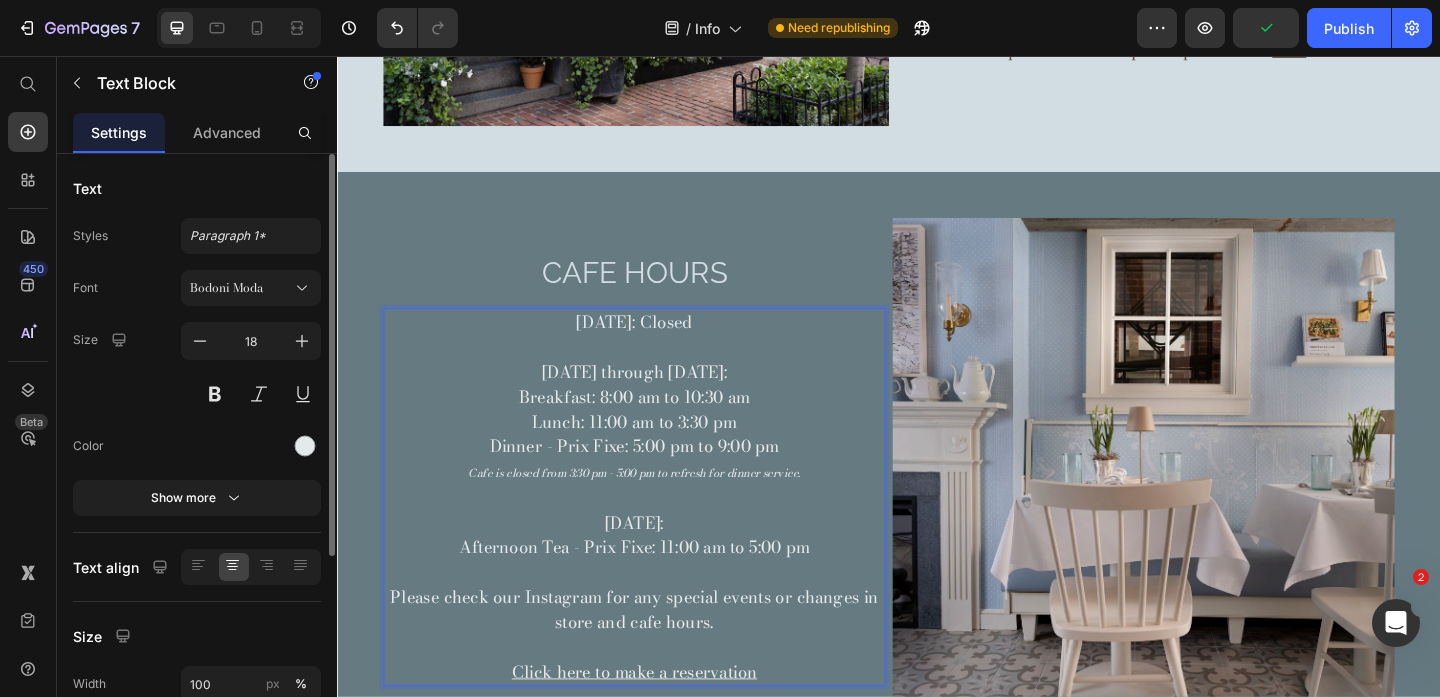 scroll, scrollTop: 573, scrollLeft: 0, axis: vertical 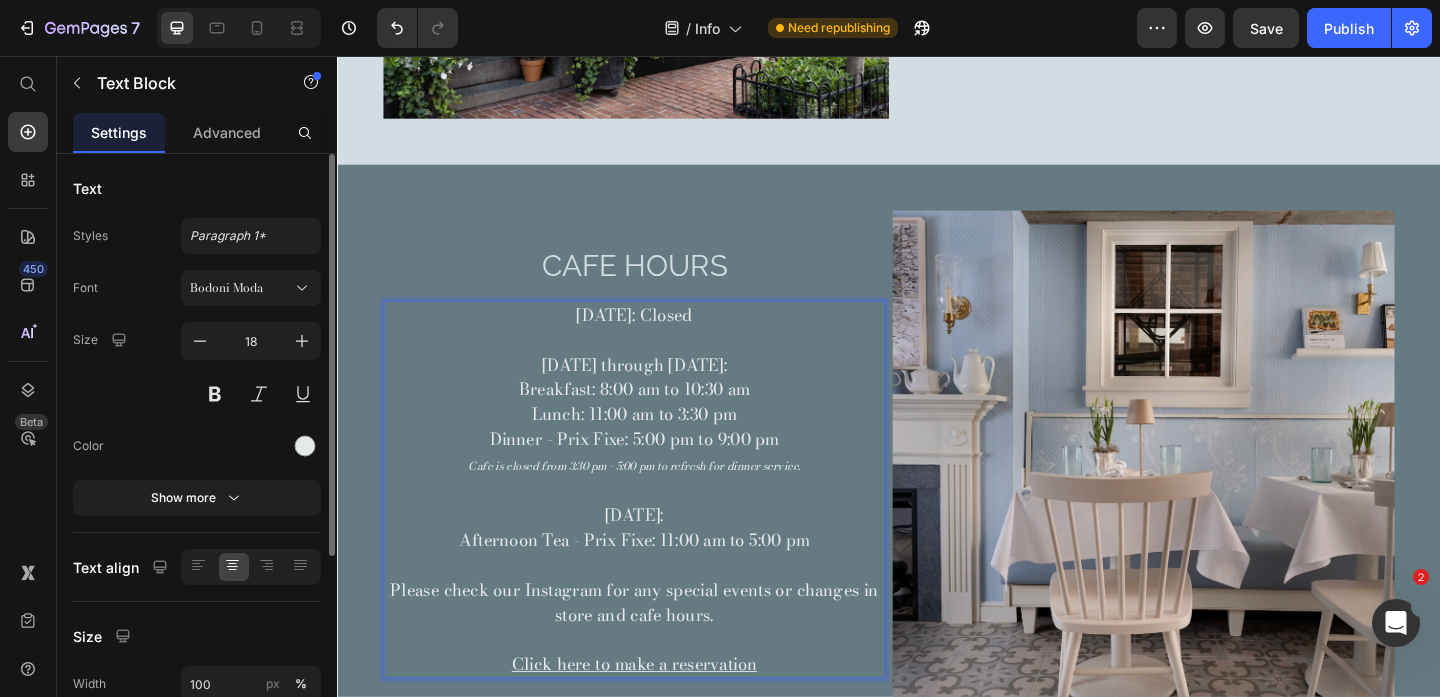 click on "Please check our Instagram for any special events or changes in store and cafe hours." at bounding box center (660, 650) 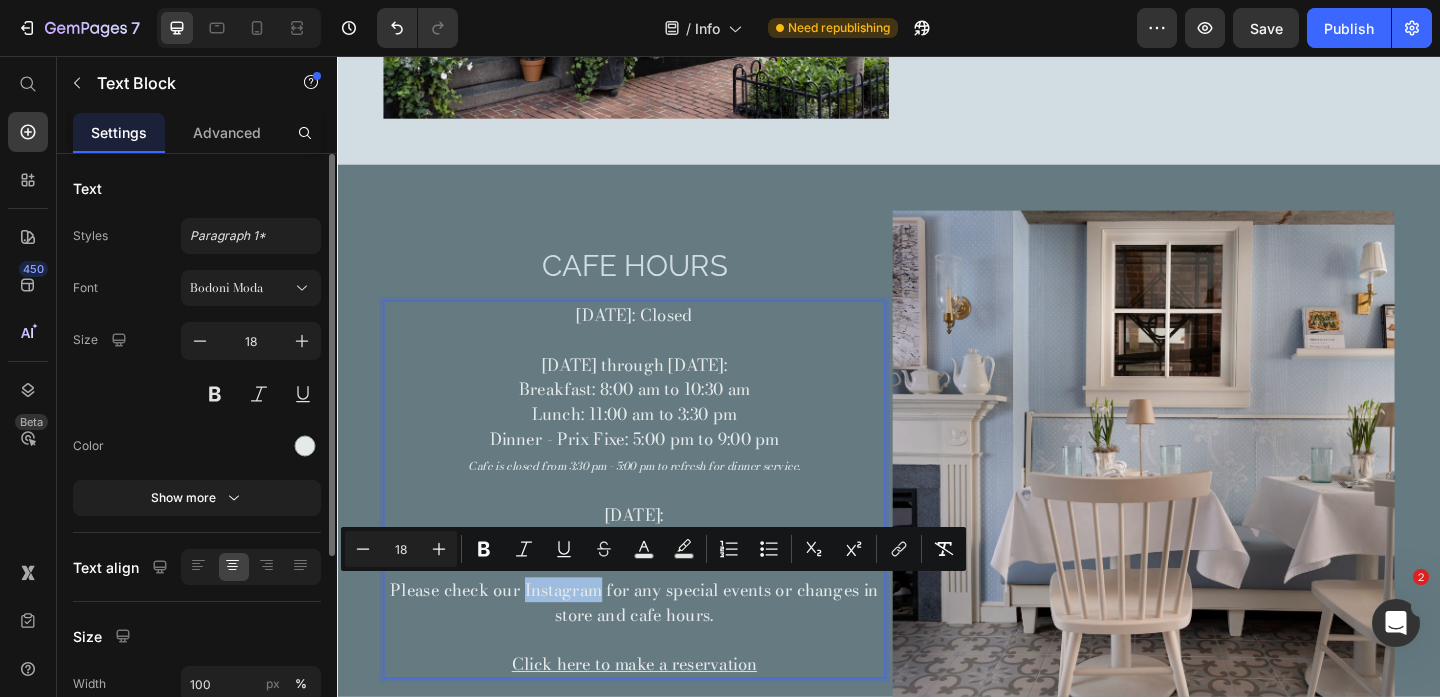 drag, startPoint x: 542, startPoint y: 637, endPoint x: 619, endPoint y: 645, distance: 77.41447 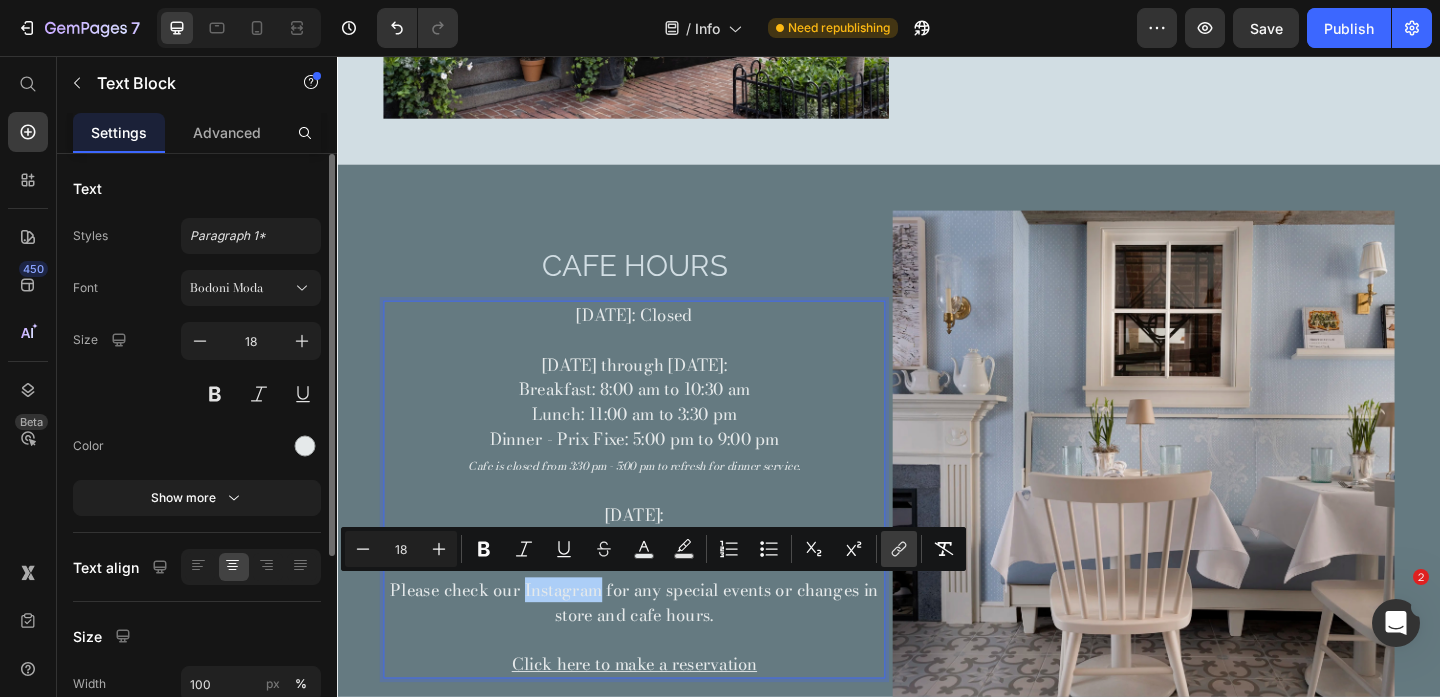 click 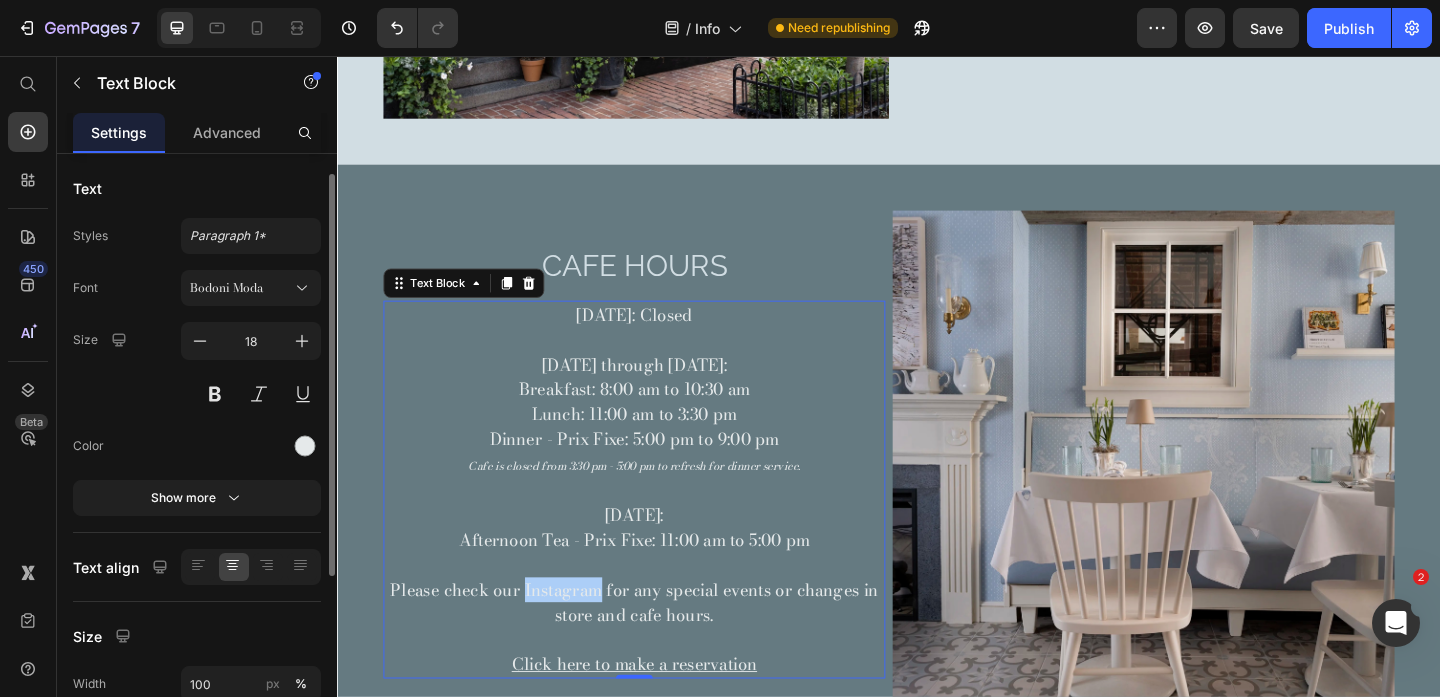 scroll, scrollTop: 16, scrollLeft: 0, axis: vertical 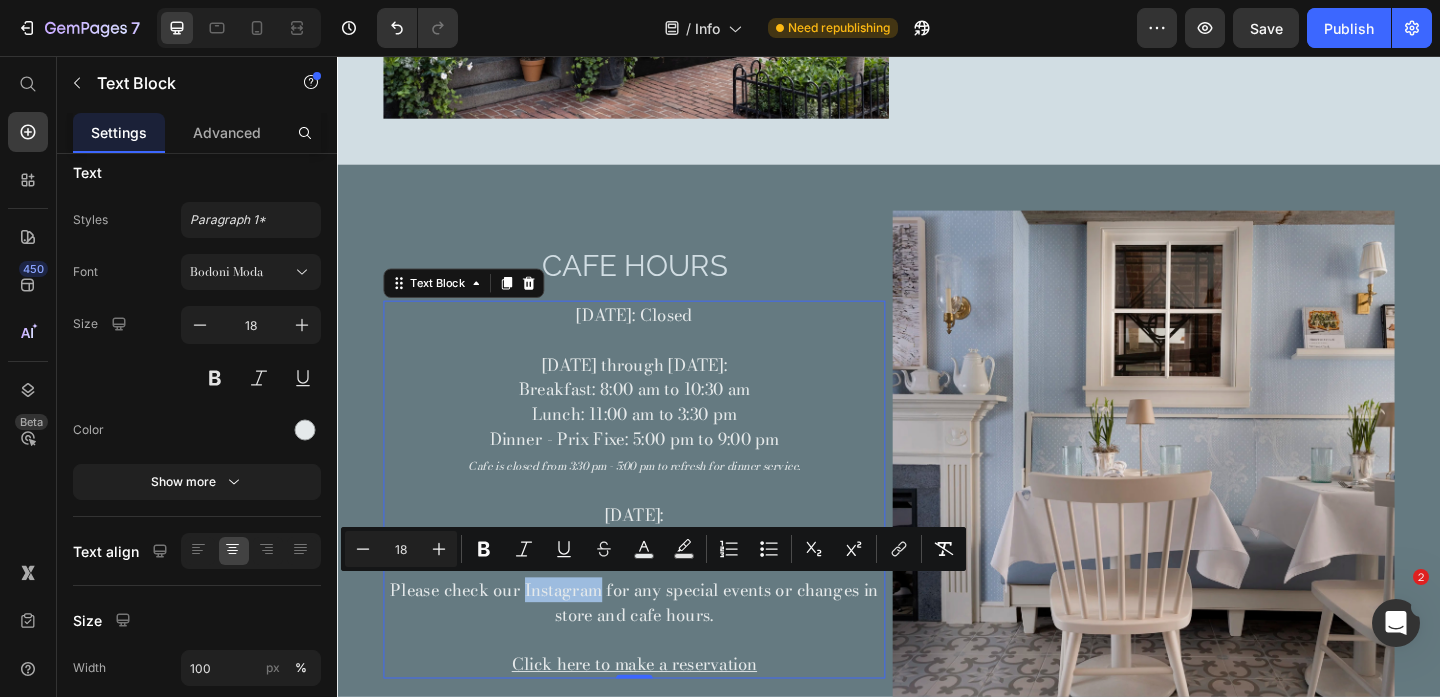 click on "Please check our Instagram for any special events or changes in store and cafe hours." at bounding box center [660, 650] 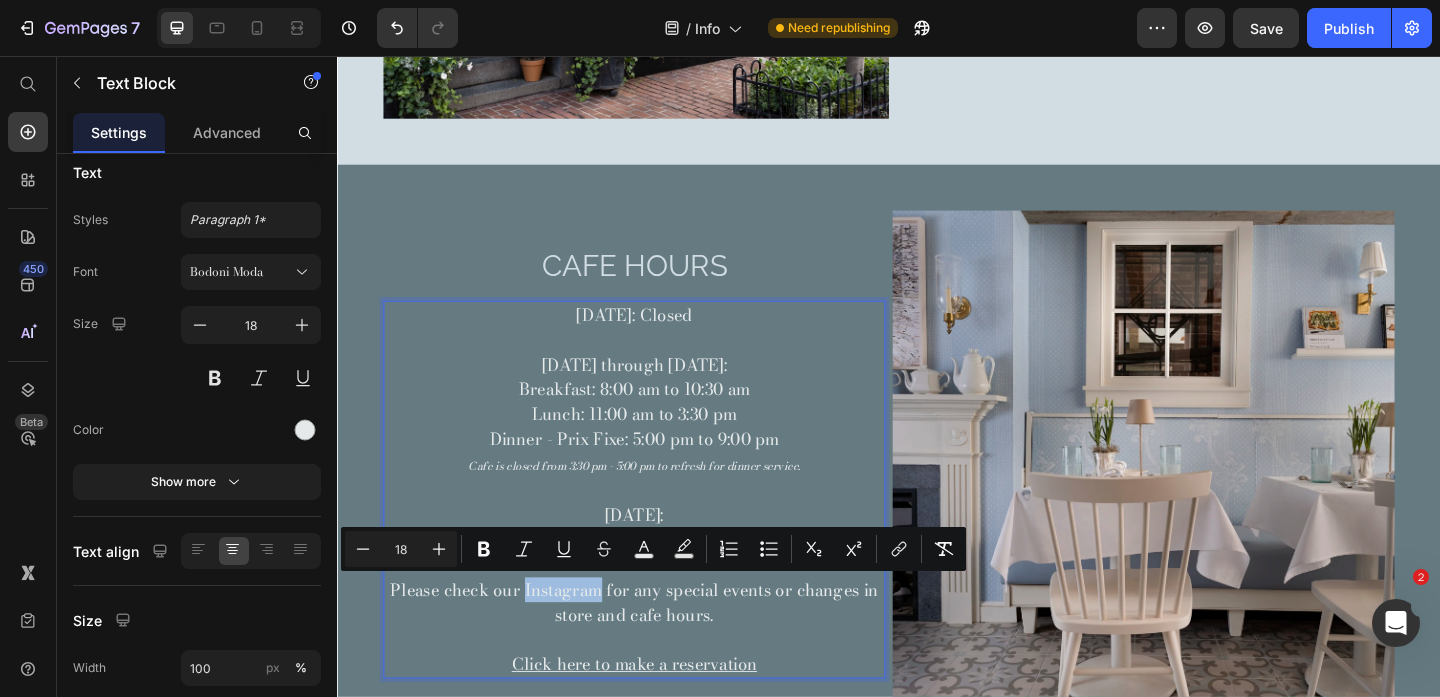 drag, startPoint x: 621, startPoint y: 639, endPoint x: 539, endPoint y: 639, distance: 82 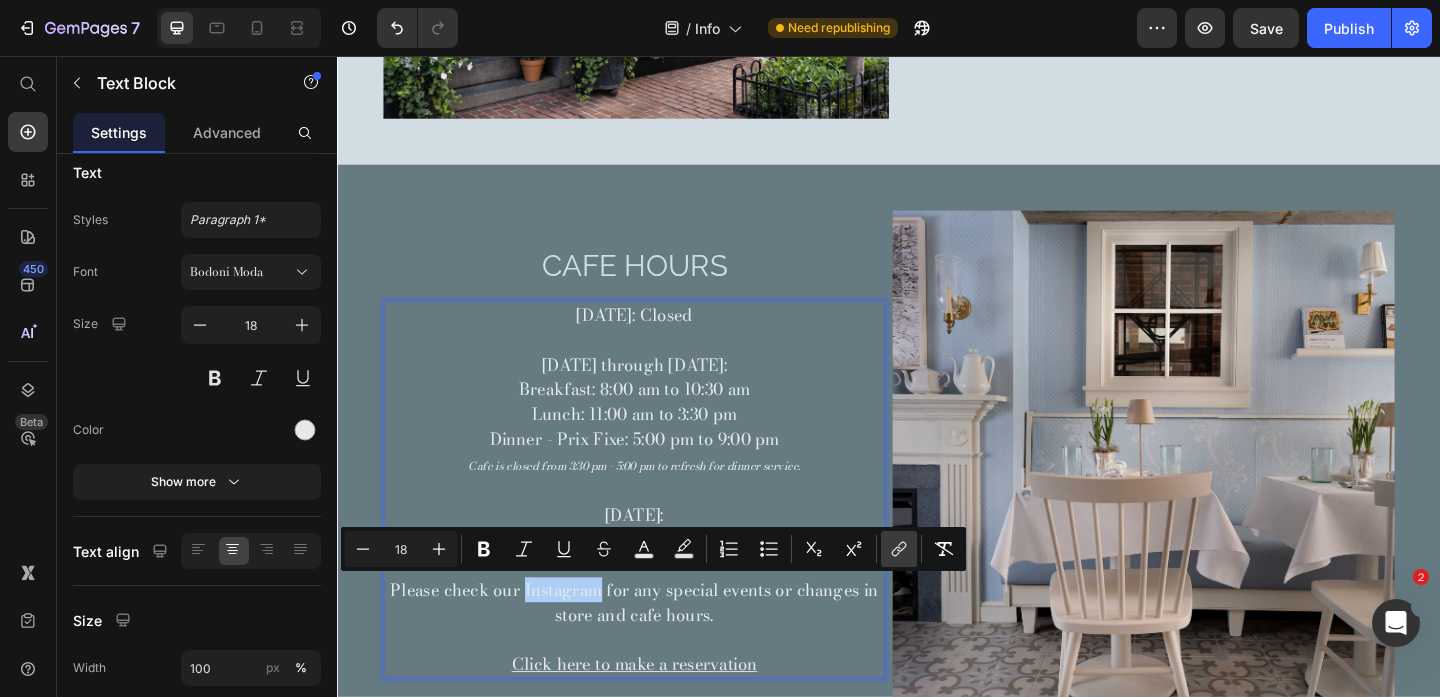 click 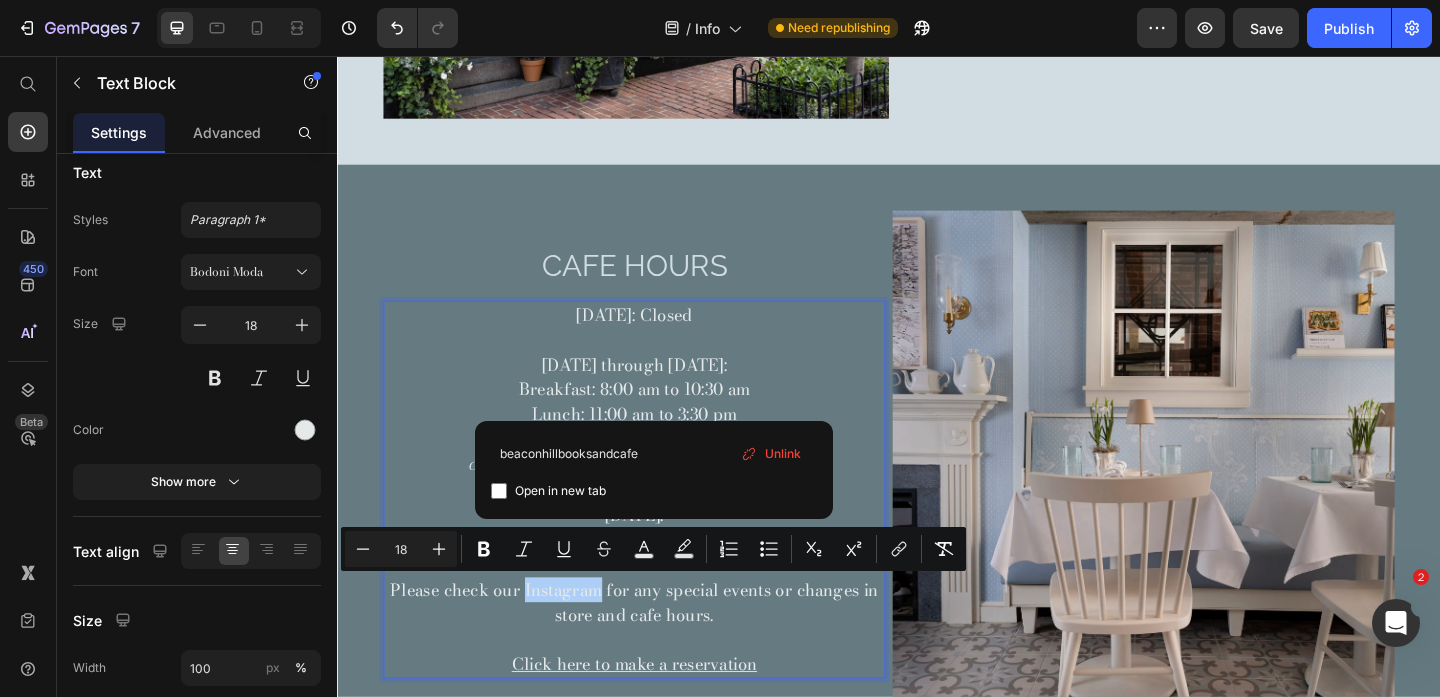 type on "beaconhillbooksandcafe" 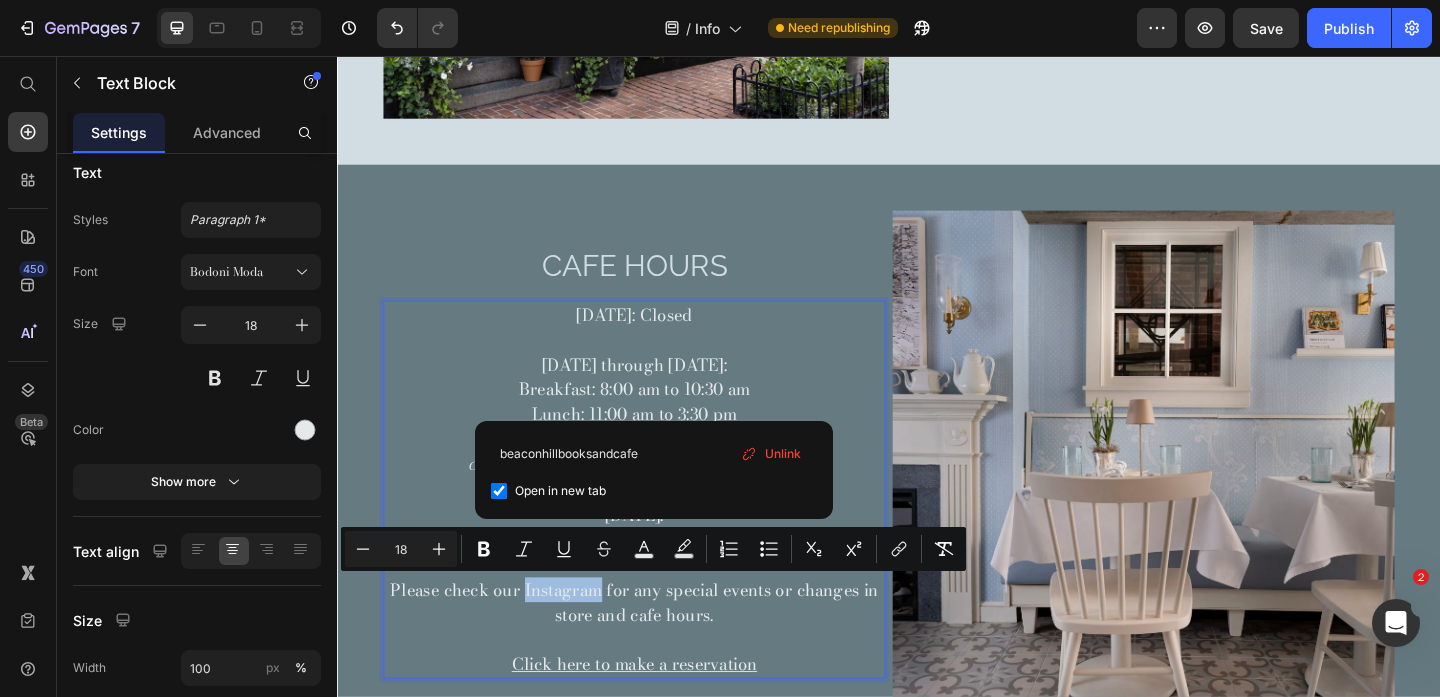 checkbox on "true" 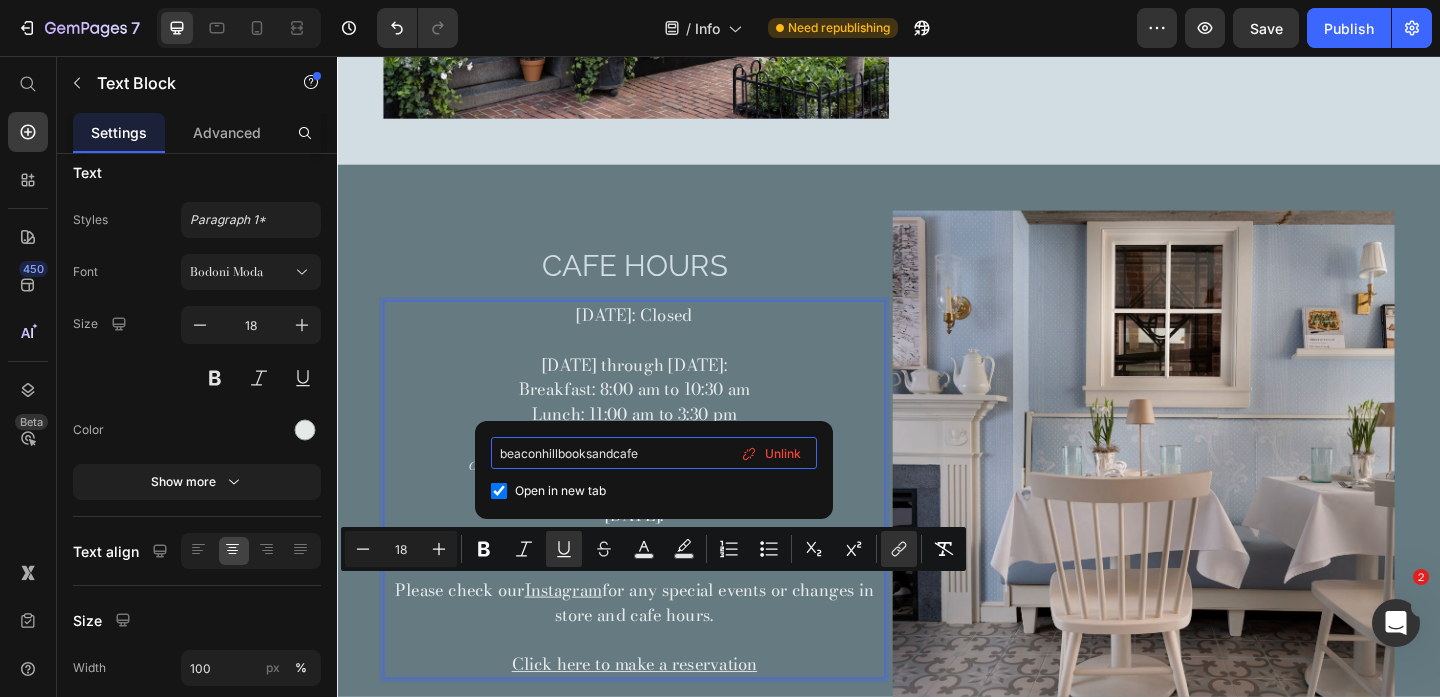 click on "beaconhillbooksandcafe" at bounding box center (654, 453) 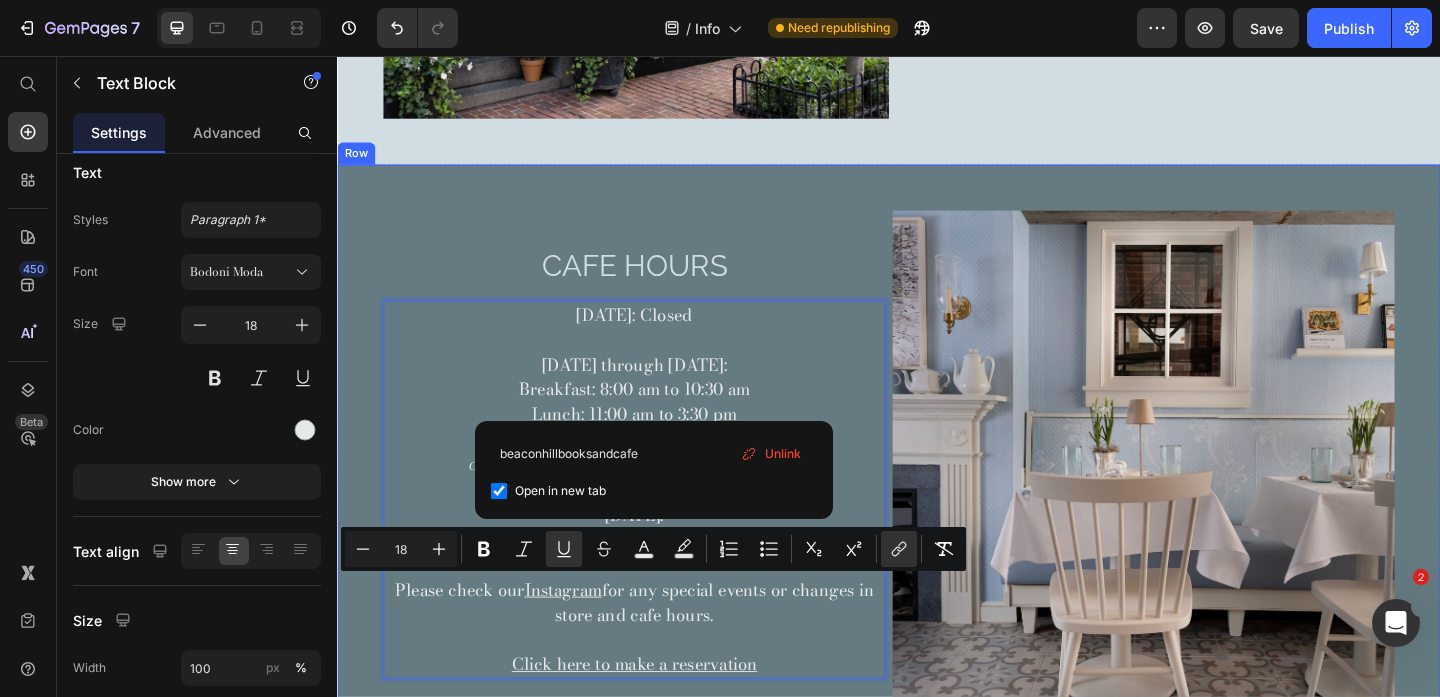 type 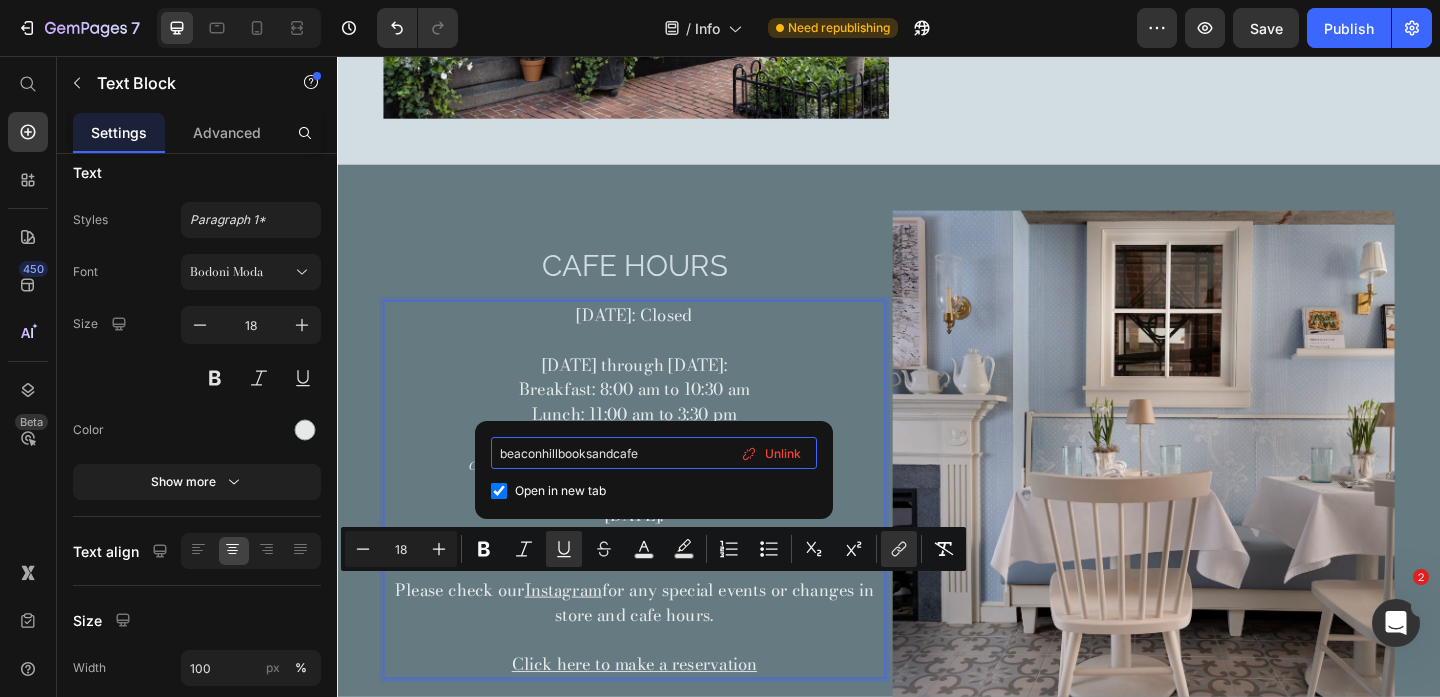 click on "beaconhillbooksandcafe" at bounding box center (654, 453) 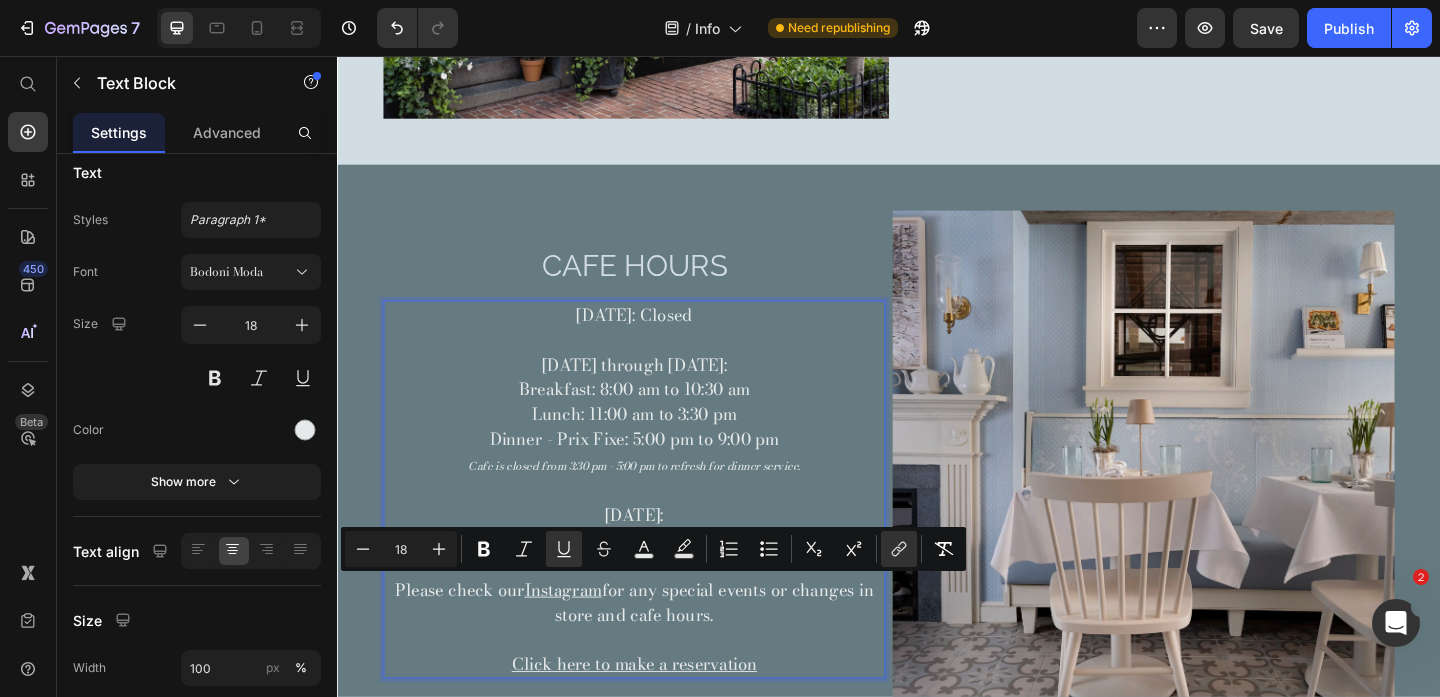 click on "Instagram" at bounding box center [583, 636] 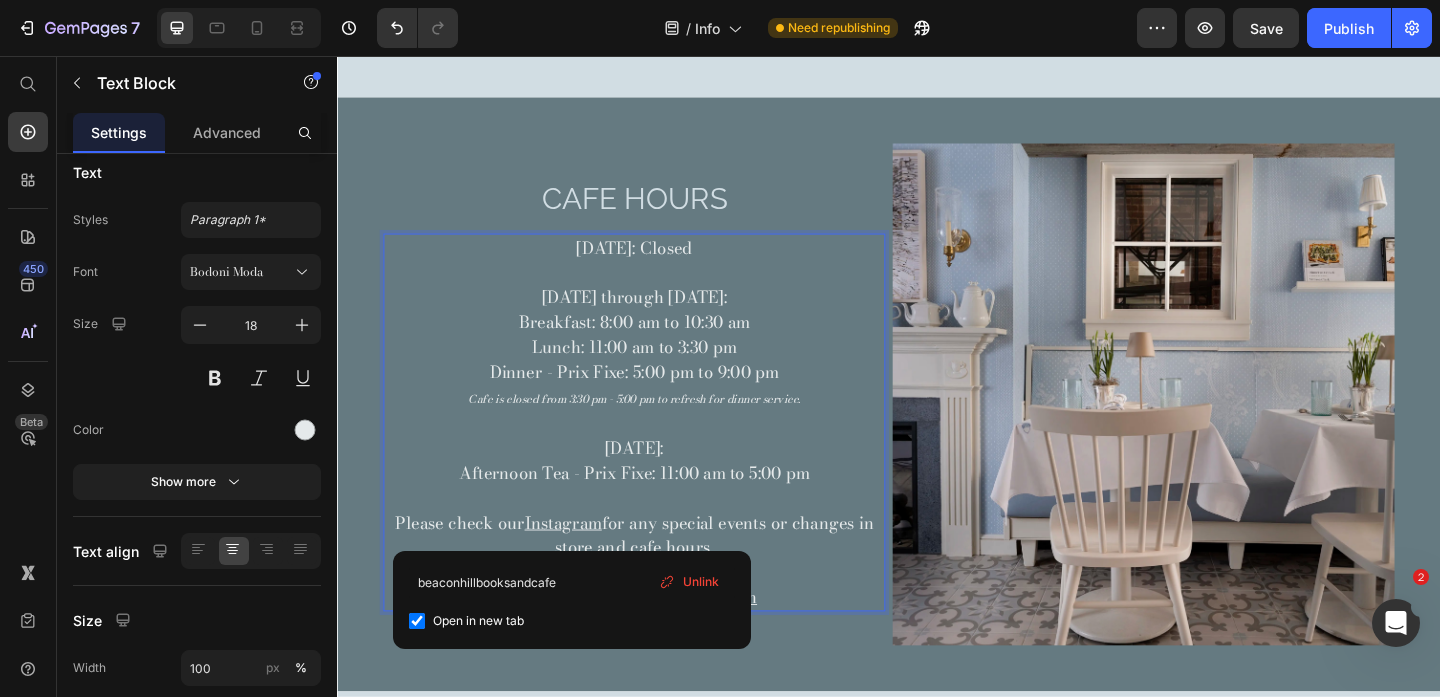 scroll, scrollTop: 648, scrollLeft: 0, axis: vertical 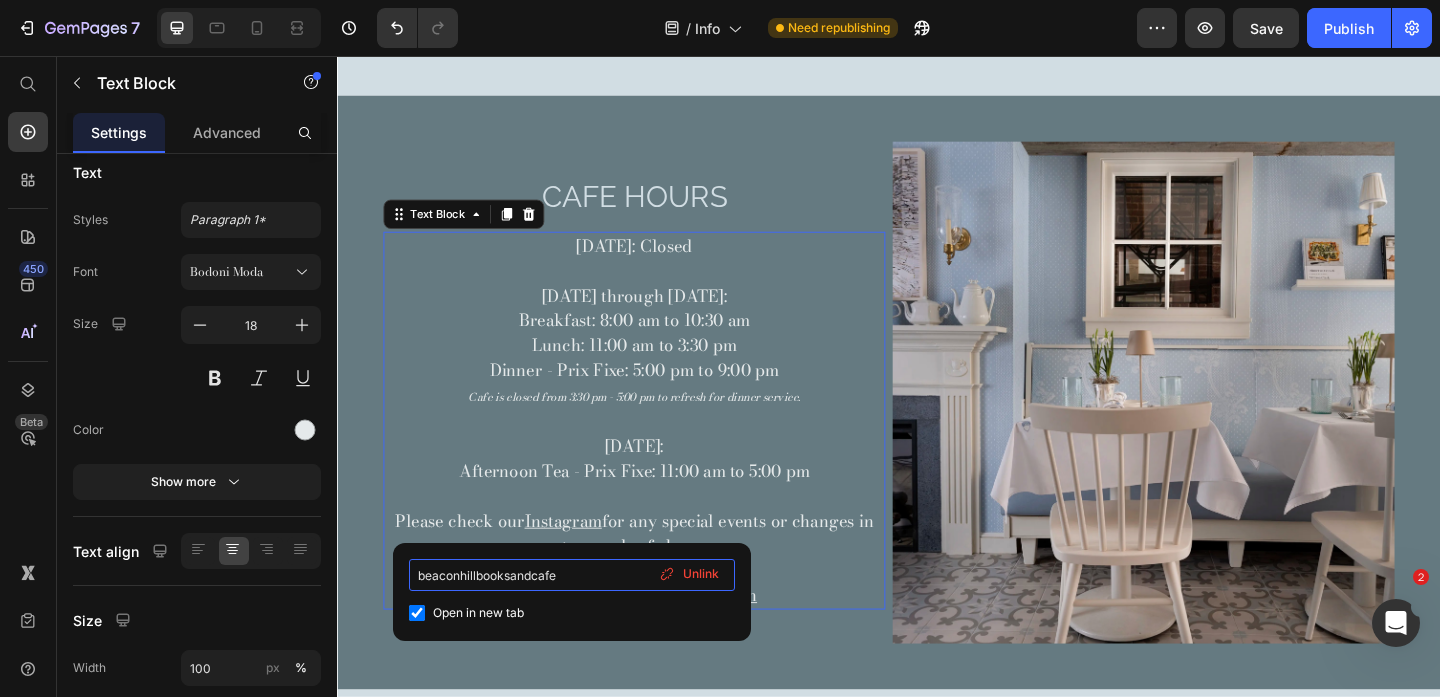 click on "beaconhillbooksandcafe" at bounding box center [572, 575] 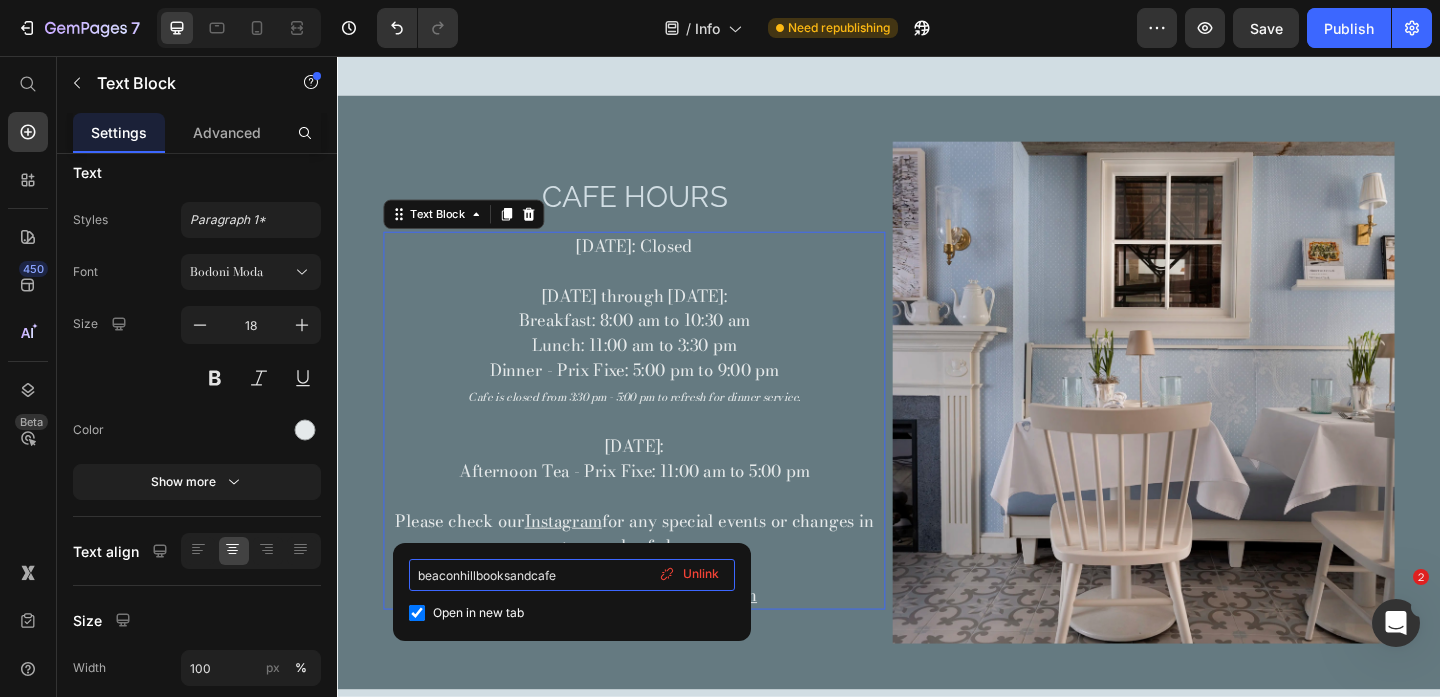 type on "[URL][DOMAIN_NAME]" 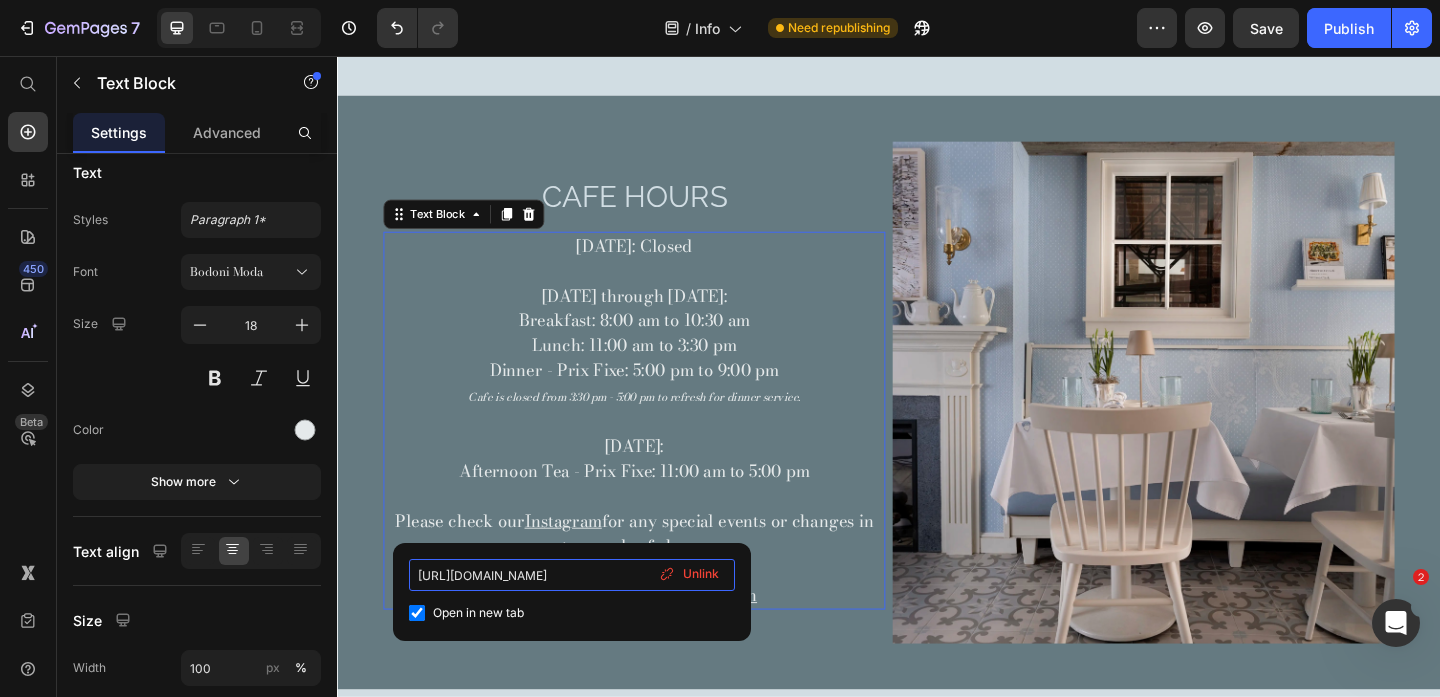 scroll, scrollTop: 0, scrollLeft: 0, axis: both 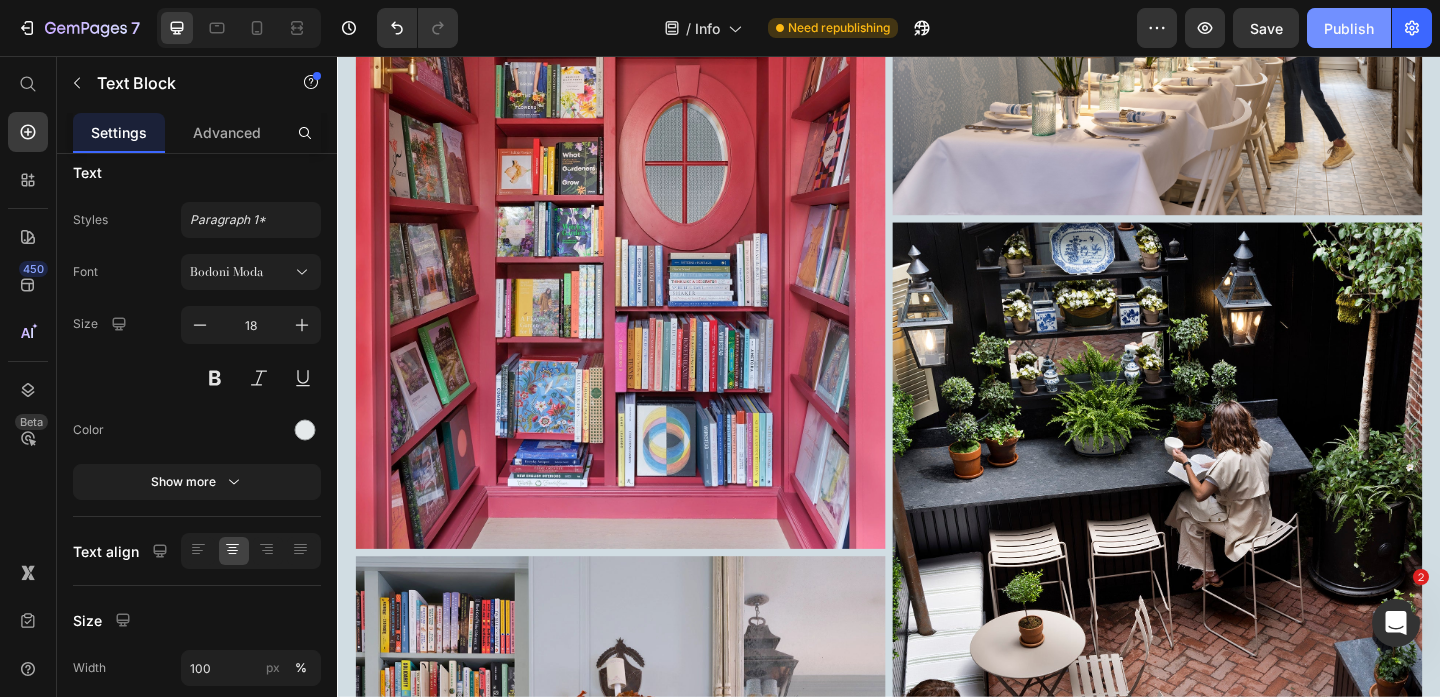 click on "Publish" at bounding box center [1349, 28] 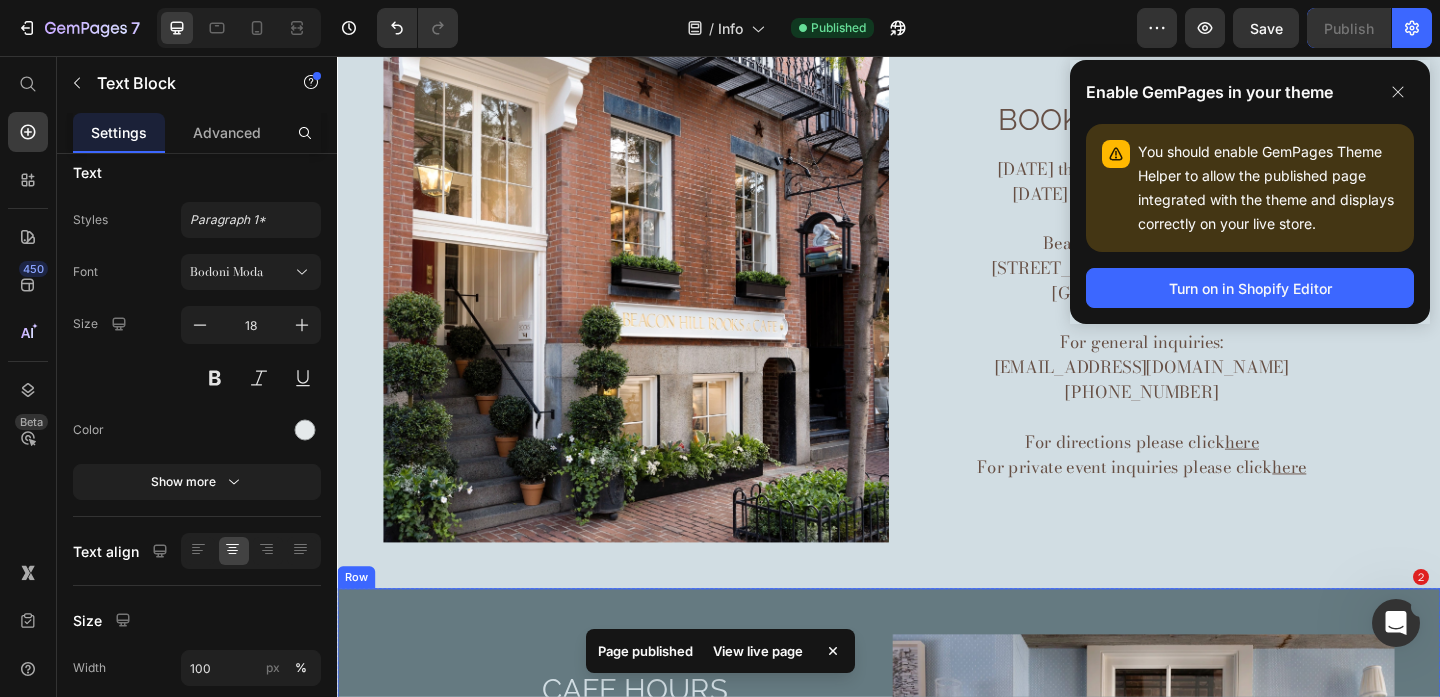 scroll, scrollTop: 0, scrollLeft: 0, axis: both 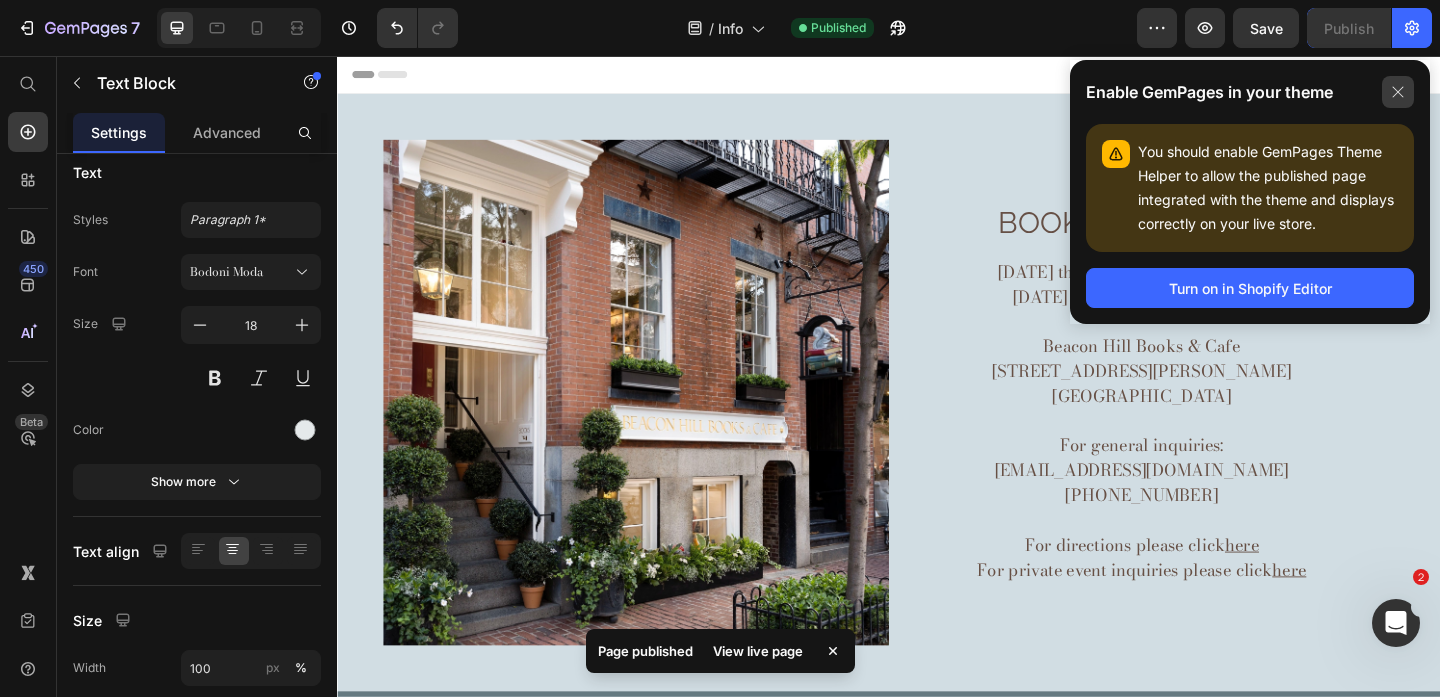 click 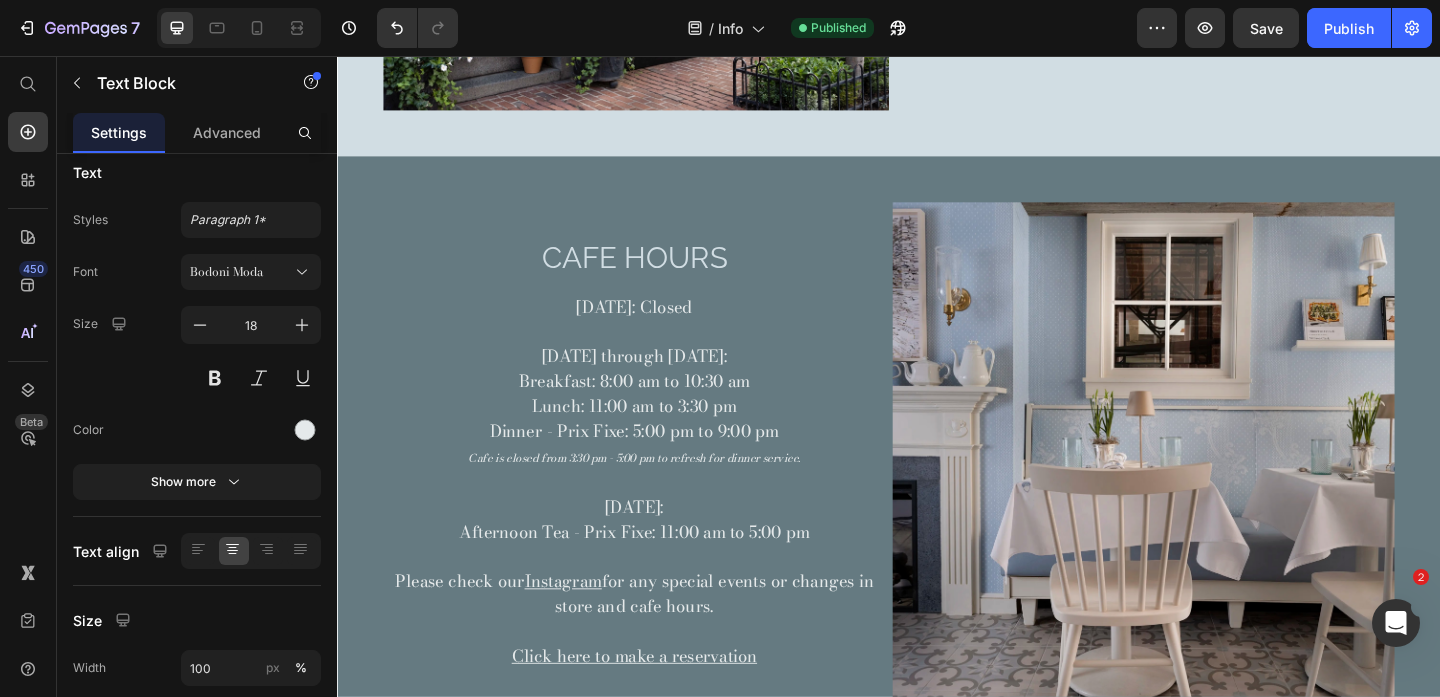 scroll, scrollTop: 628, scrollLeft: 0, axis: vertical 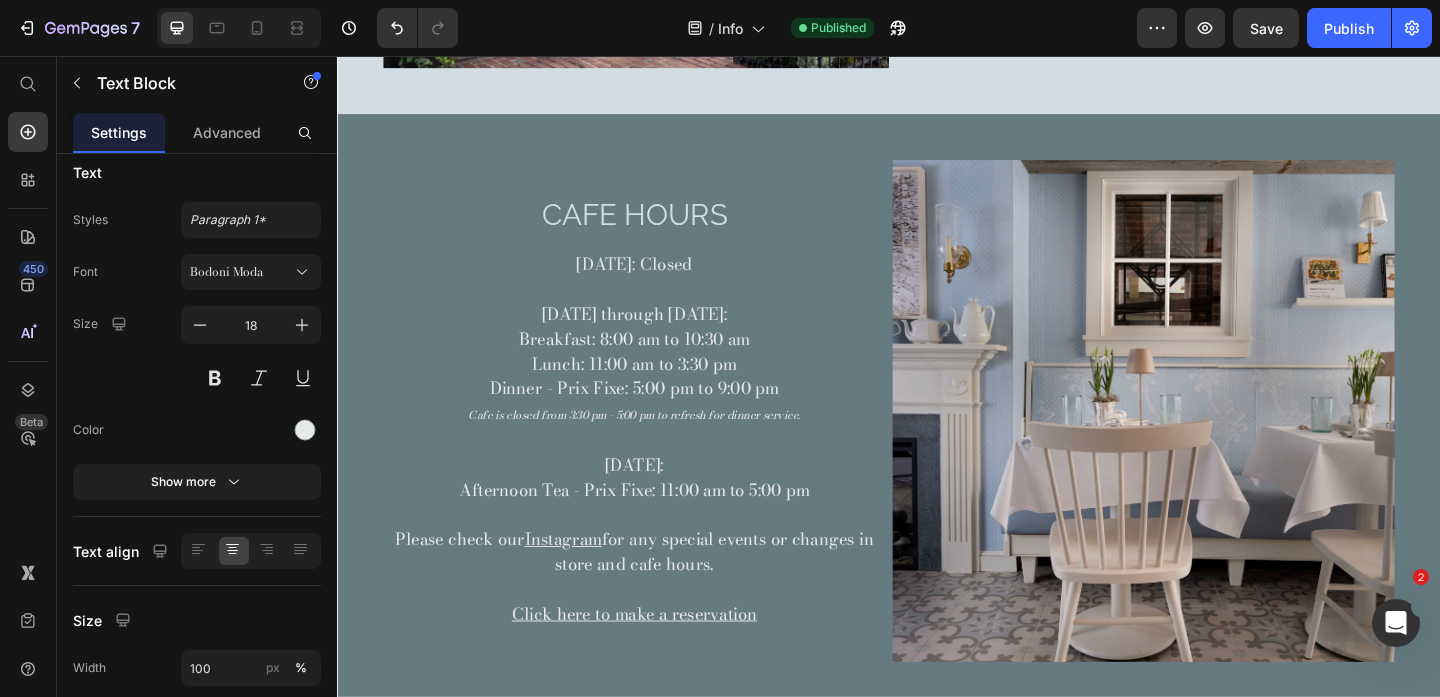 click on "Please check our" at bounding box center [470, 581] 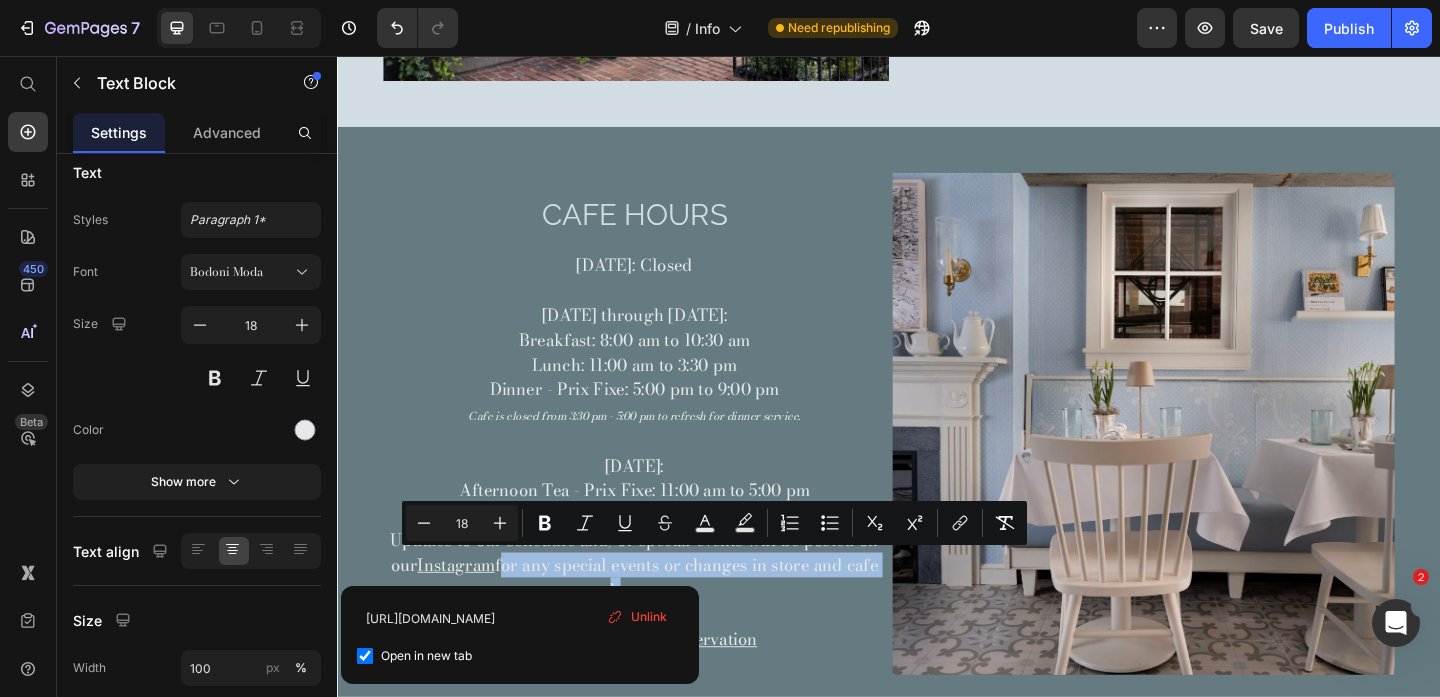 scroll, scrollTop: 628, scrollLeft: 0, axis: vertical 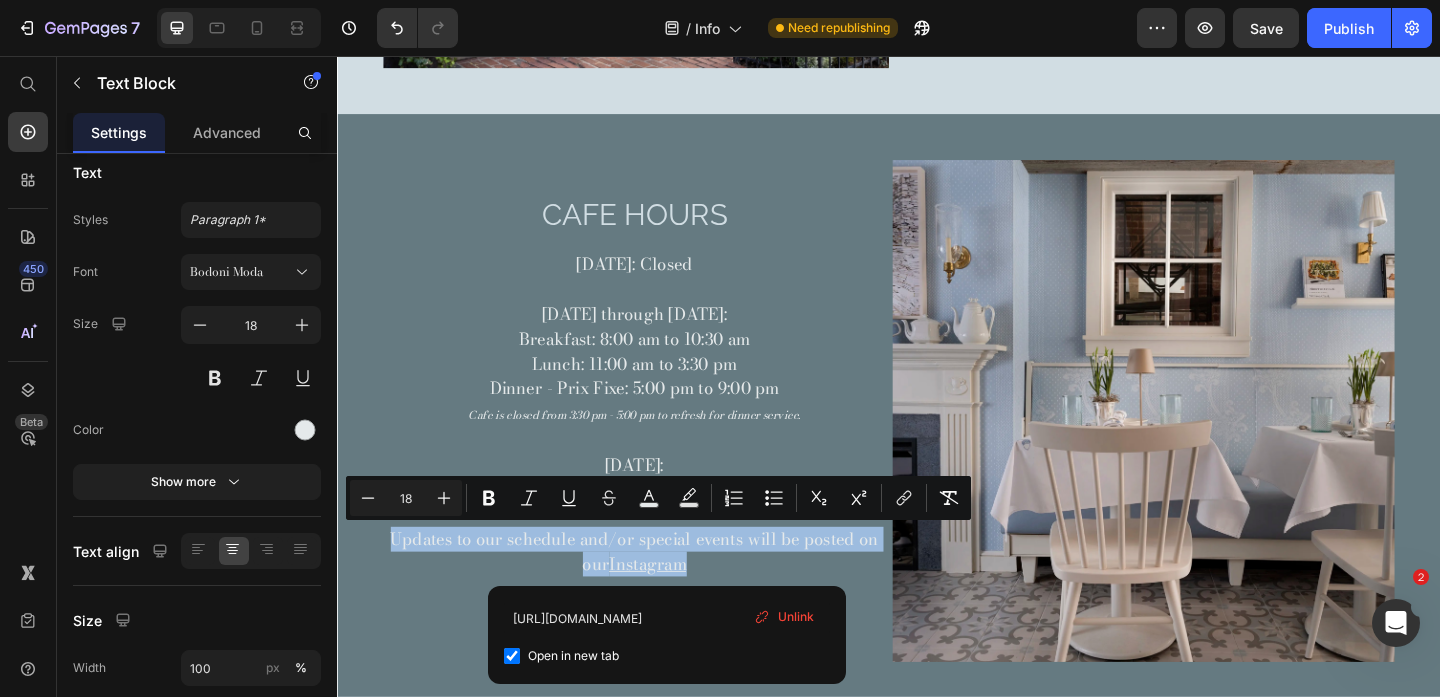 copy on "Updates to our schedule and/or special events will be posted on our  Instagram" 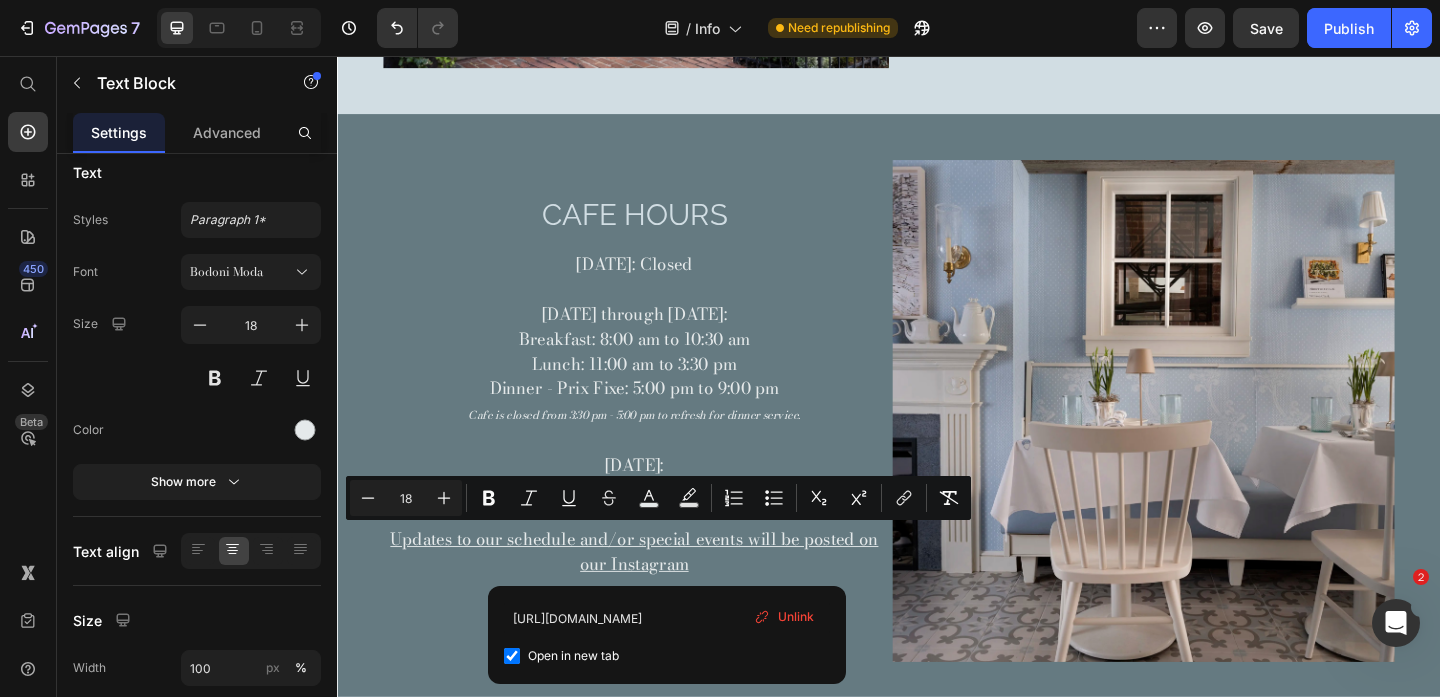 type on "16" 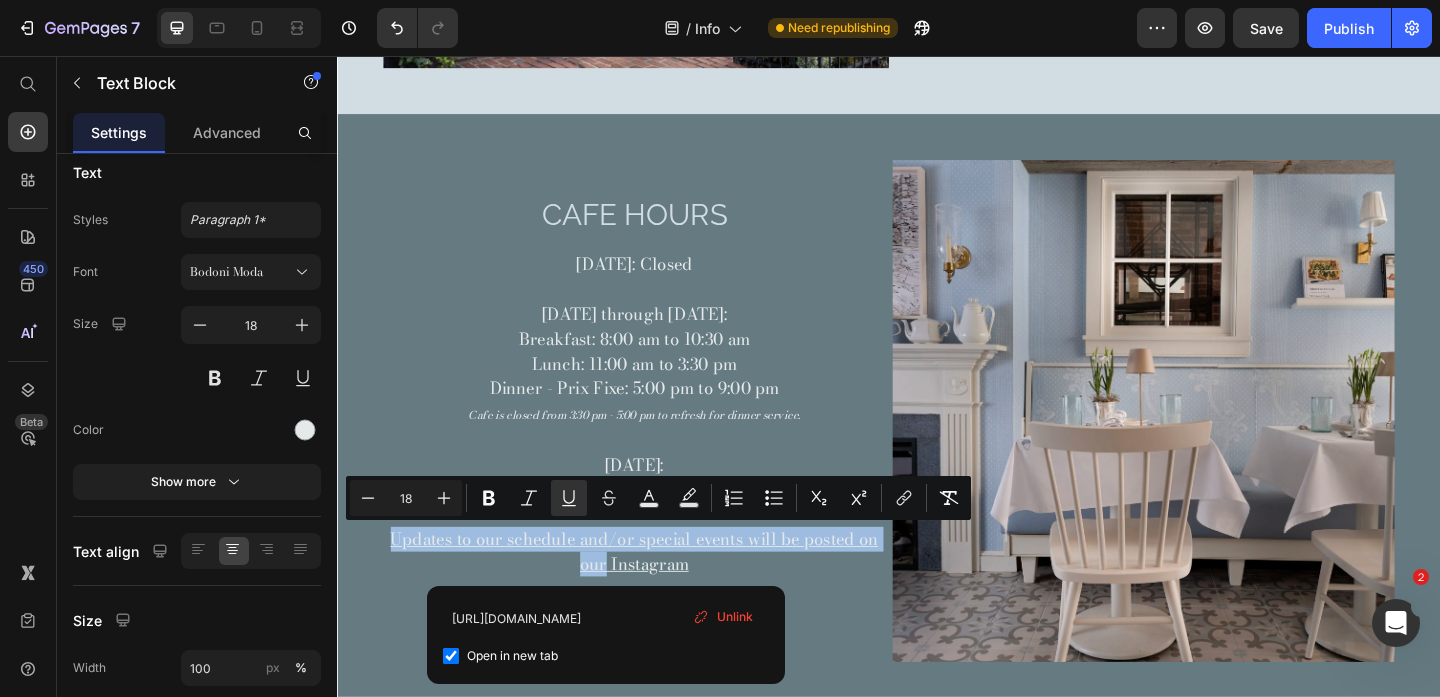 drag, startPoint x: 629, startPoint y: 611, endPoint x: 392, endPoint y: 568, distance: 240.86926 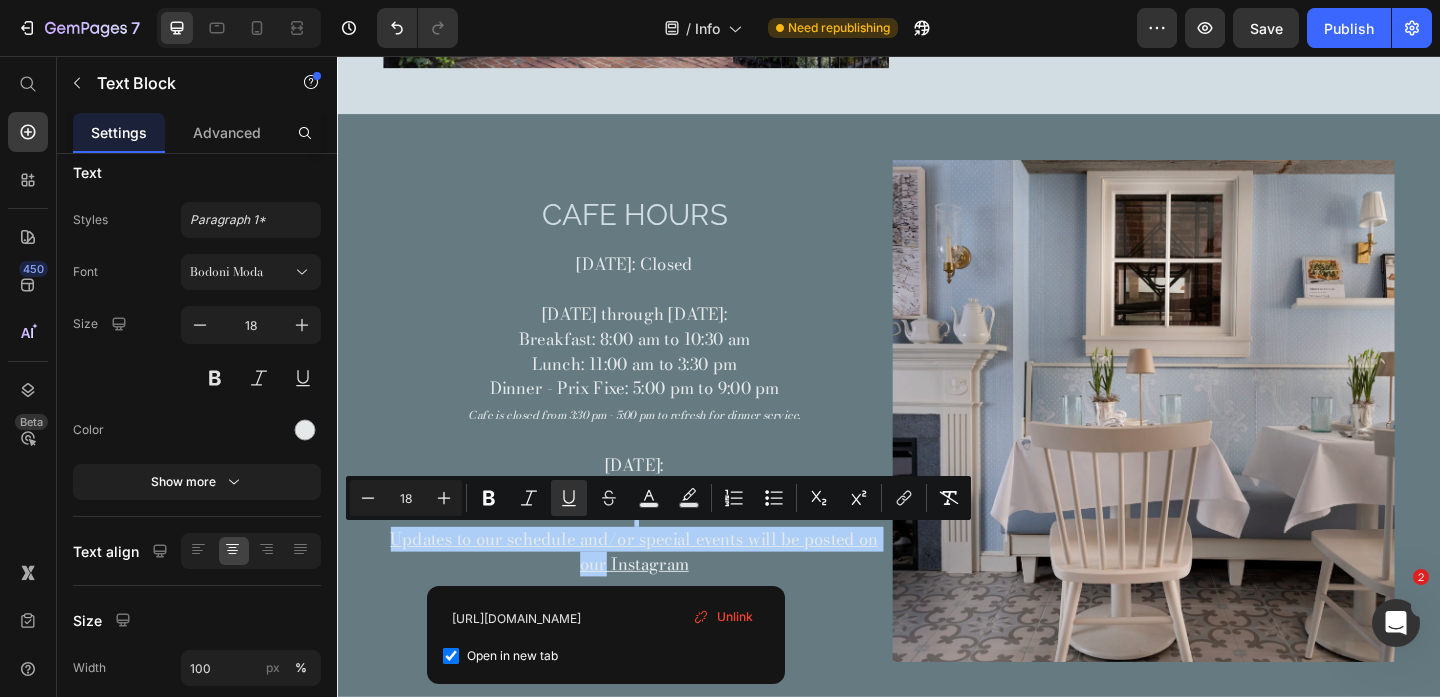 click on "Unlink" at bounding box center [735, 617] 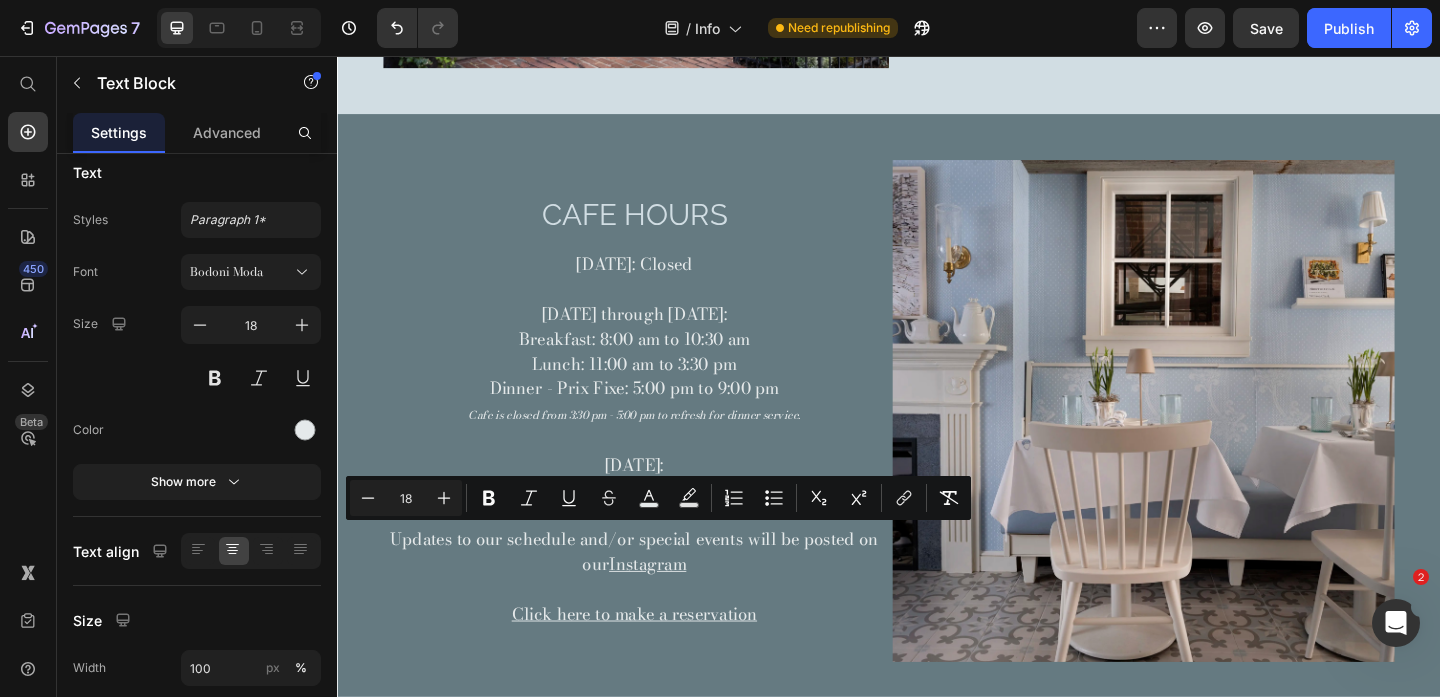 click on "Updates to our schedule and/or special events will be posted on our  Instagram" at bounding box center (660, 595) 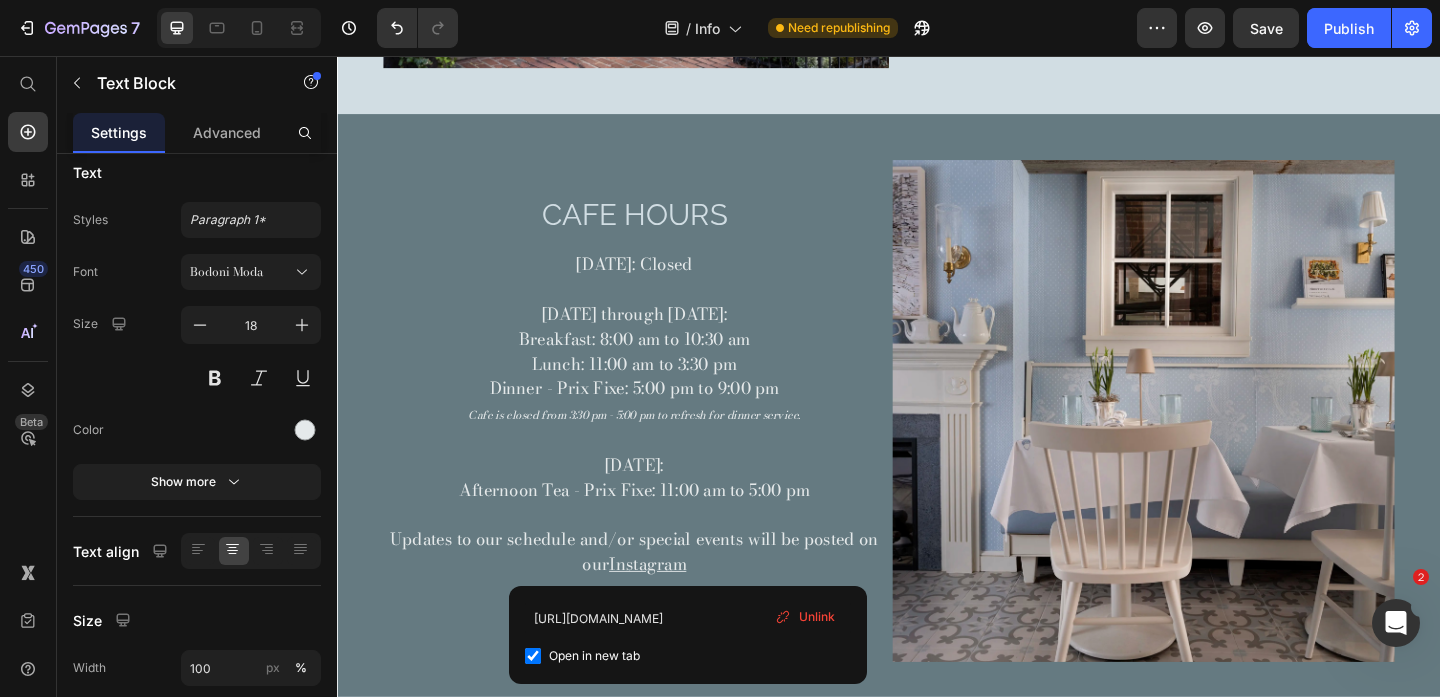 scroll, scrollTop: 614, scrollLeft: 0, axis: vertical 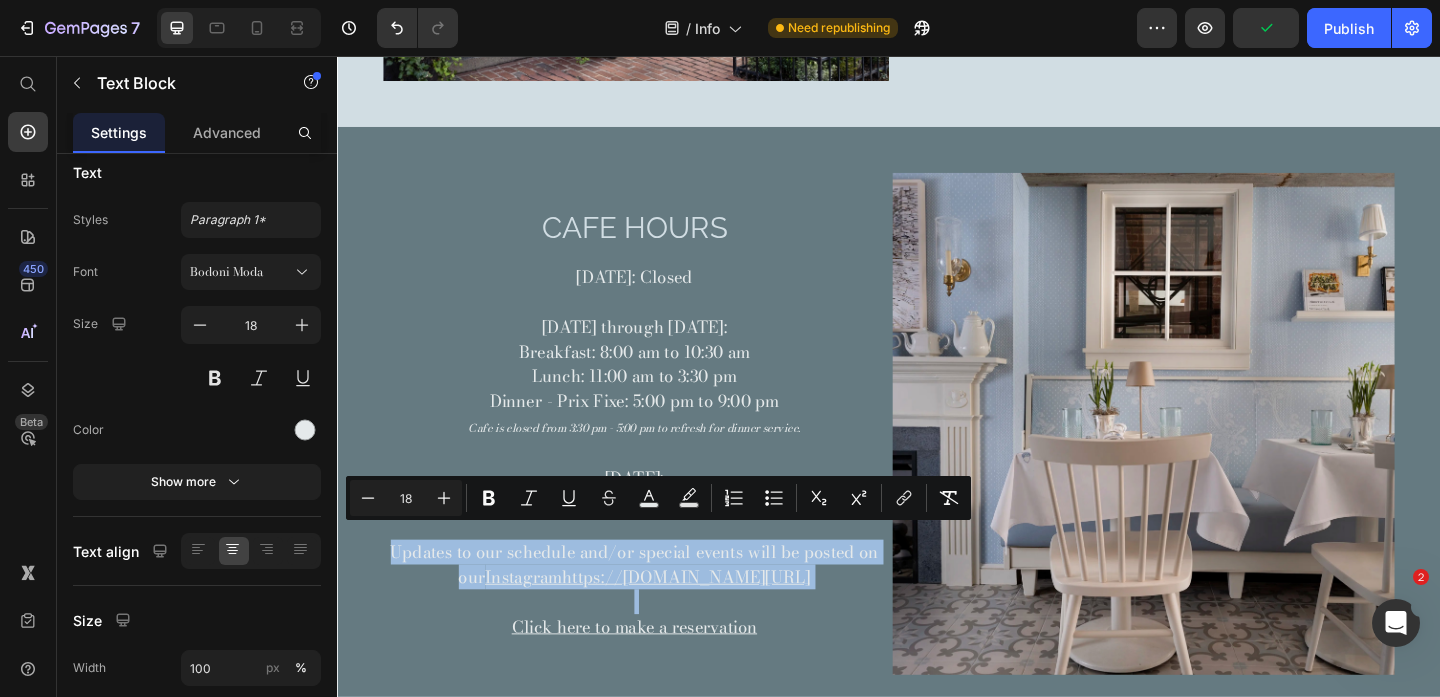 drag, startPoint x: 394, startPoint y: 581, endPoint x: 916, endPoint y: 653, distance: 526.94214 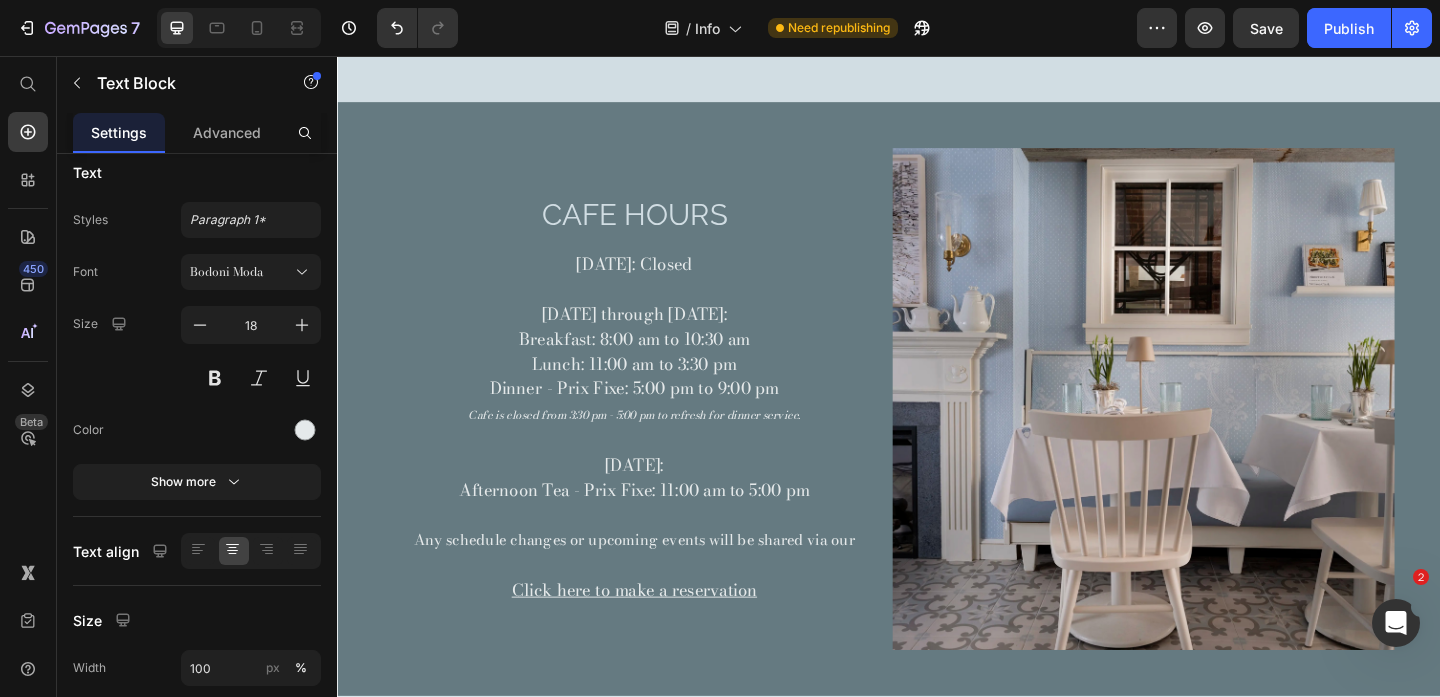 scroll, scrollTop: 614, scrollLeft: 0, axis: vertical 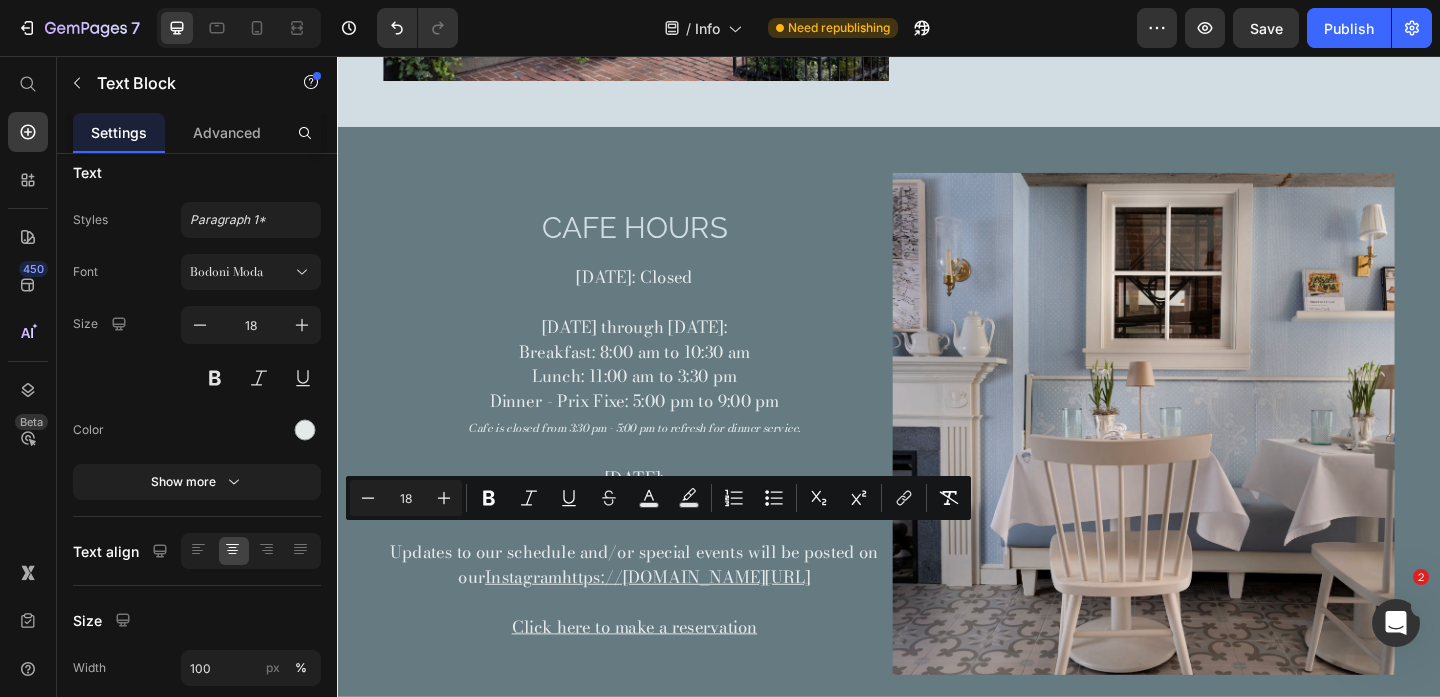 click on "Updates to our schedule and/or special events will be posted on our" at bounding box center (660, 609) 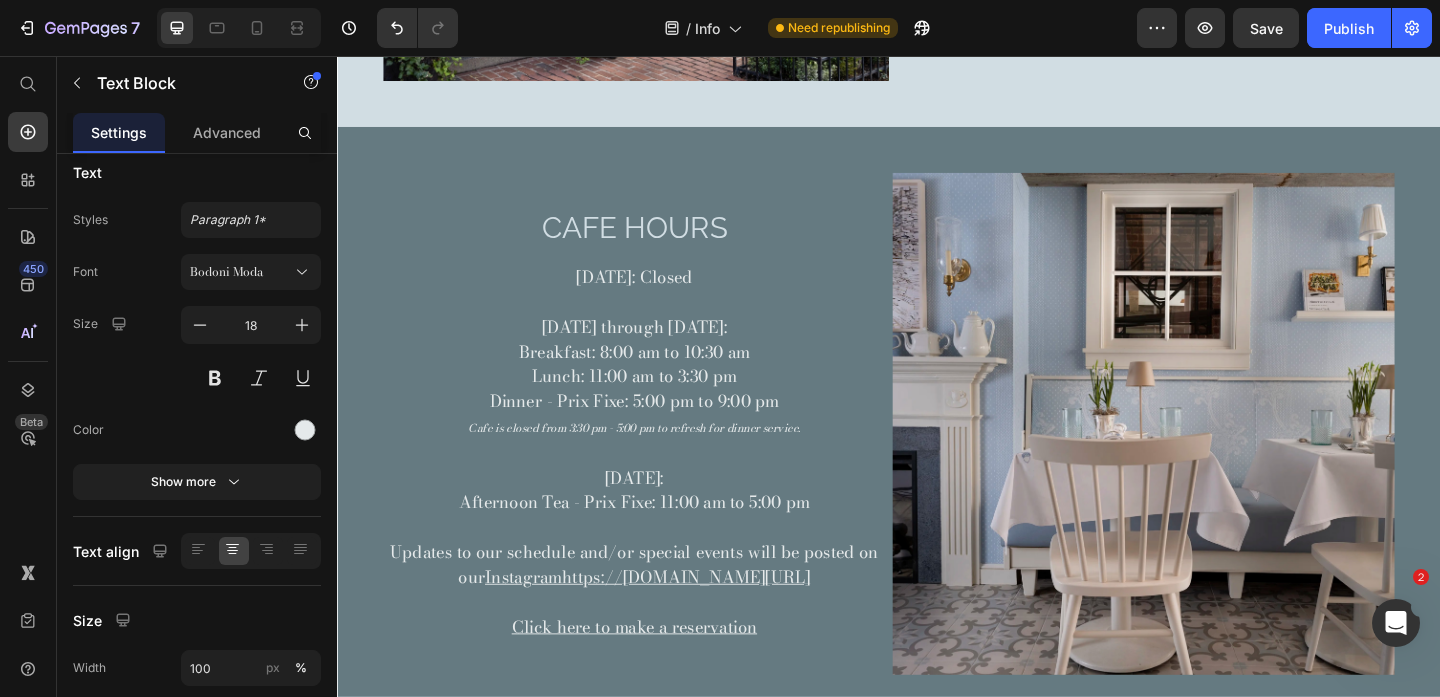 click on "Updates to our schedule and/or special events will be posted on our" at bounding box center [660, 609] 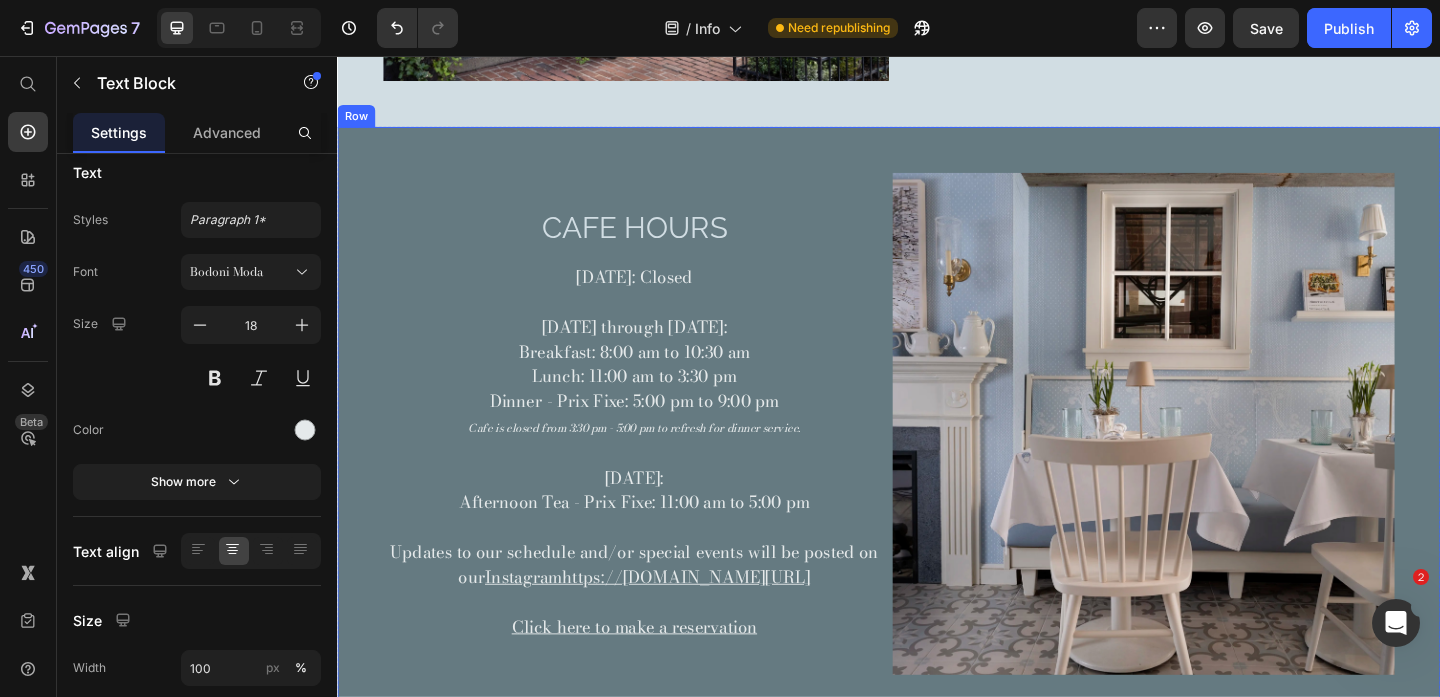 drag, startPoint x: 397, startPoint y: 582, endPoint x: 934, endPoint y: 641, distance: 540.23145 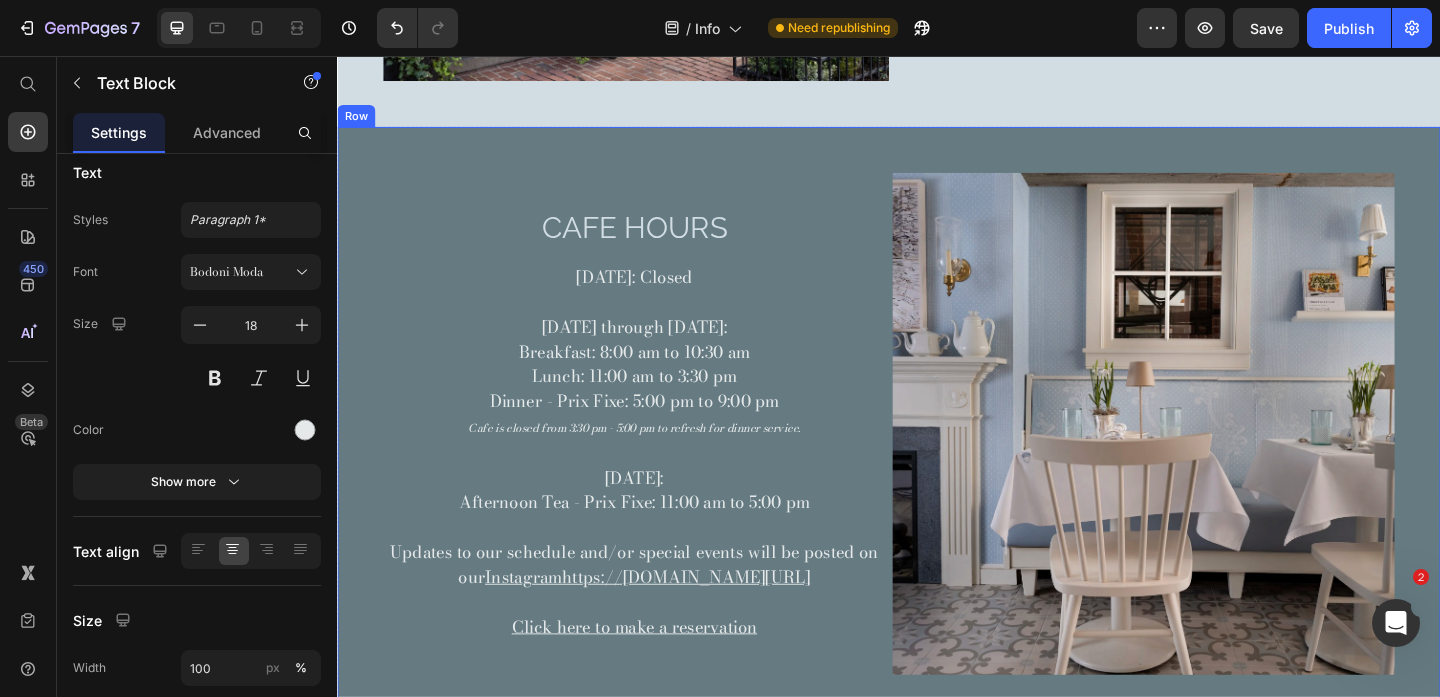 click on "Cafe Hours Heading [DATE]: Closed [DATE] through [DATE]:  Breakfast: 8:00 am to 10:30 am  Lunch: 11:00 am to 3:30 pm  Dinner - Prix Fixe: 5:00 pm to 9:00 pm  Cafe is closed from 3:30 pm - 5:00 pm to refresh for dinner service.  [DATE]: Afternoon Tea - Prix Fixe: 11:00 am to 5:00 pm Updates to our schedule and/or special events will be posted on our  Instagramhttps://[DOMAIN_NAME][URL] Click here to make a reservation Text Block Image Row" at bounding box center (937, 456) 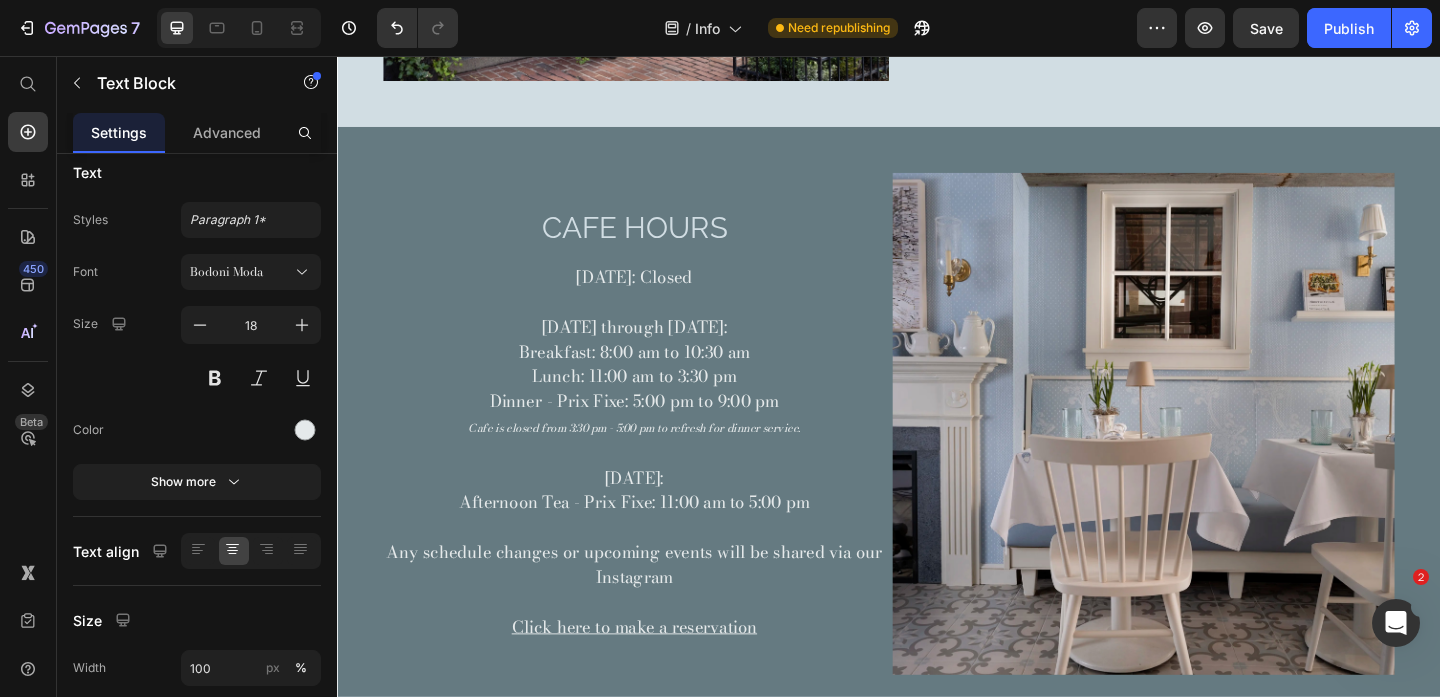 click on "Afternoon Tea - Prix Fixe: 11:00 am to 5:00 pm" at bounding box center [660, 541] 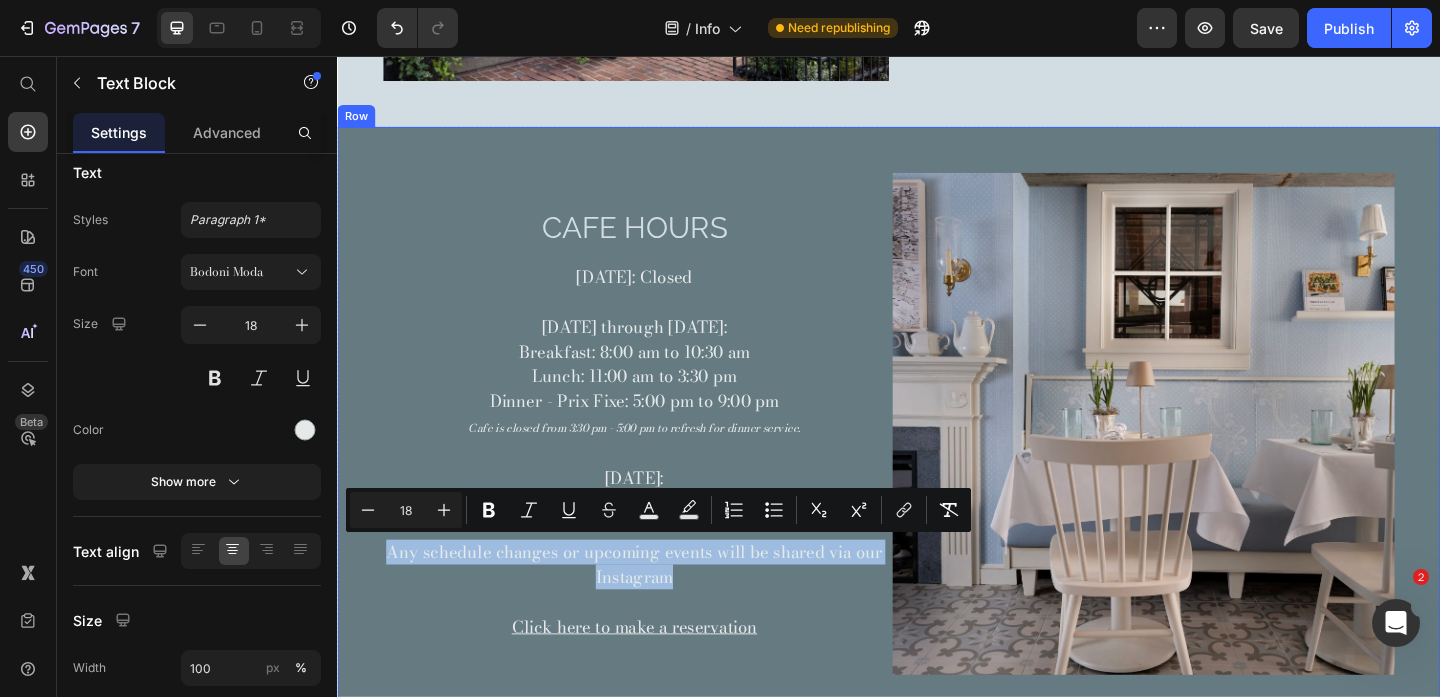 drag, startPoint x: 723, startPoint y: 626, endPoint x: 357, endPoint y: 601, distance: 366.85284 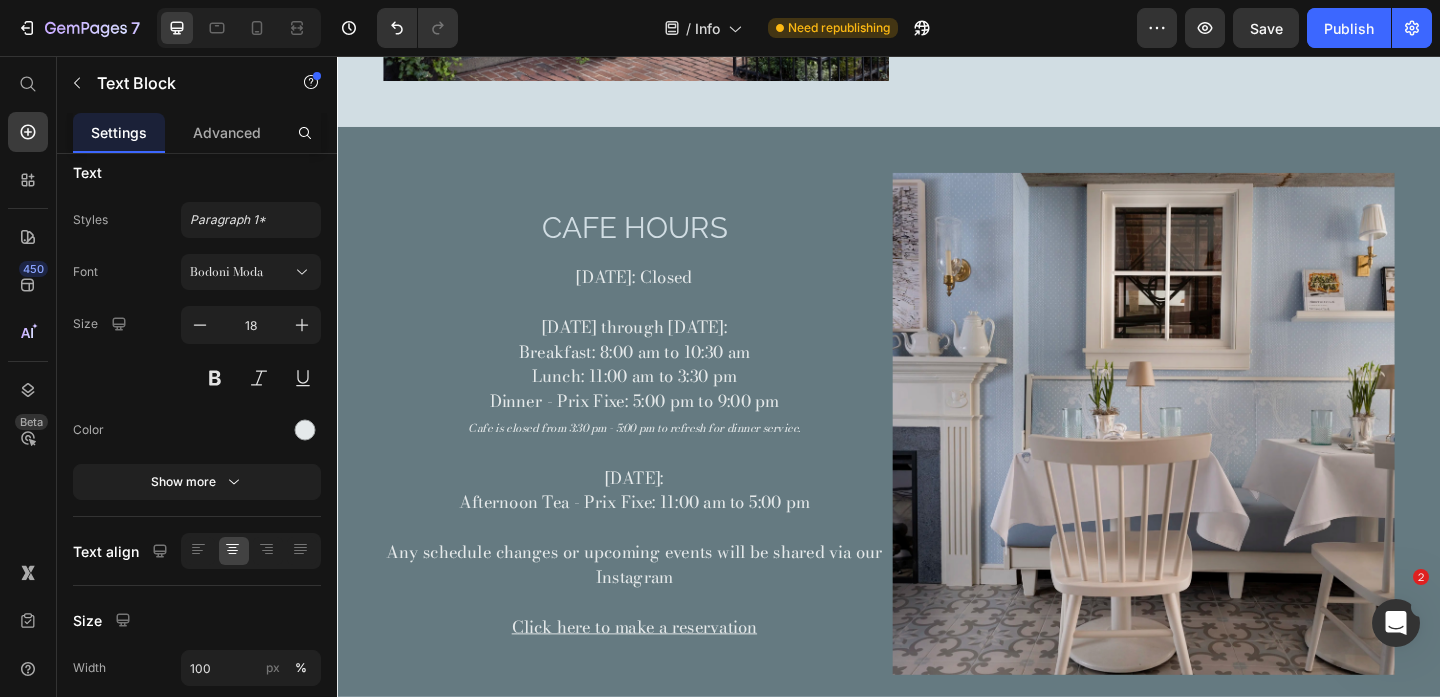 click on "Dinner - Prix Fixe: 5:00 pm to 9:00 pm" at bounding box center [660, 431] 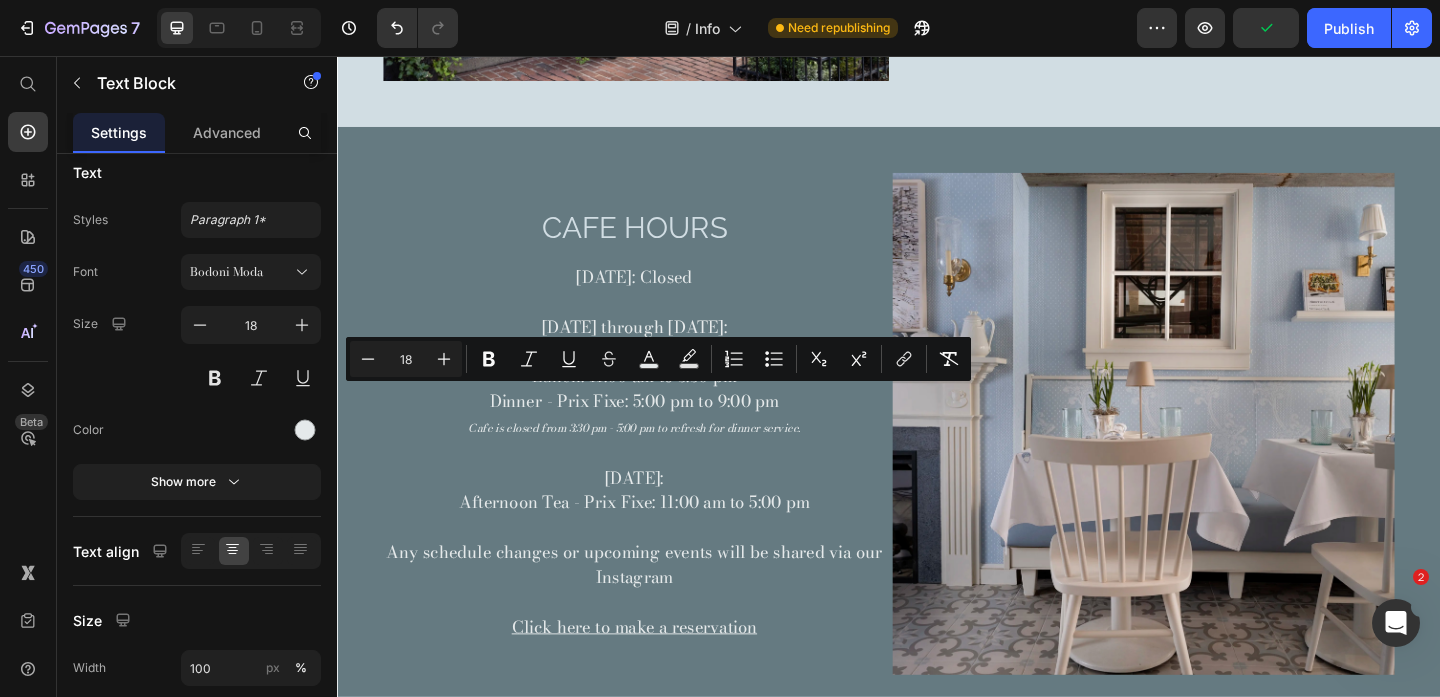 click on "Any schedule changes or upcoming events will be shared via our Instagram" at bounding box center [660, 609] 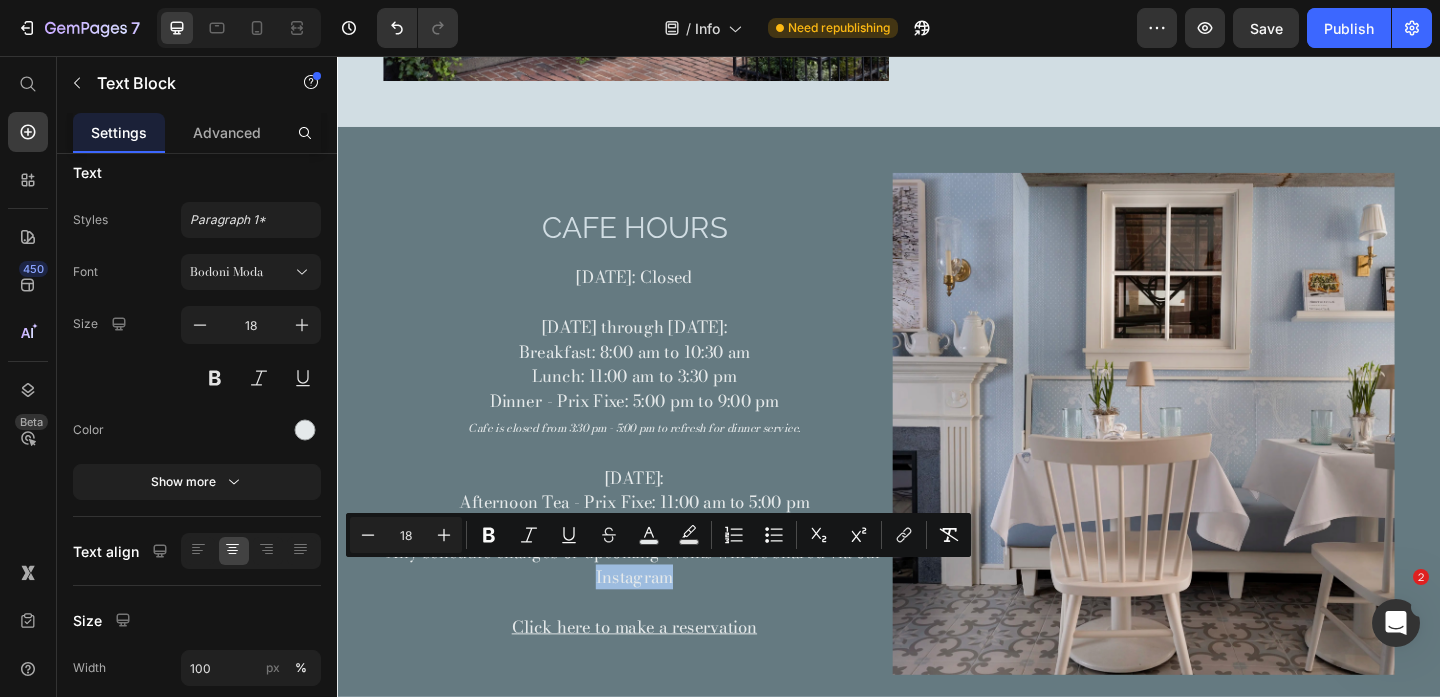drag, startPoint x: 703, startPoint y: 624, endPoint x: 616, endPoint y: 631, distance: 87.28116 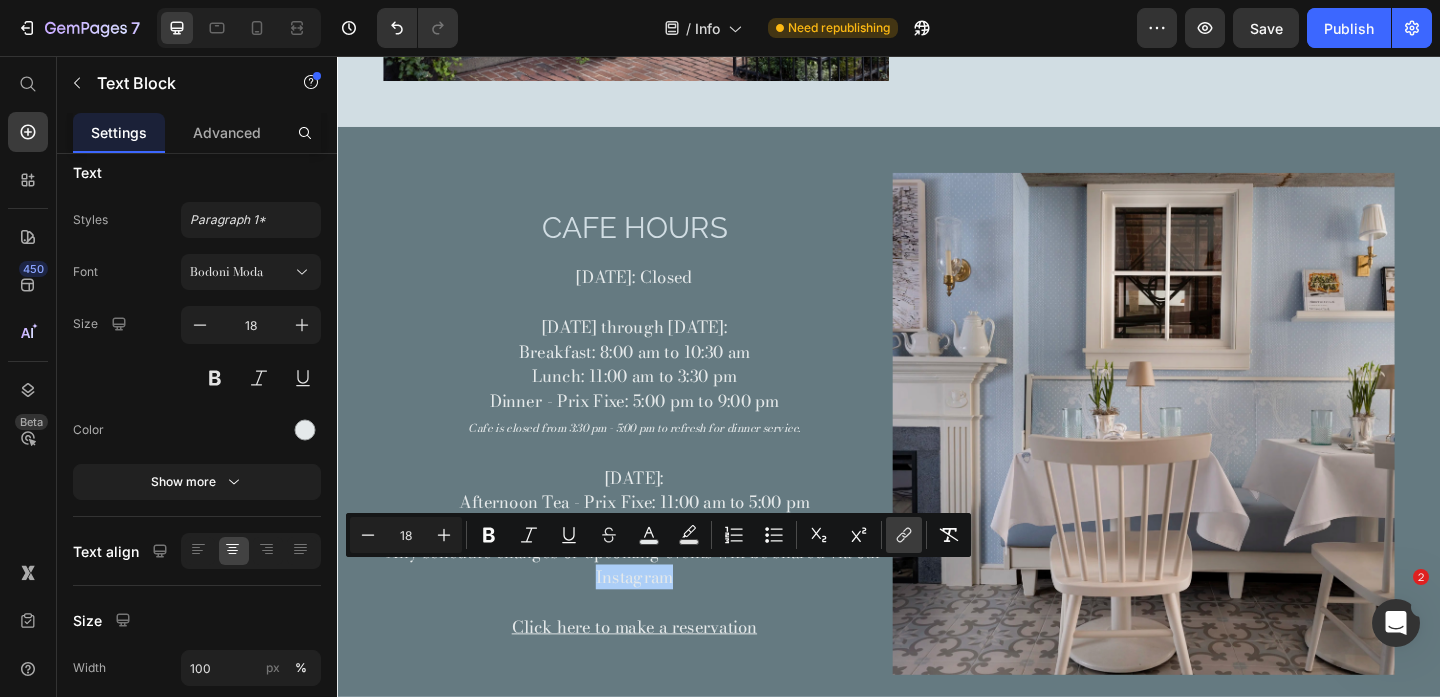 click 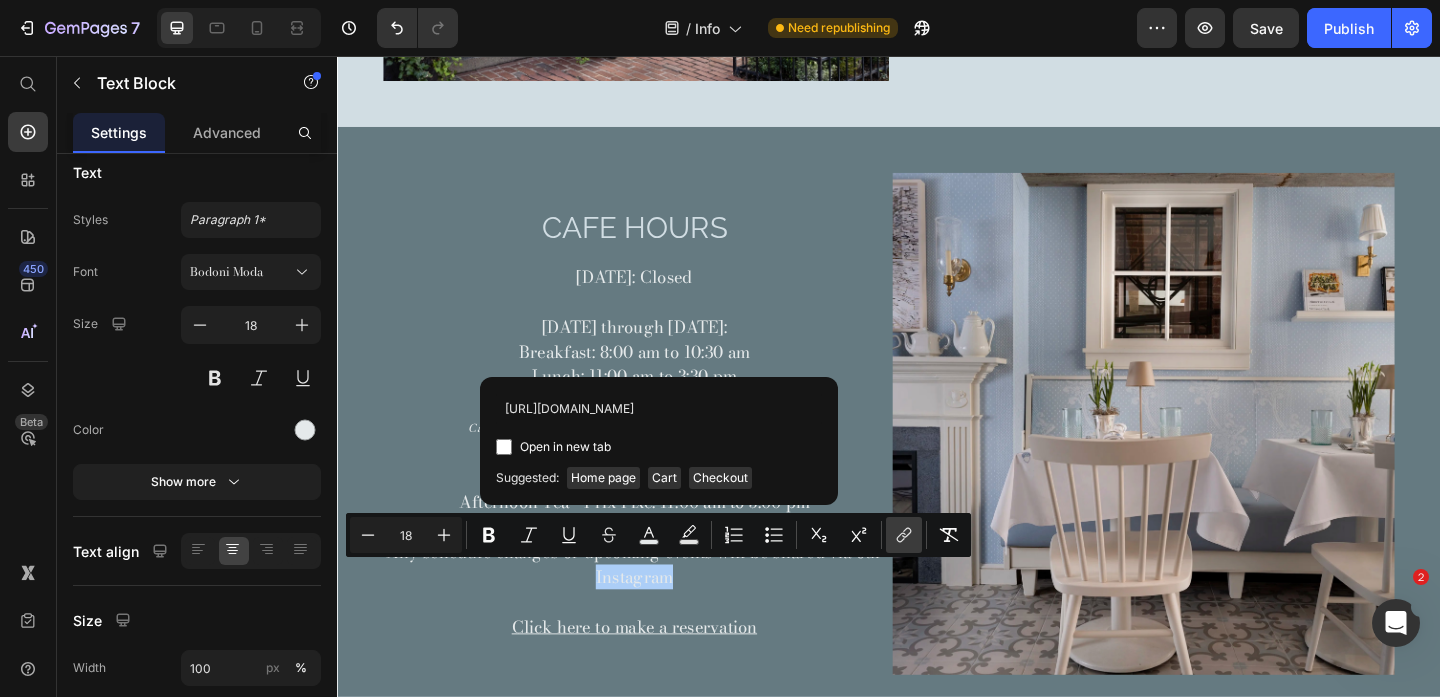 scroll, scrollTop: 0, scrollLeft: 76, axis: horizontal 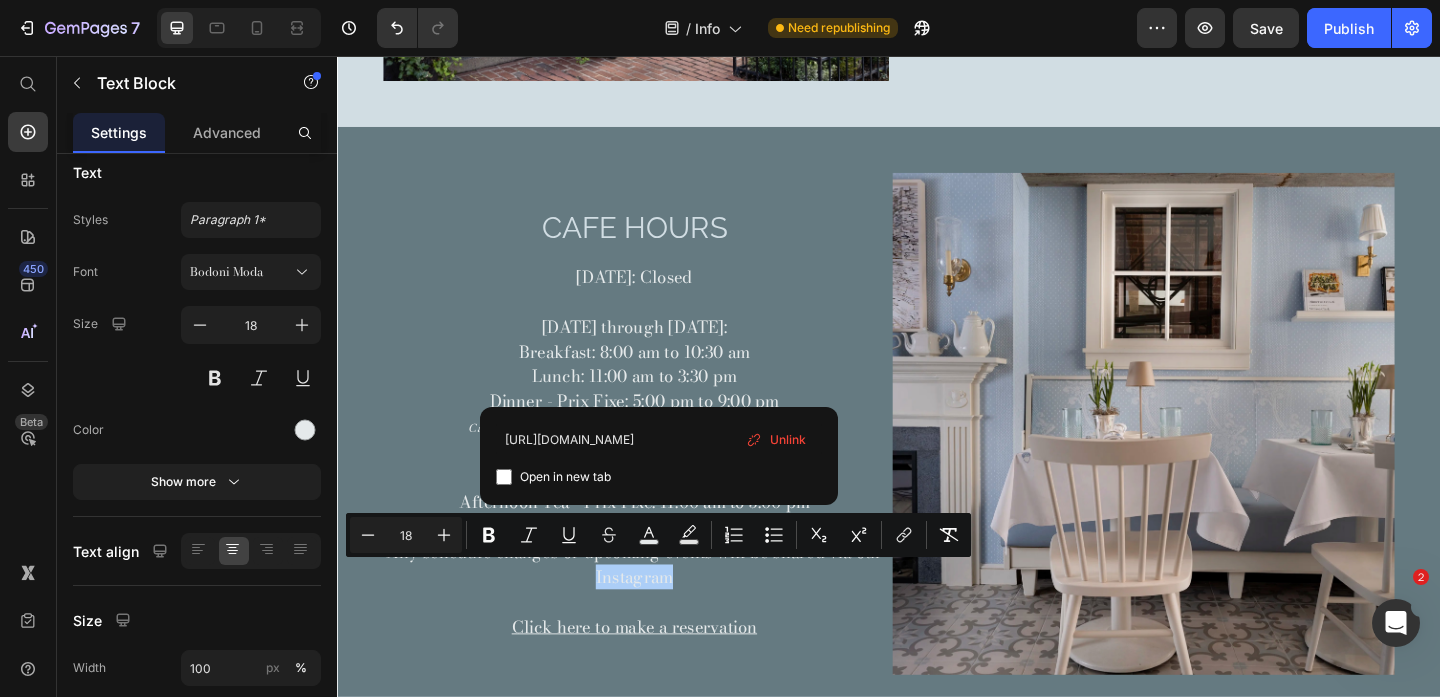 type on "[URL][DOMAIN_NAME]" 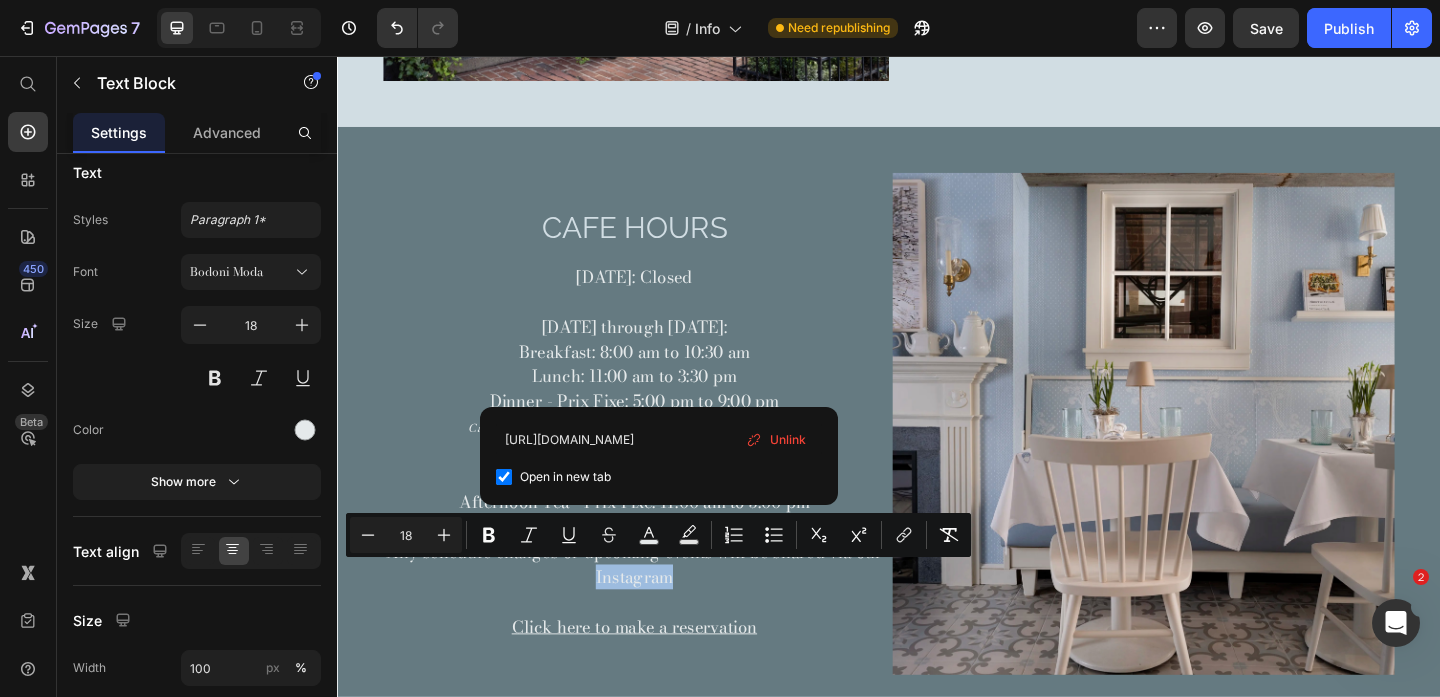 checkbox on "true" 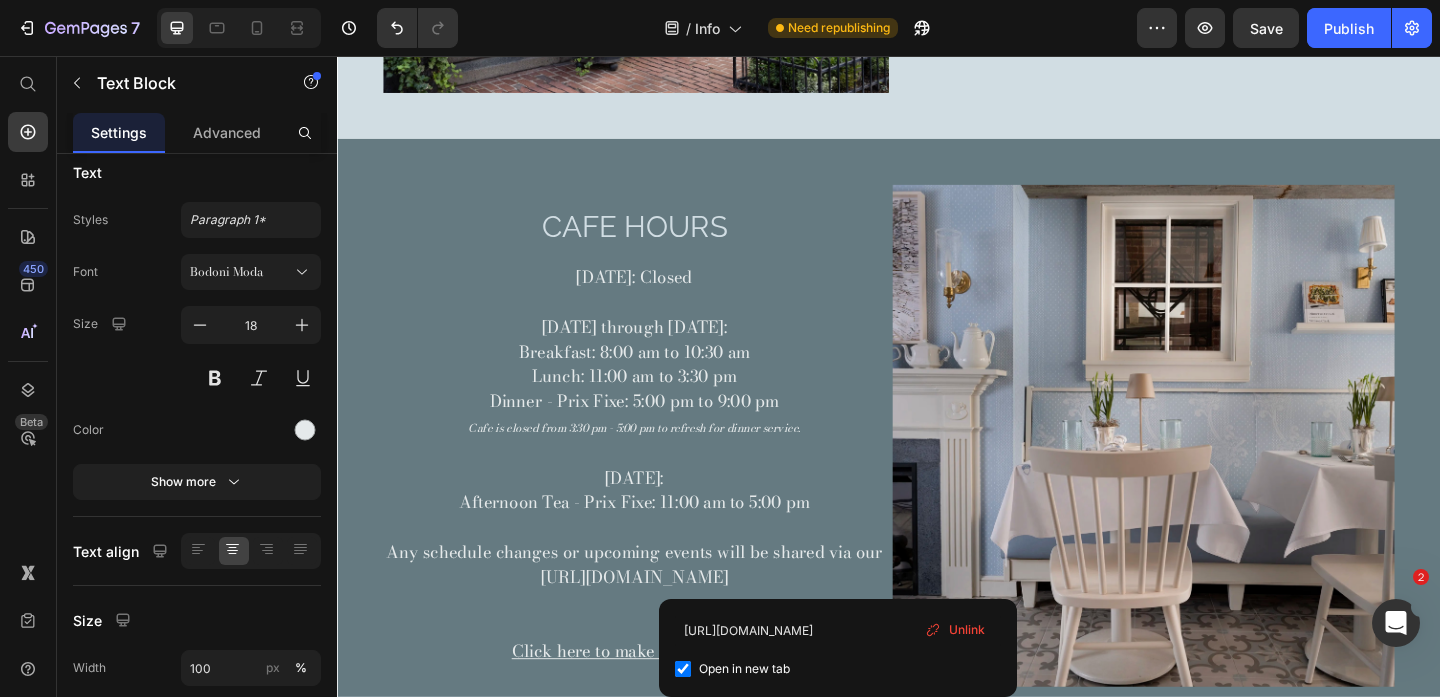 scroll, scrollTop: 614, scrollLeft: 0, axis: vertical 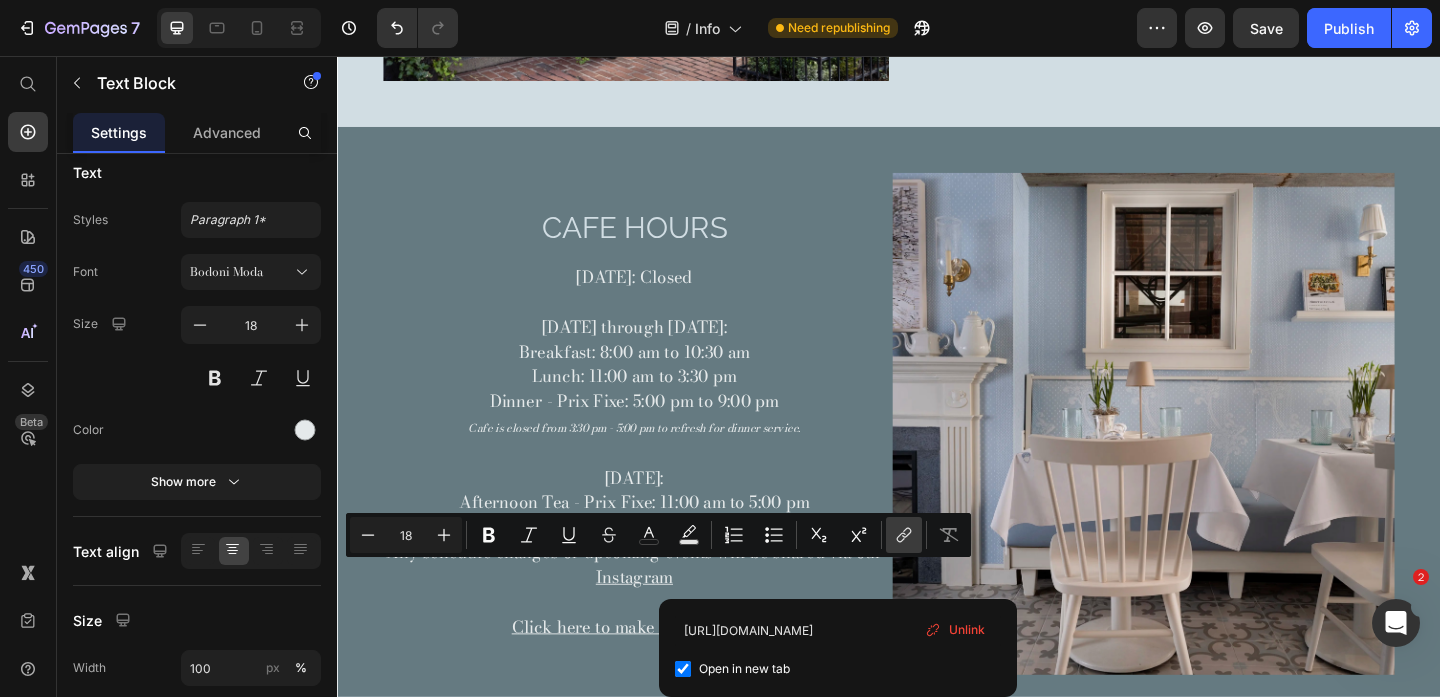 click 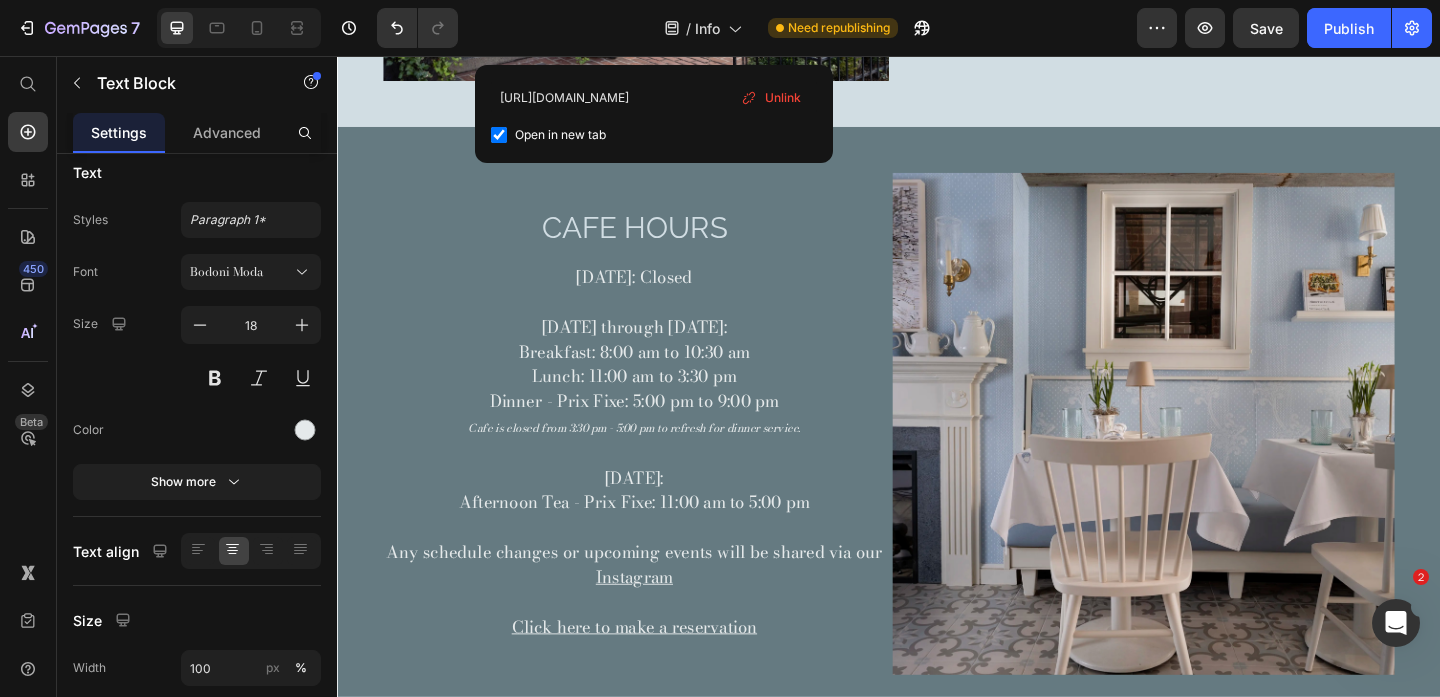 scroll, scrollTop: 0, scrollLeft: 76, axis: horizontal 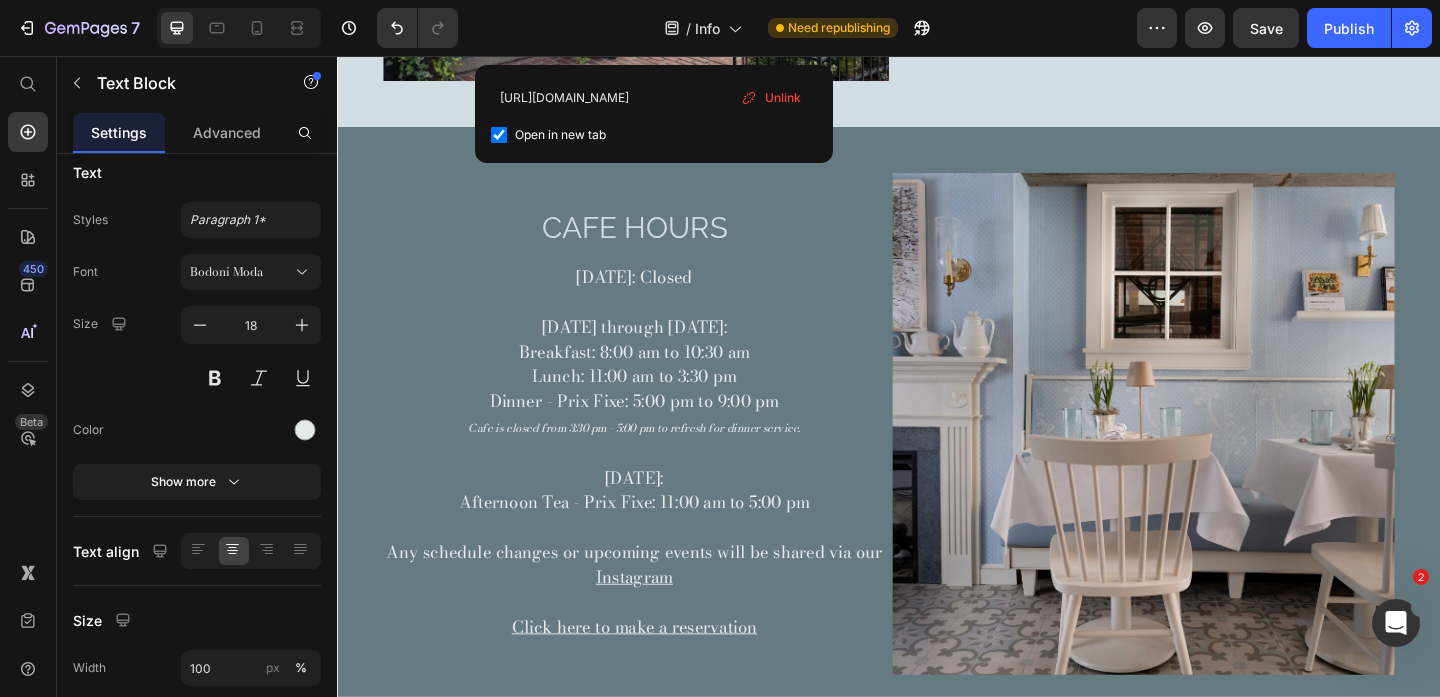 type on "18" 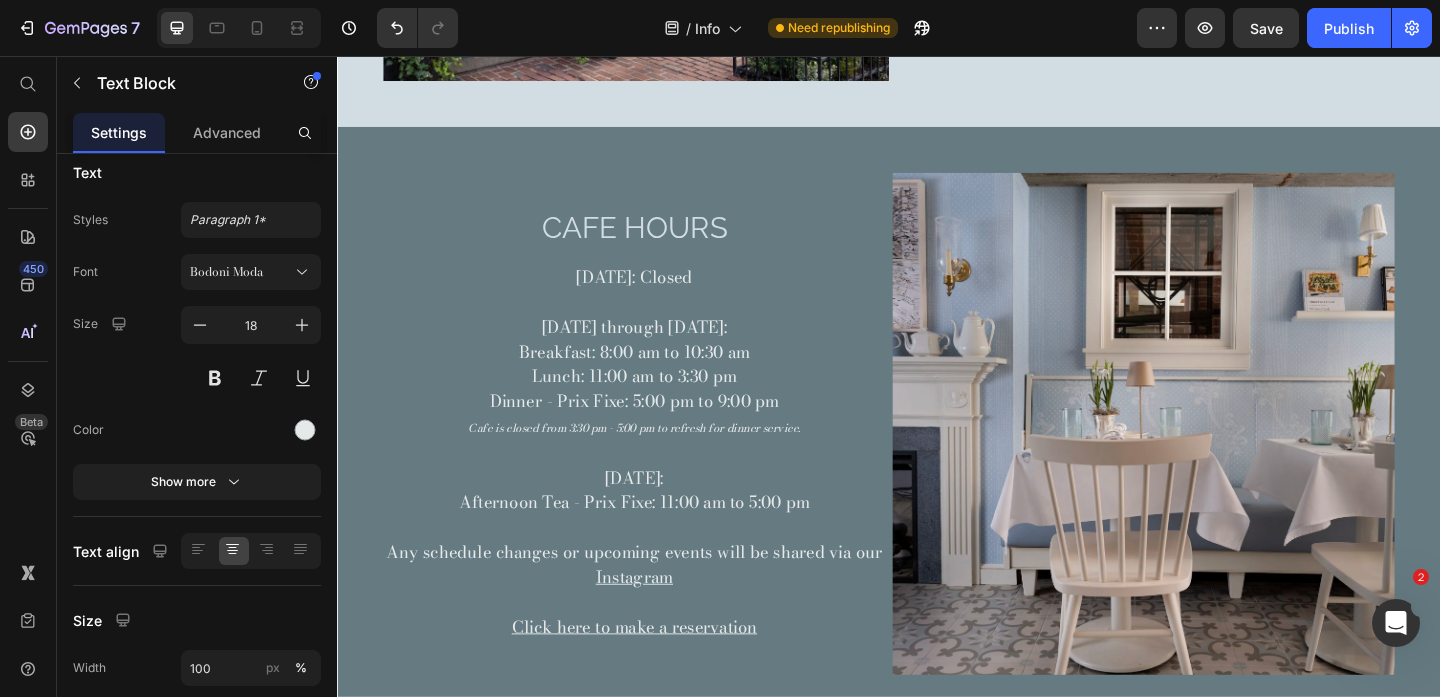 click on "Click here to make a reservation" at bounding box center [660, 676] 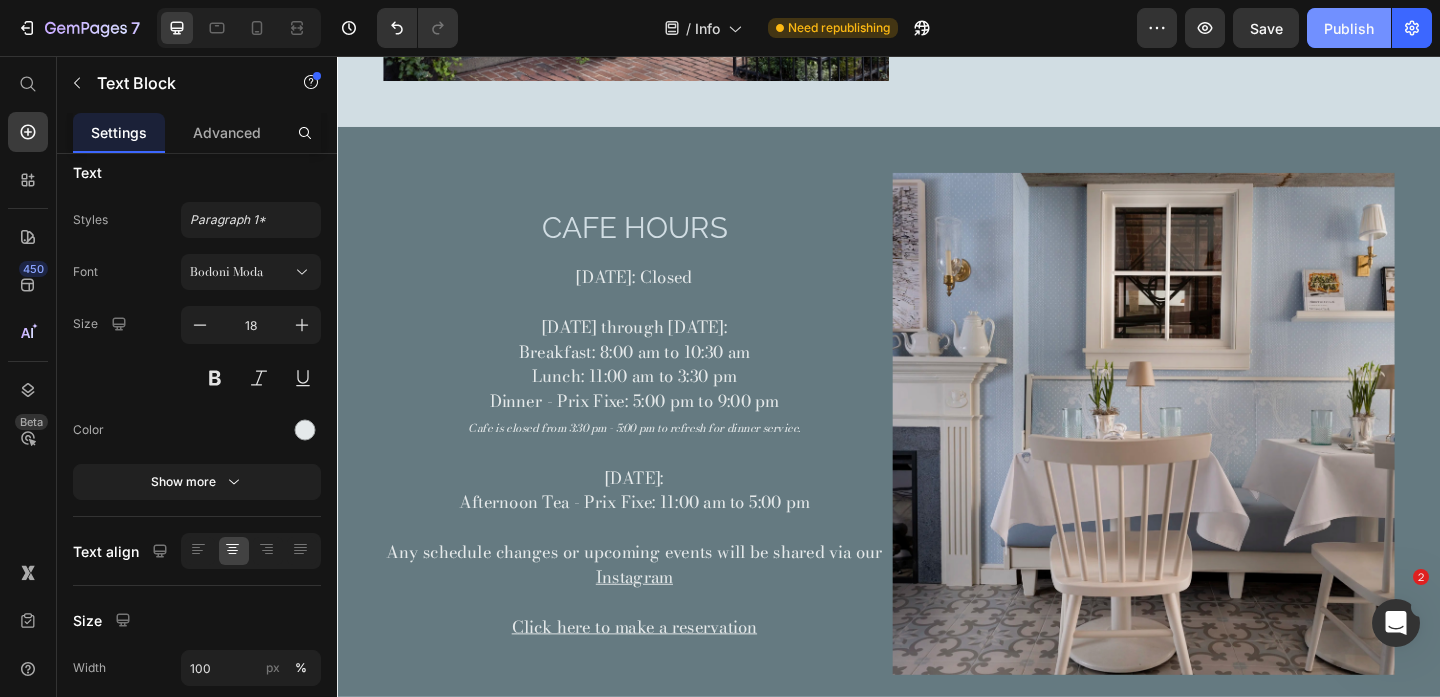 scroll, scrollTop: 587, scrollLeft: 0, axis: vertical 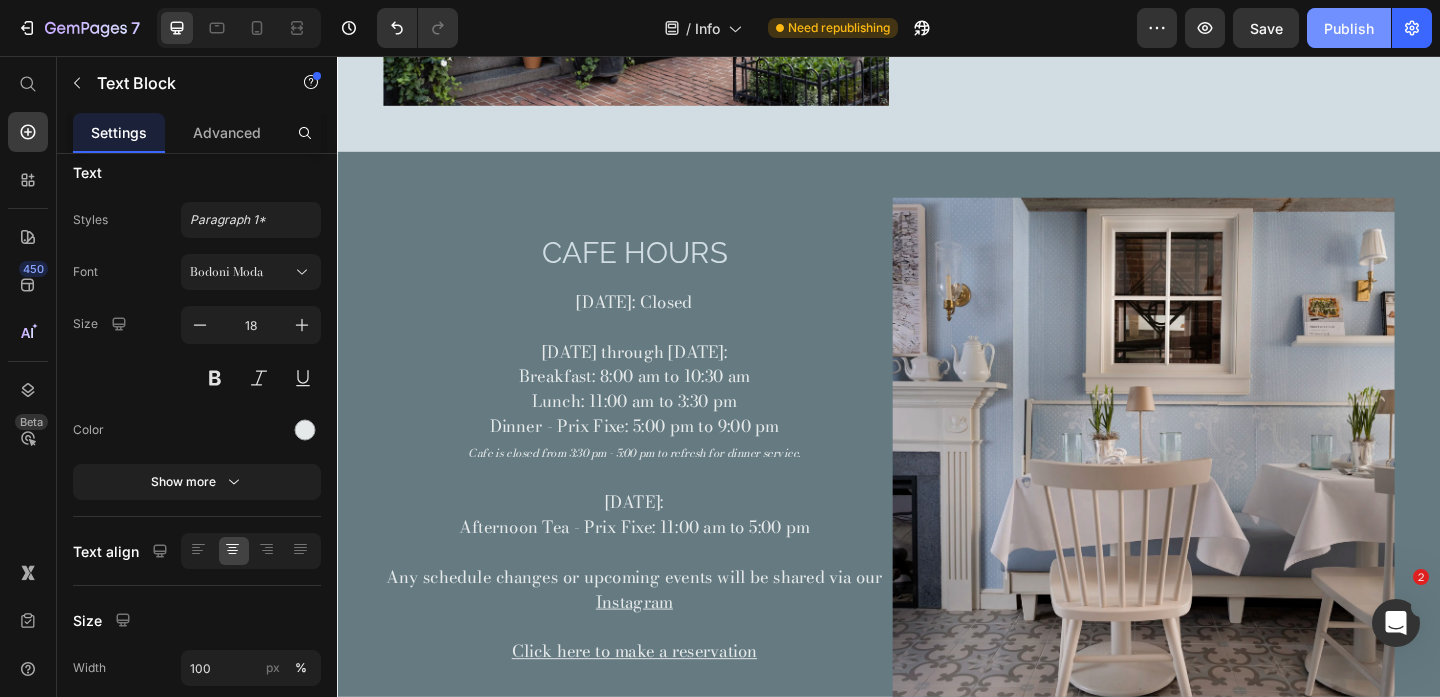 click on "Publish" at bounding box center [1349, 28] 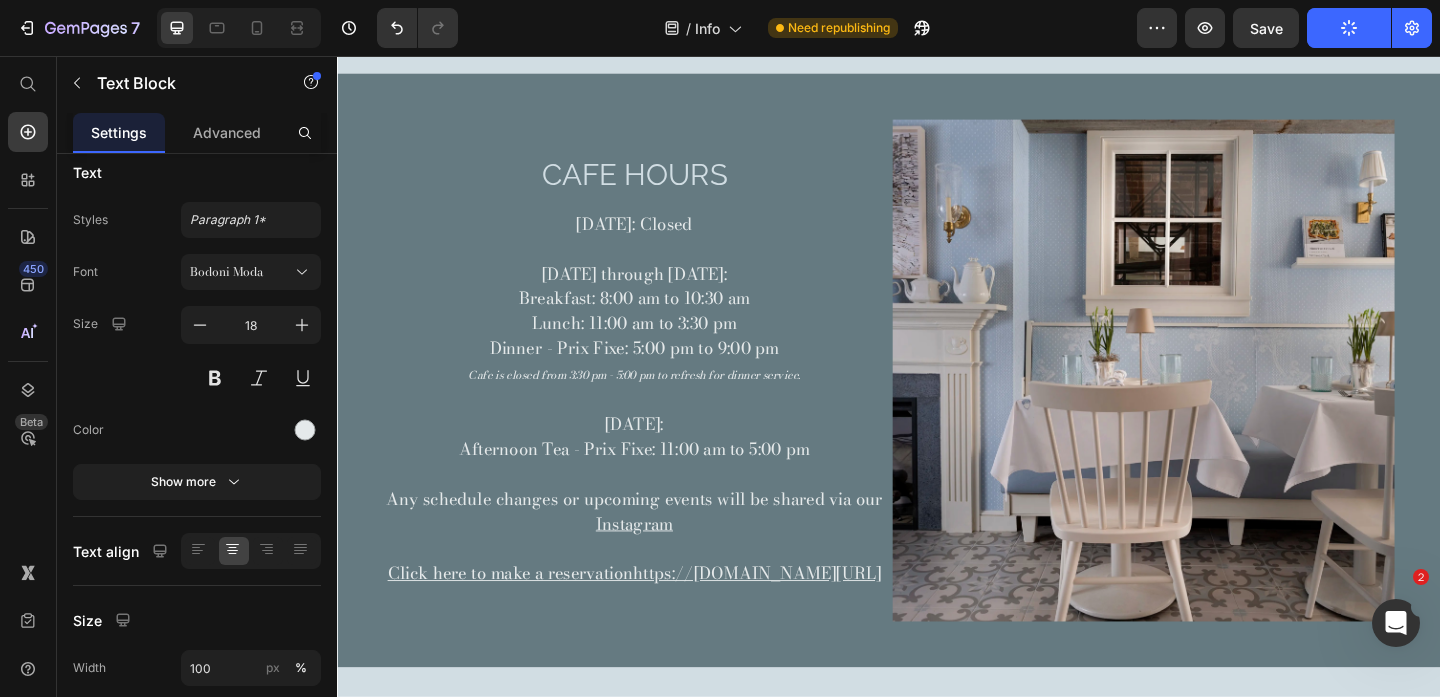 scroll, scrollTop: 674, scrollLeft: 0, axis: vertical 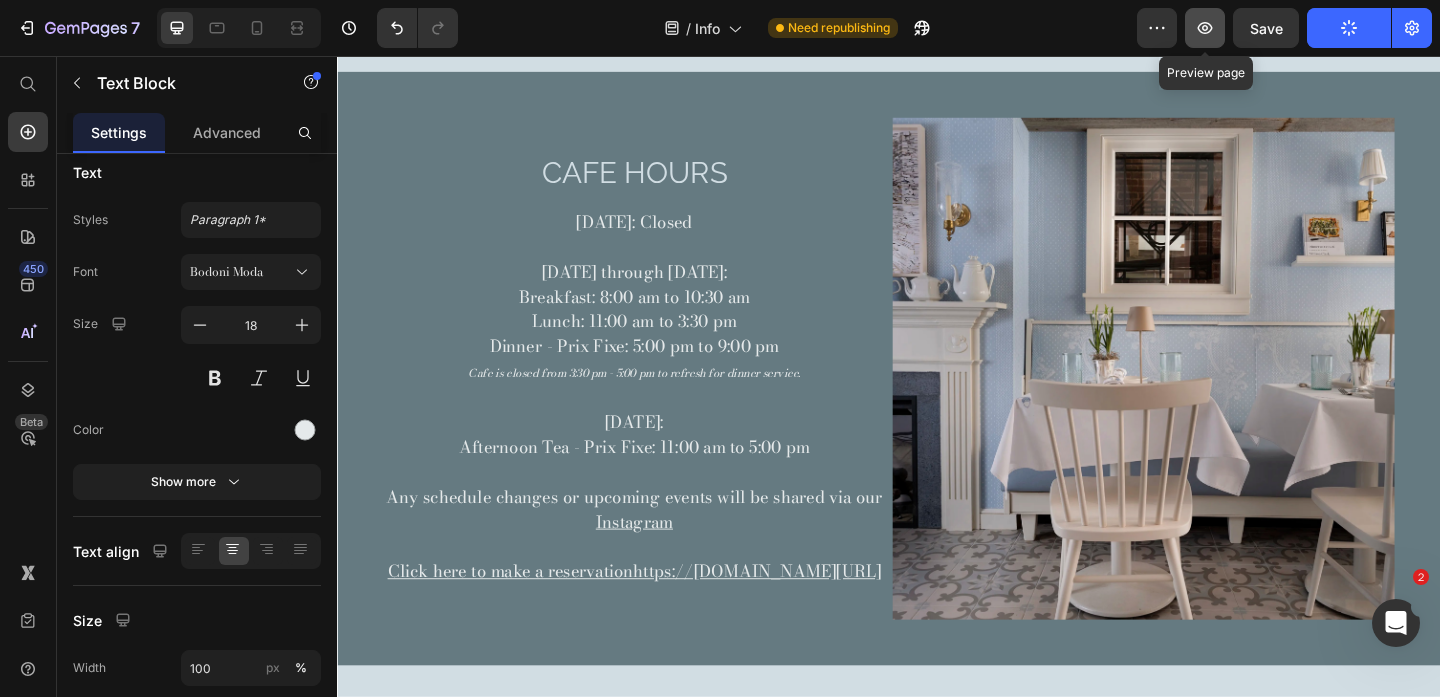 click 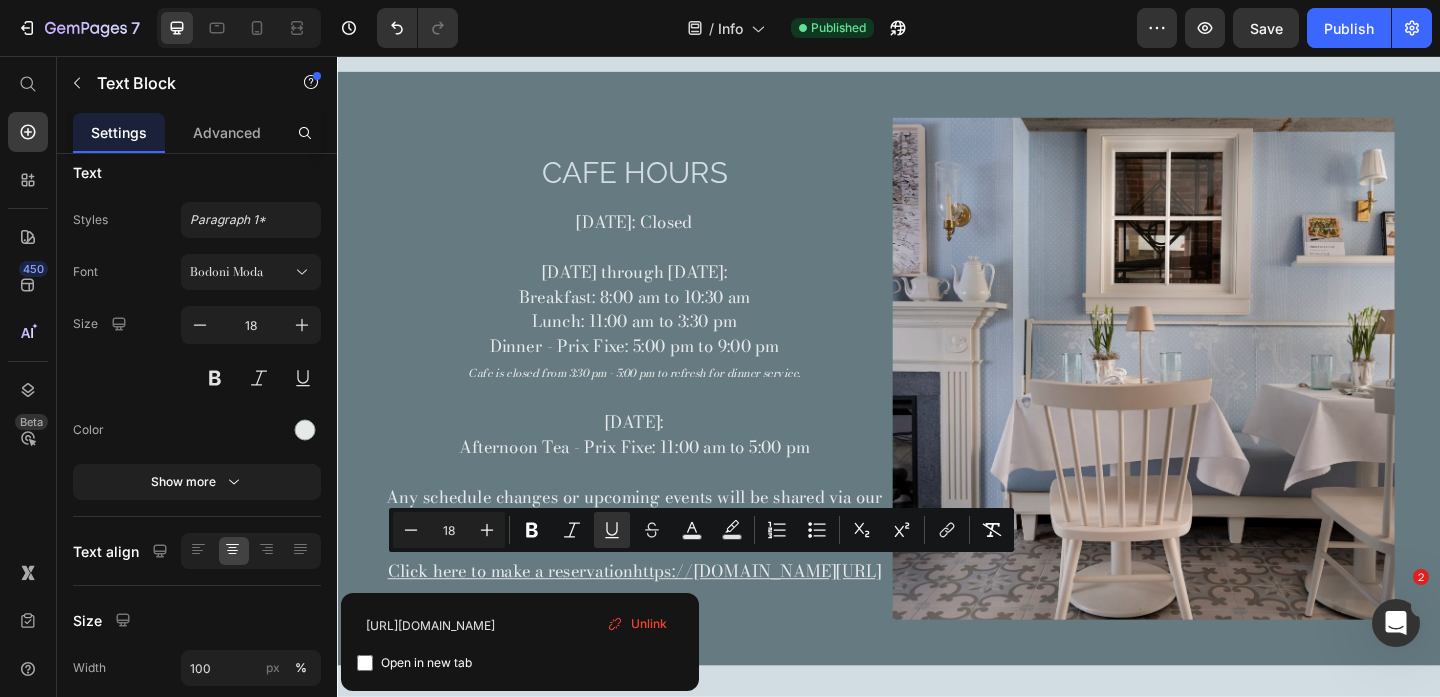 drag, startPoint x: 502, startPoint y: 616, endPoint x: 773, endPoint y: 647, distance: 272.7673 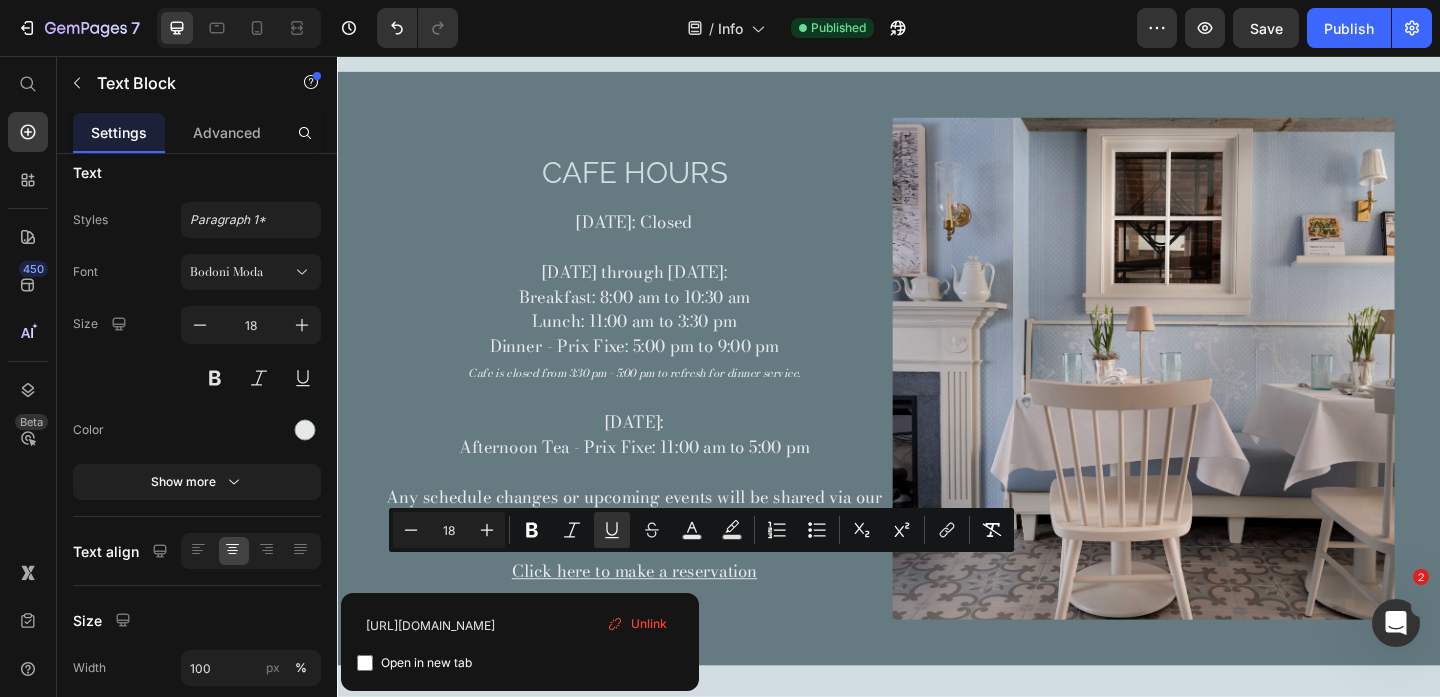 scroll, scrollTop: 701, scrollLeft: 0, axis: vertical 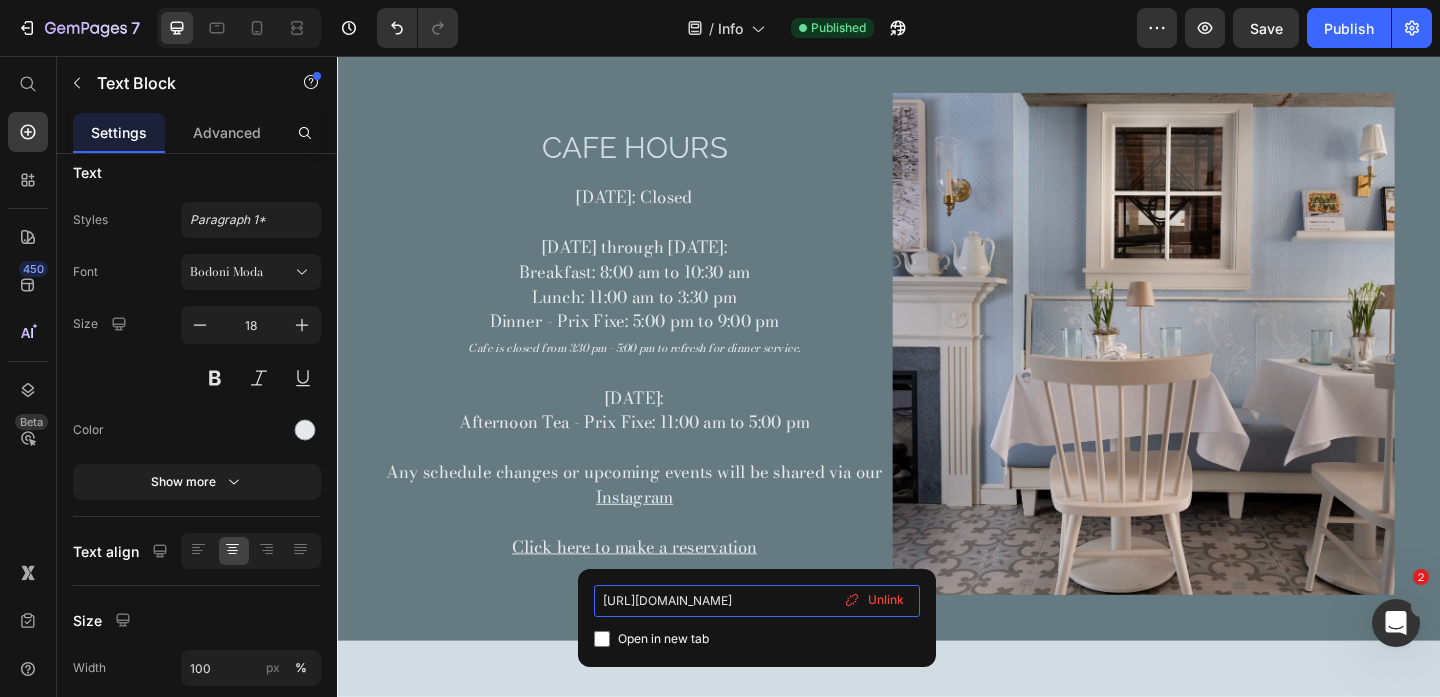 click on "[URL][DOMAIN_NAME]" at bounding box center [757, 601] 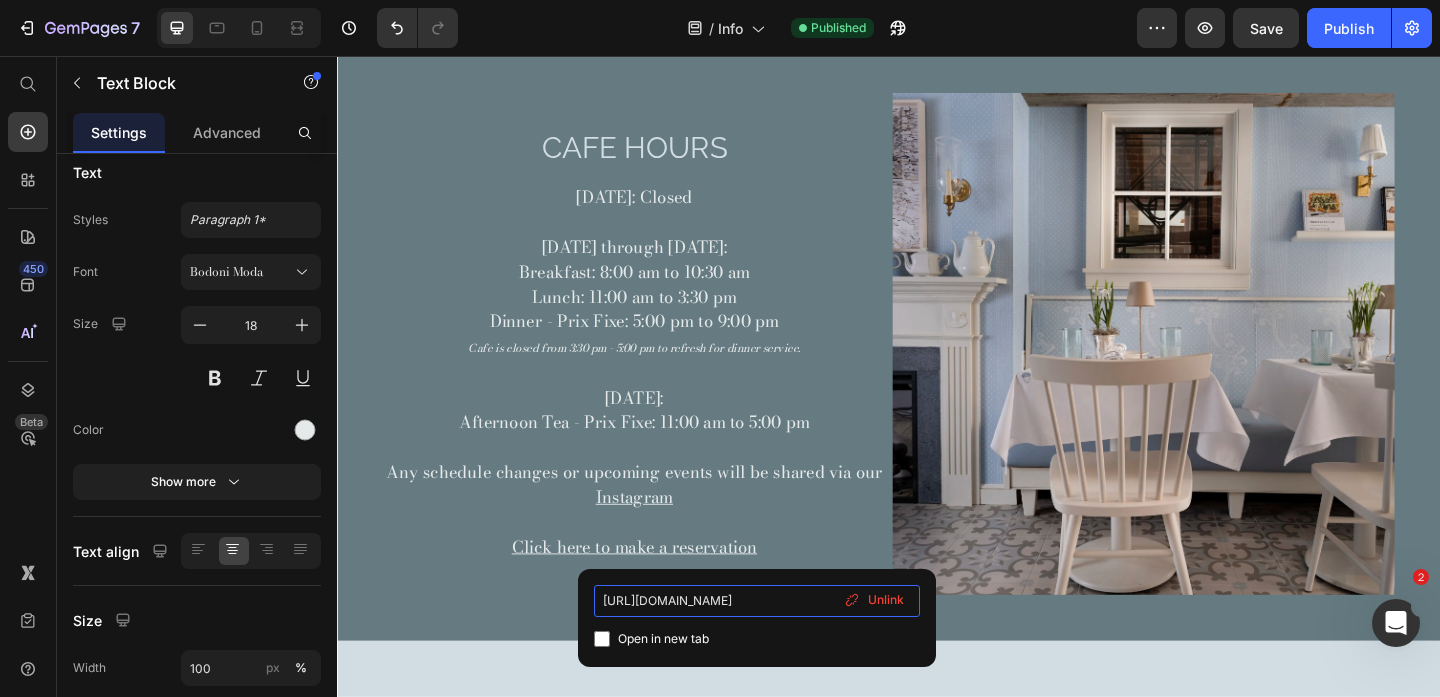 scroll, scrollTop: 0, scrollLeft: 151, axis: horizontal 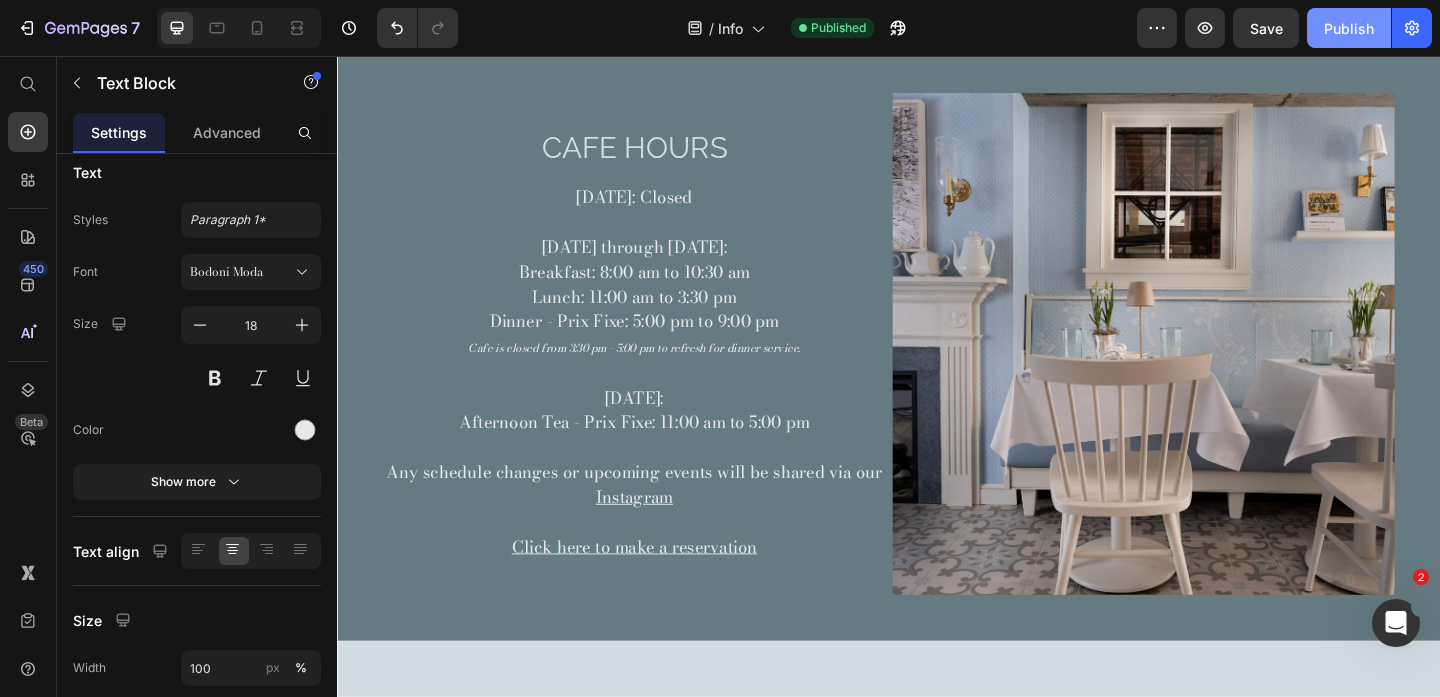 click on "Publish" at bounding box center (1349, 28) 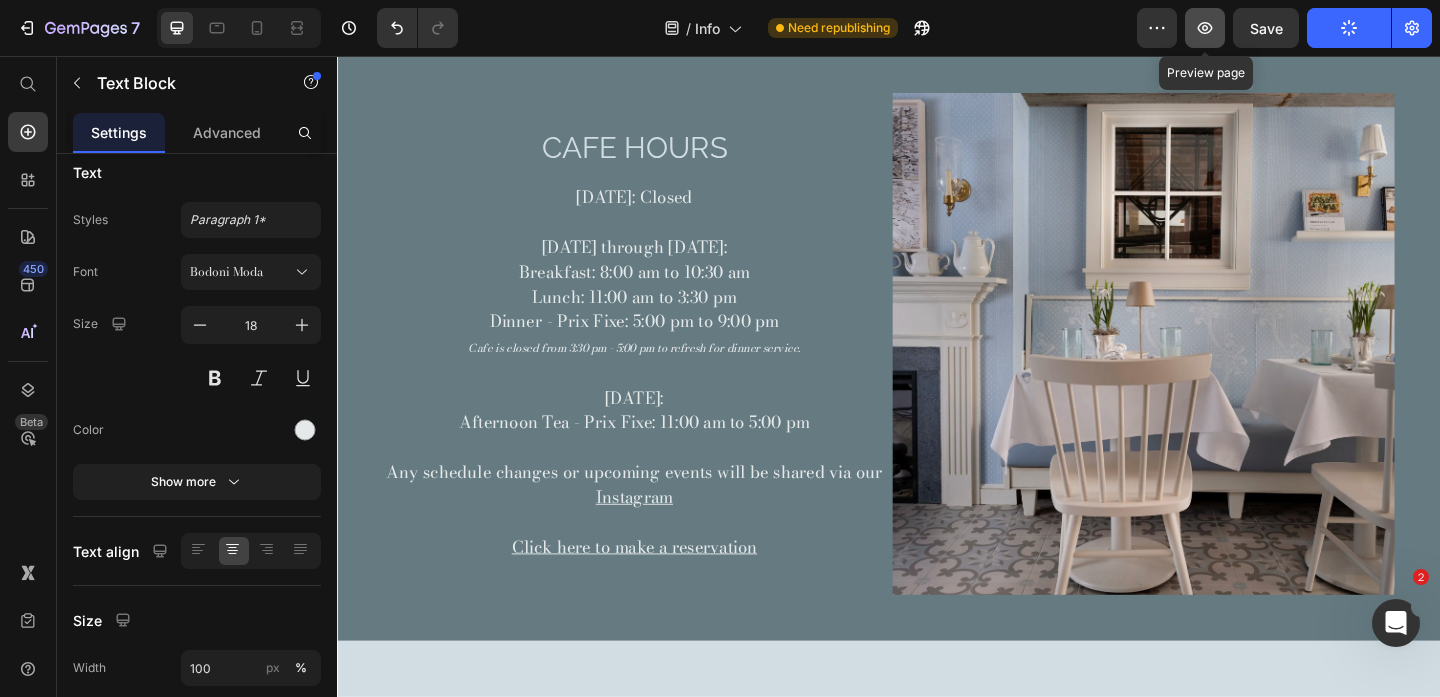 click 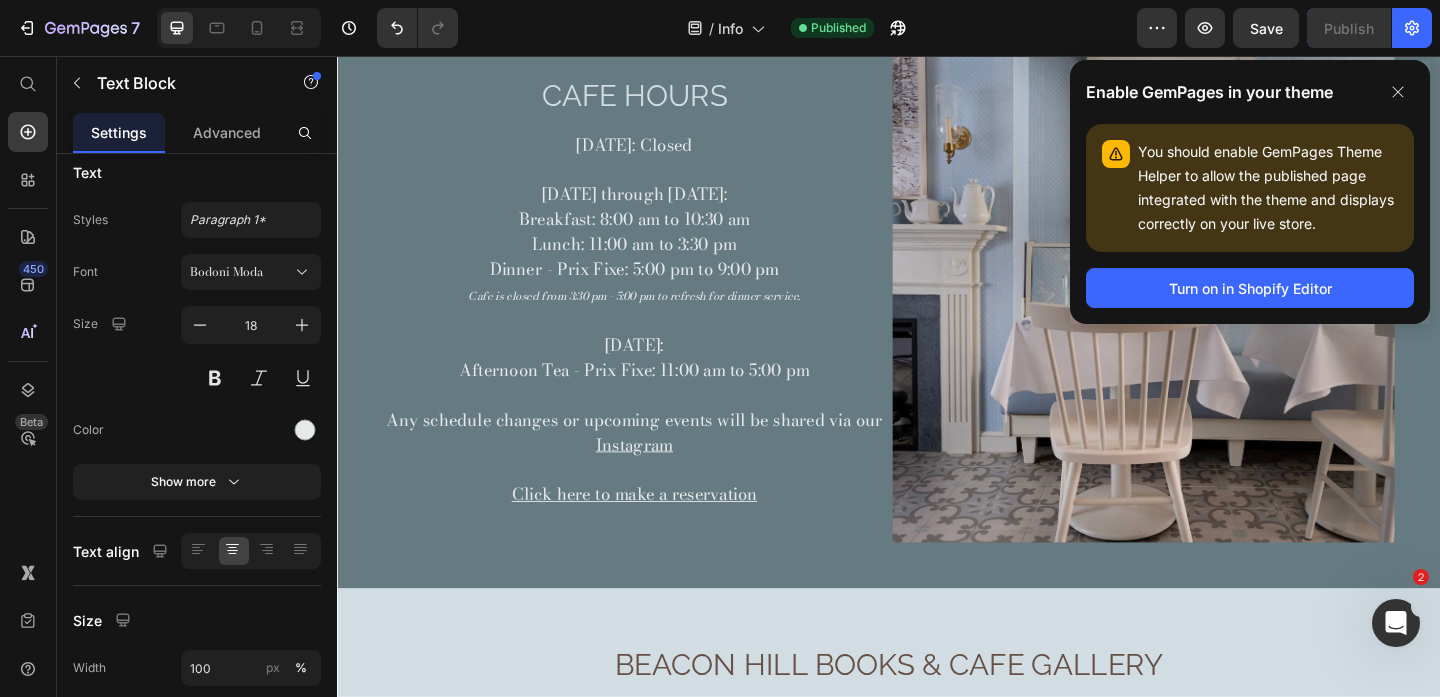 scroll, scrollTop: 682, scrollLeft: 0, axis: vertical 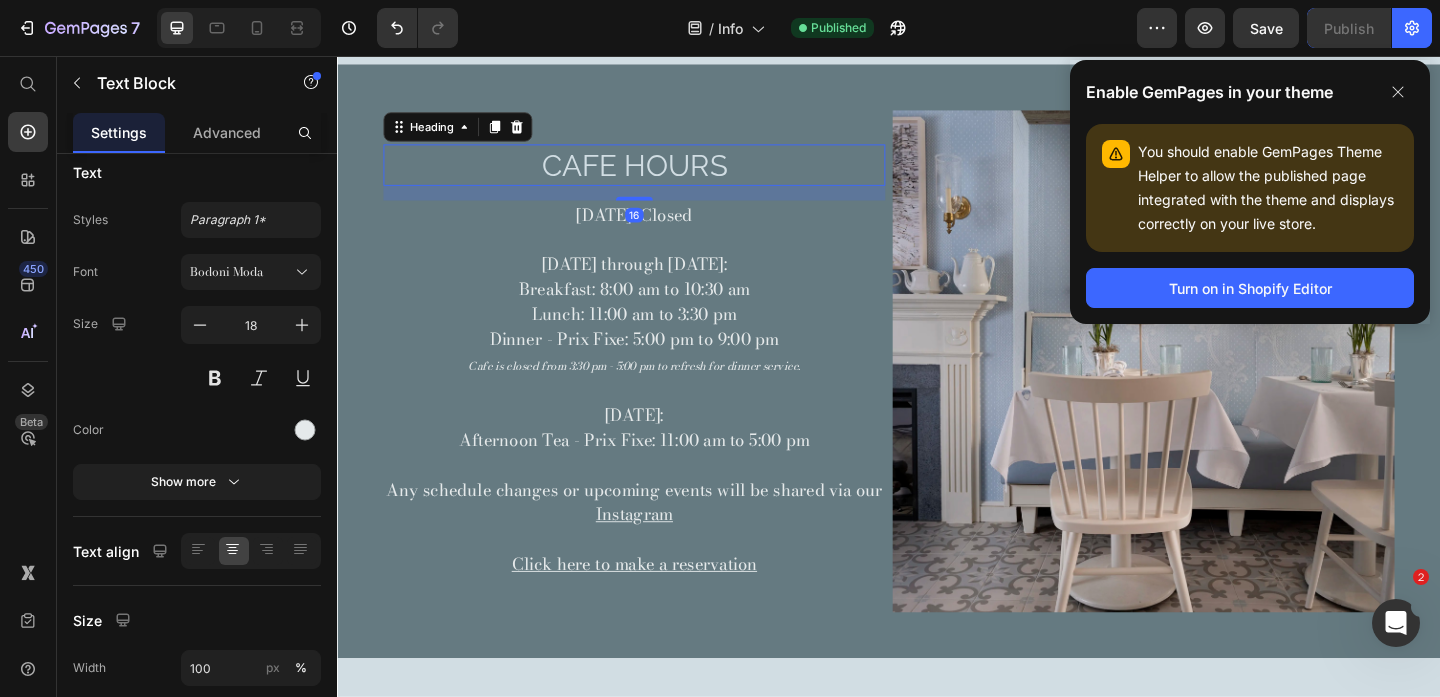 click on "Cafe Hours" at bounding box center [660, 175] 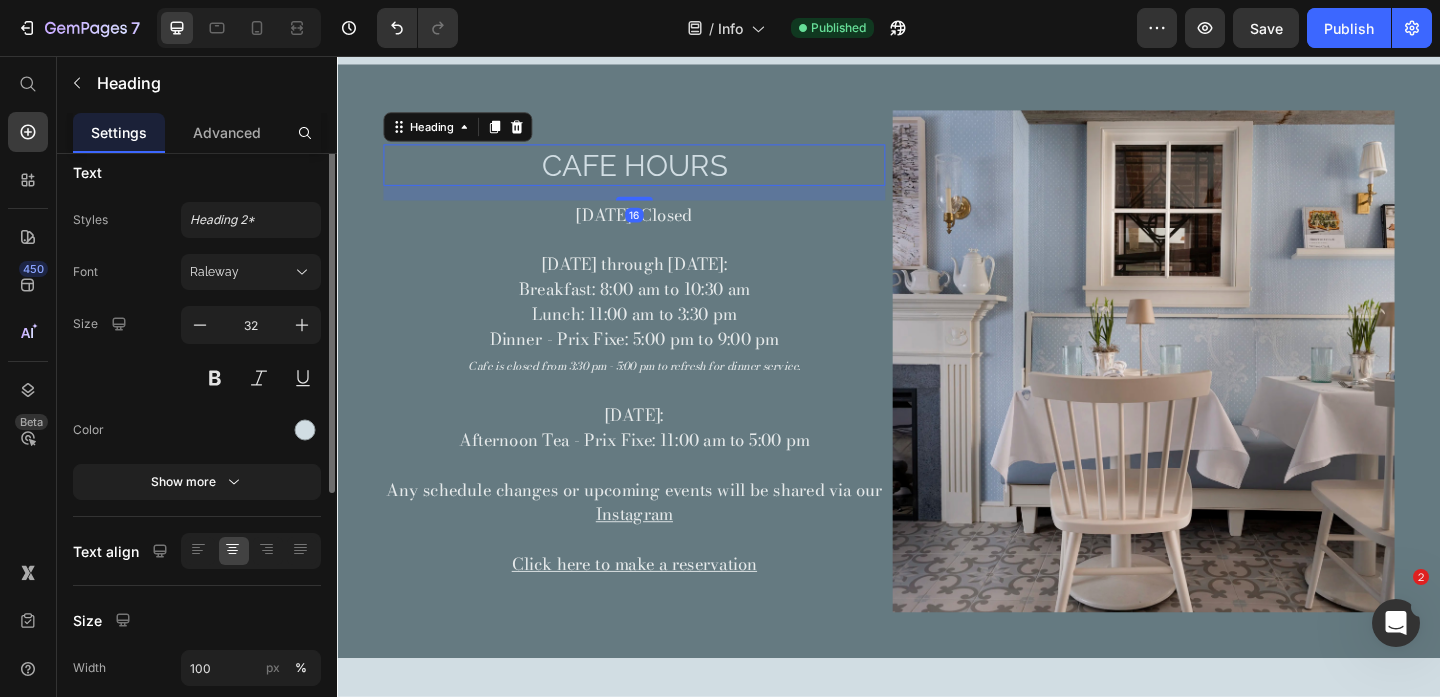 scroll, scrollTop: 0, scrollLeft: 0, axis: both 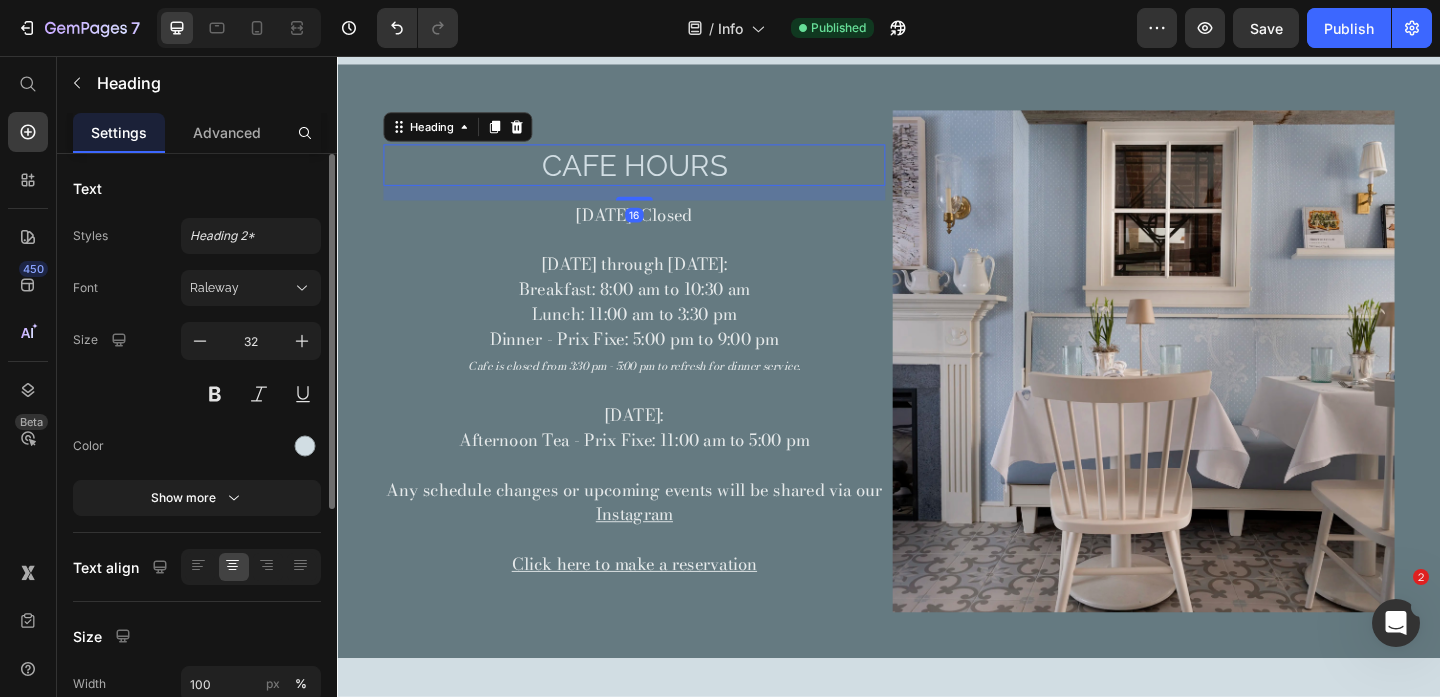 click on "Cafe Hours" at bounding box center [660, 175] 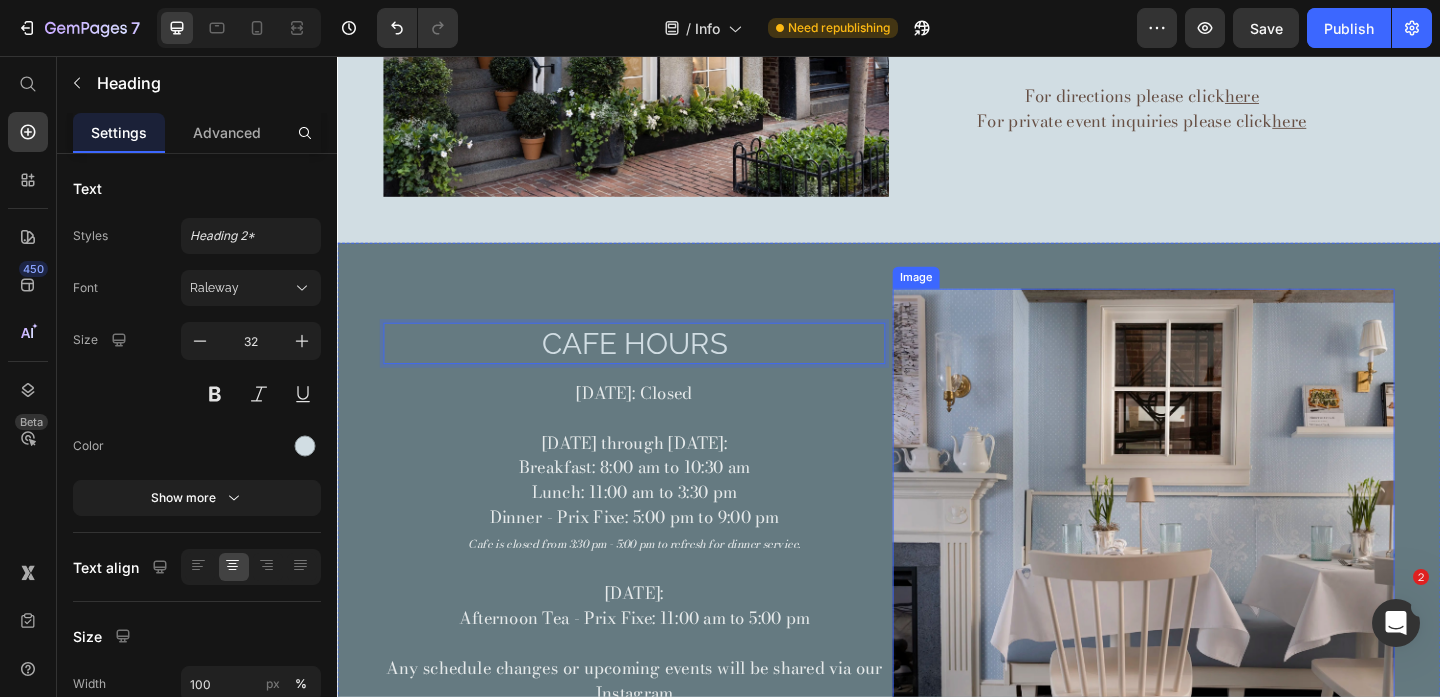 scroll, scrollTop: 205, scrollLeft: 0, axis: vertical 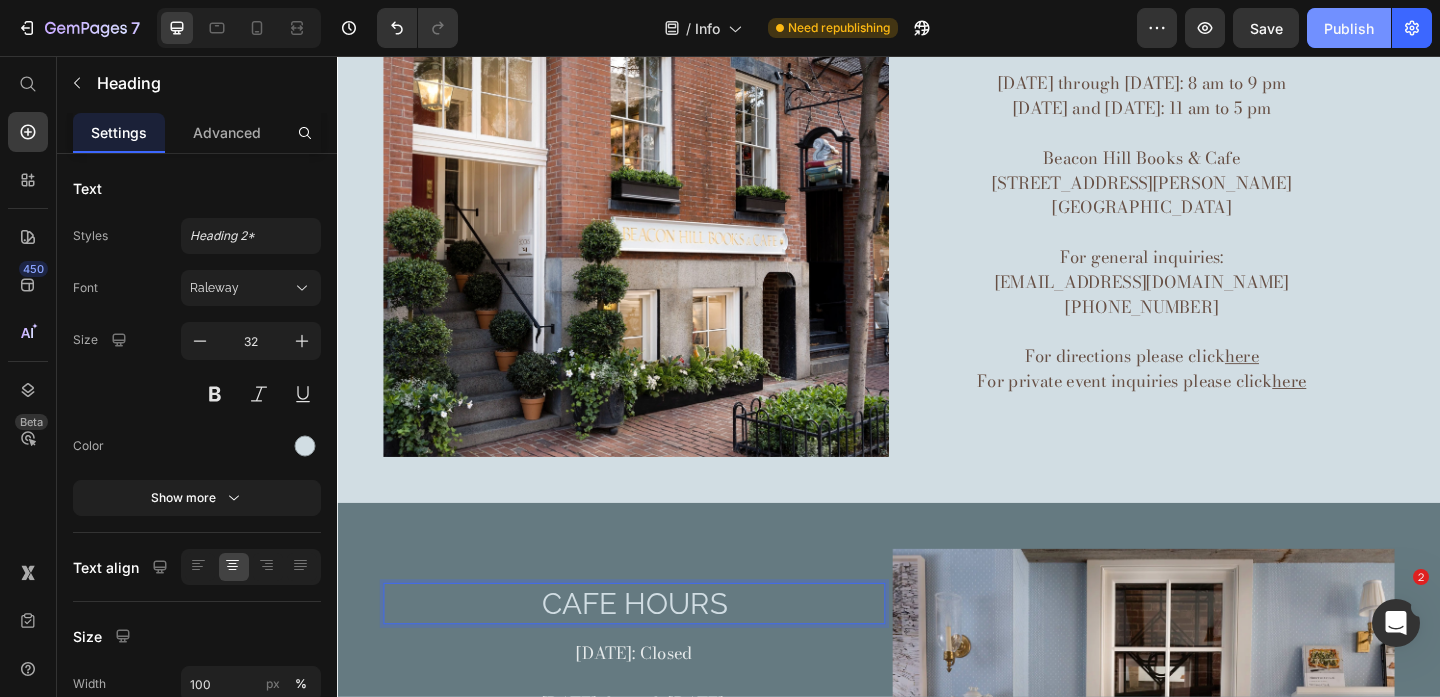 click on "Publish" at bounding box center [1349, 28] 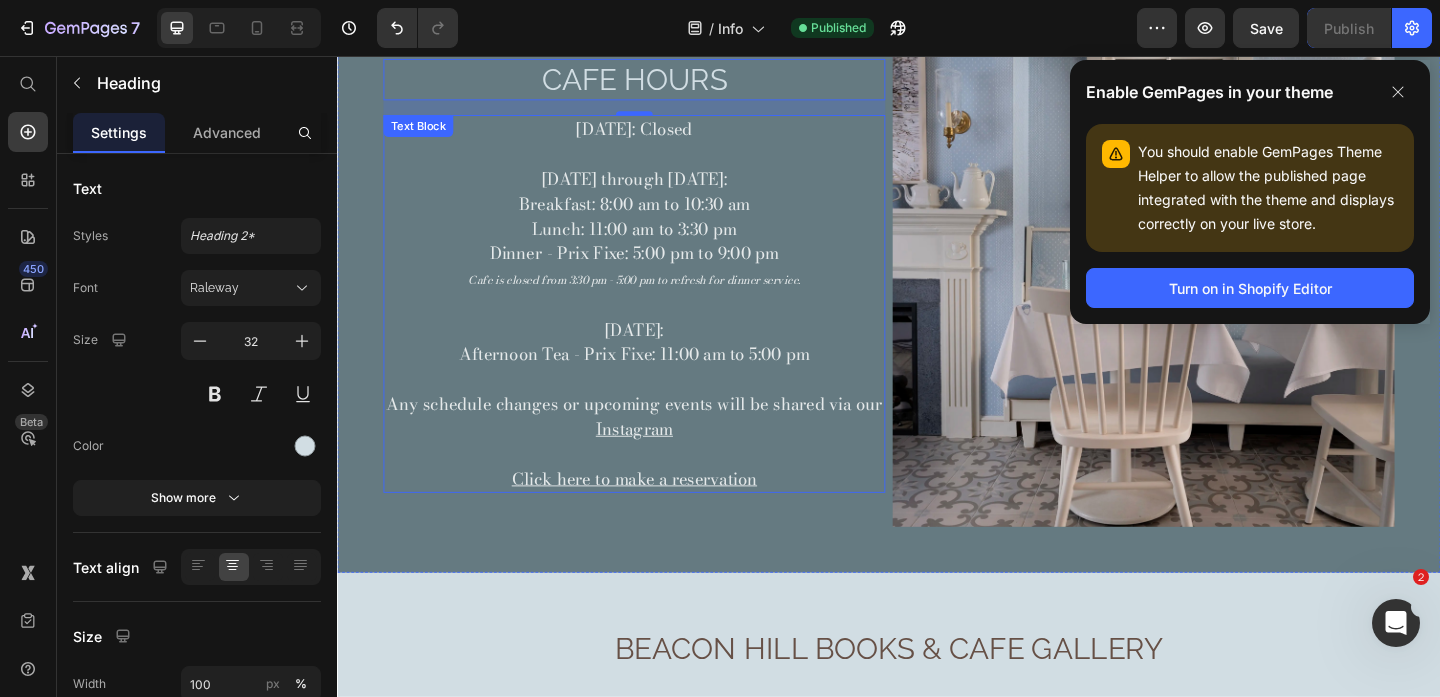 scroll, scrollTop: 726, scrollLeft: 0, axis: vertical 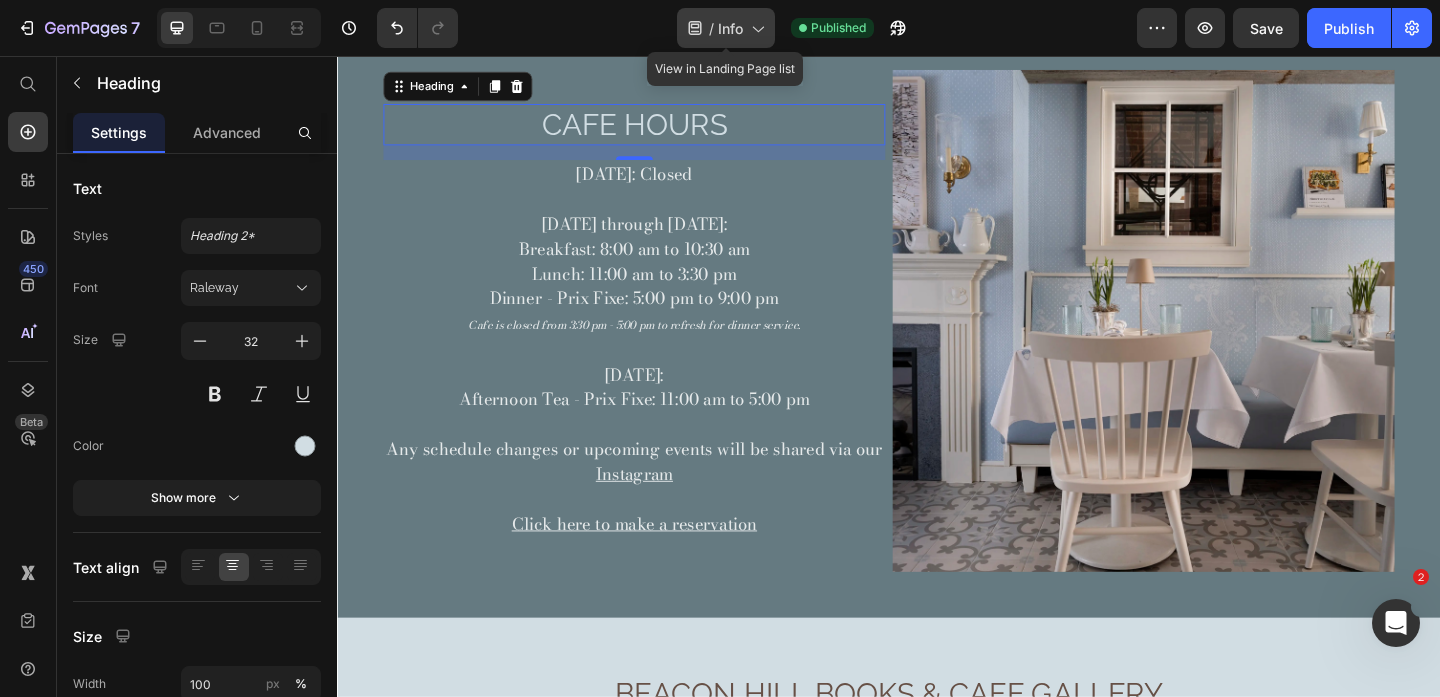 click on "Info" at bounding box center (730, 28) 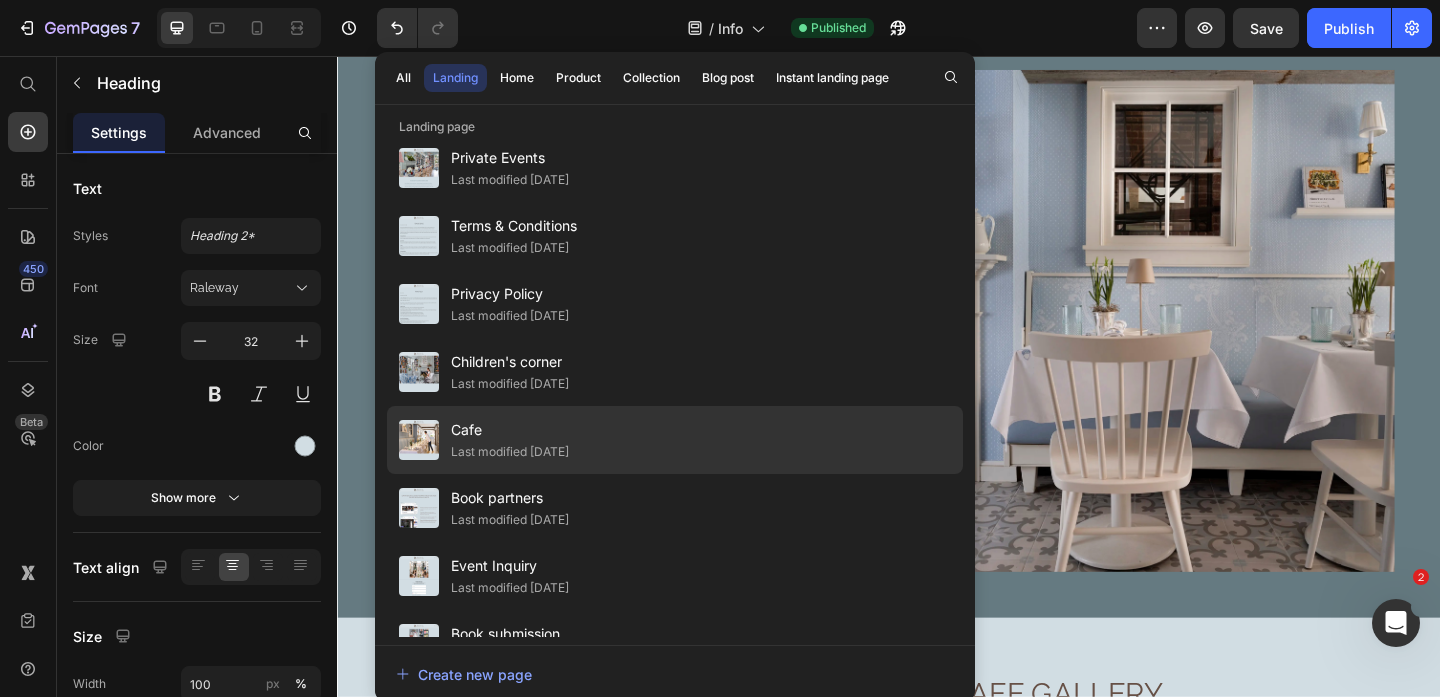 click on "Cafe" at bounding box center (510, 430) 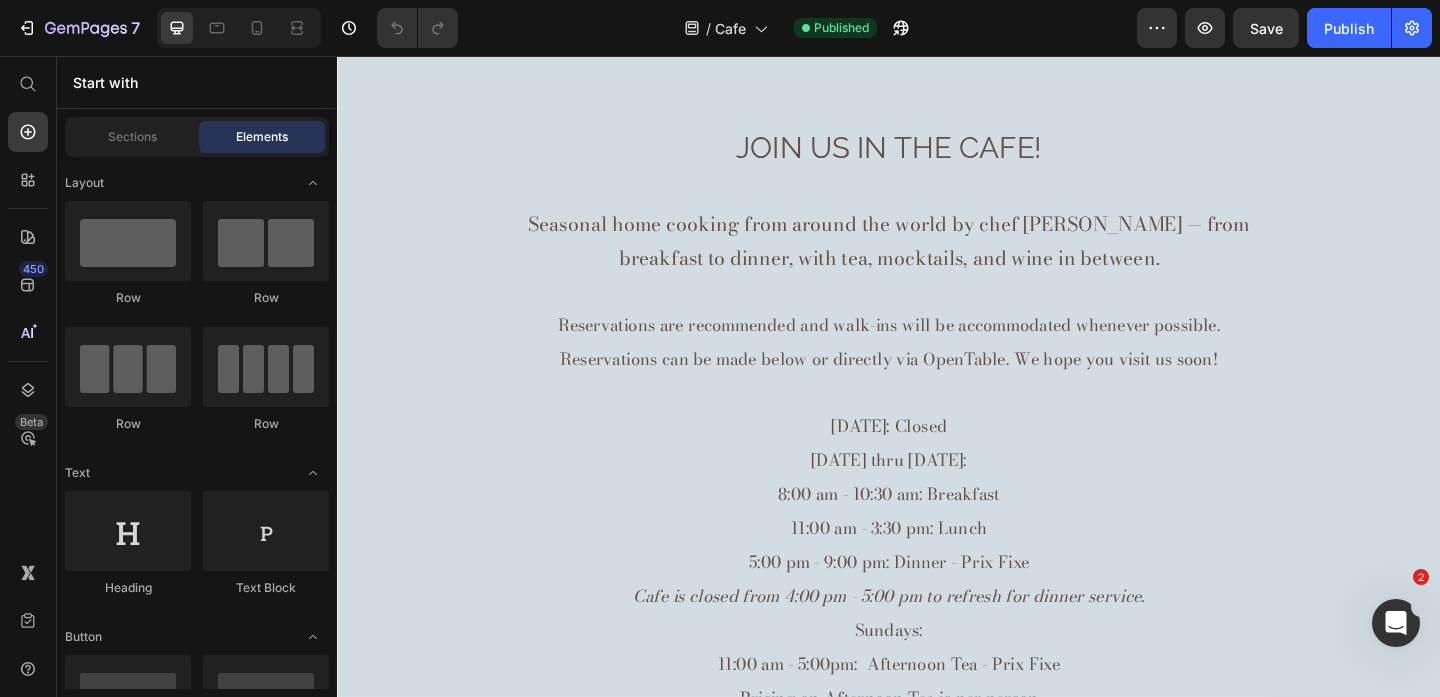 scroll, scrollTop: 833, scrollLeft: 0, axis: vertical 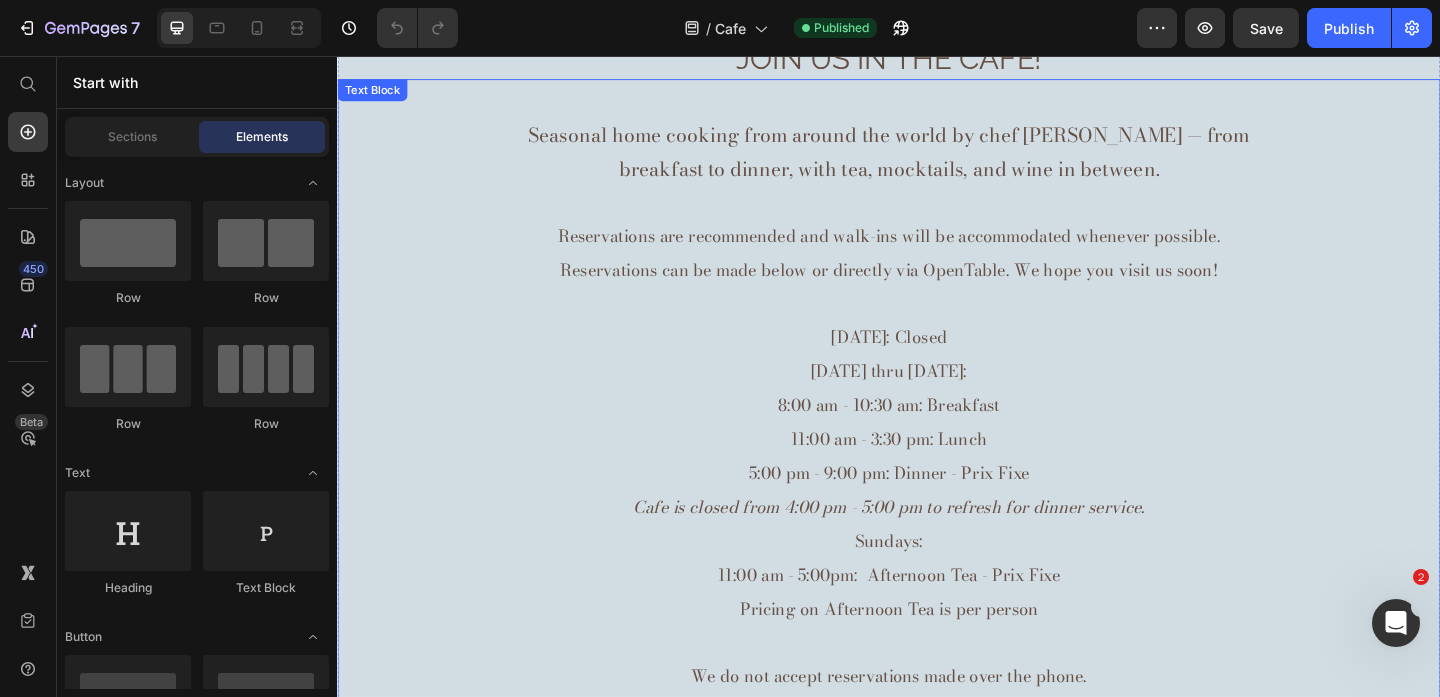 click on "Cafe is closed from 4:00 pm - 5:00 pm to refresh for dinner service." at bounding box center (937, 546) 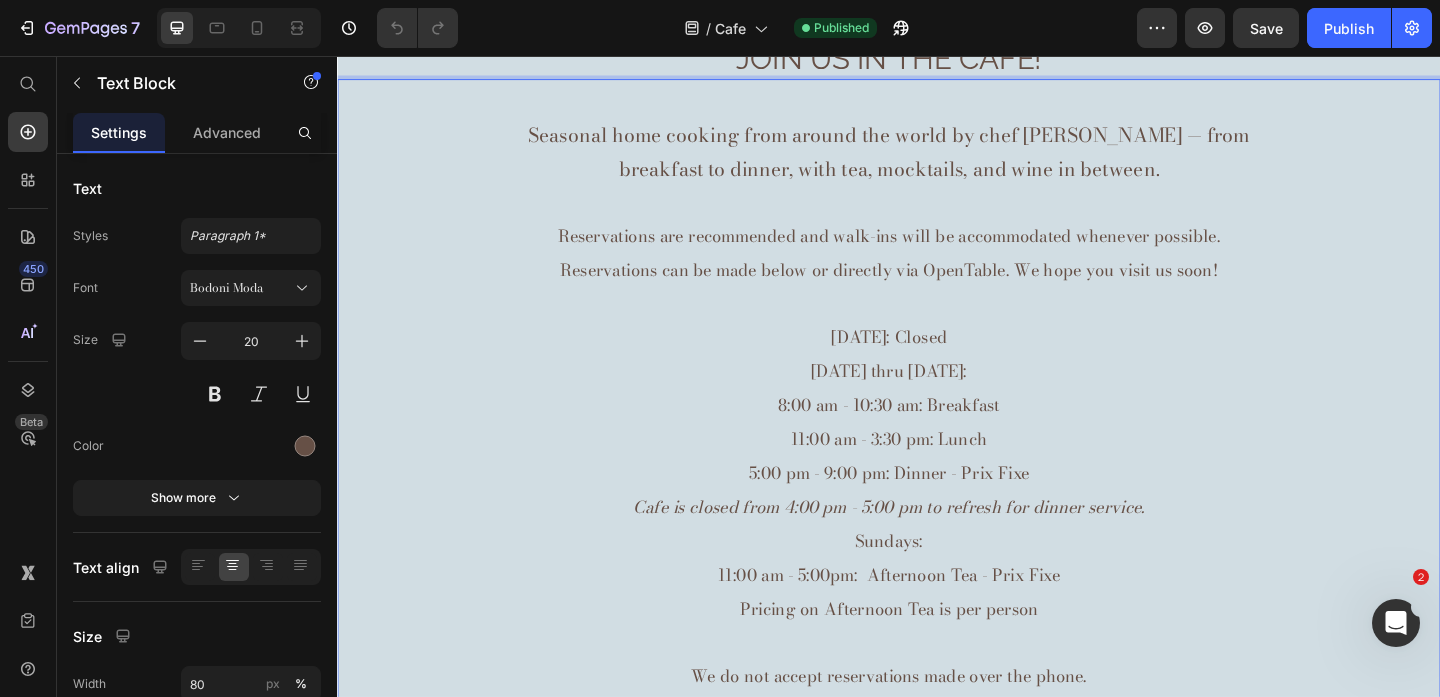 click on "Cafe is closed from 4:00 pm - 5:00 pm to refresh for dinner service." at bounding box center (937, 546) 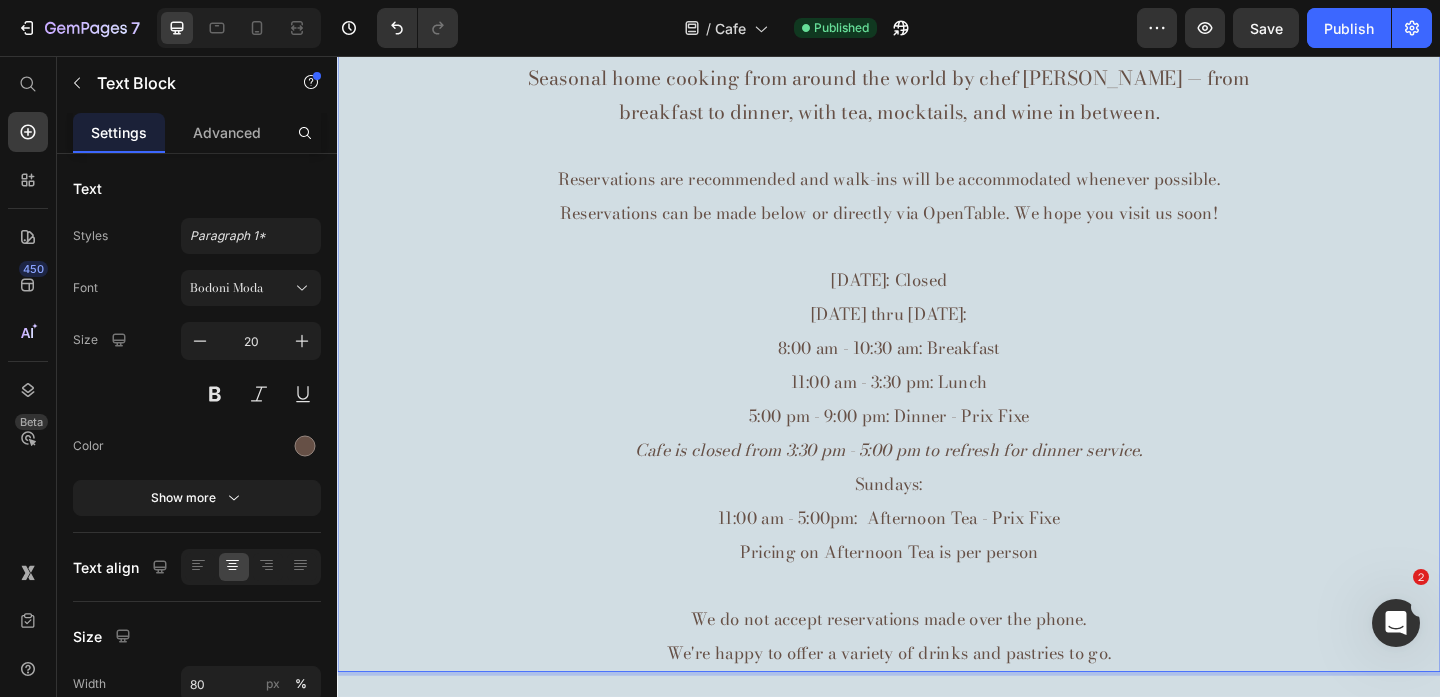 scroll, scrollTop: 971, scrollLeft: 0, axis: vertical 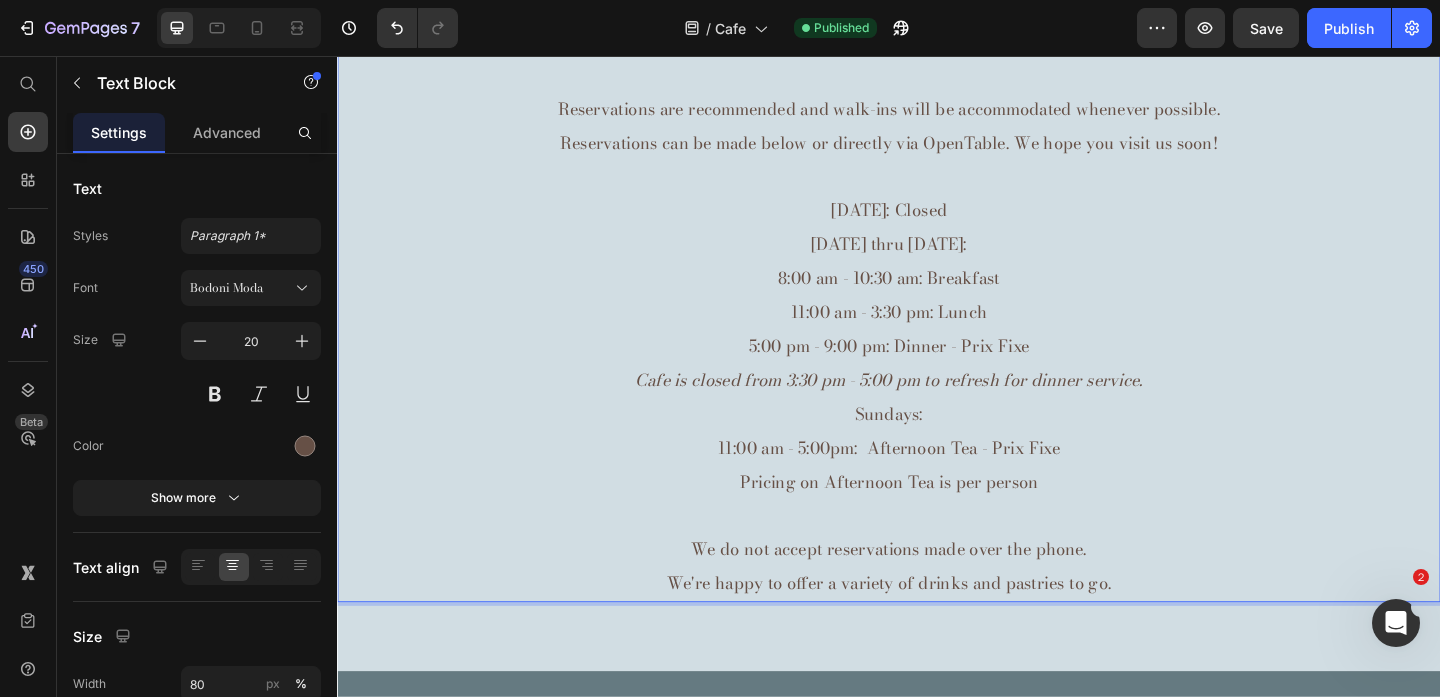 click on "We're happy to offer a variety of drinks and pastries to go." at bounding box center [937, 629] 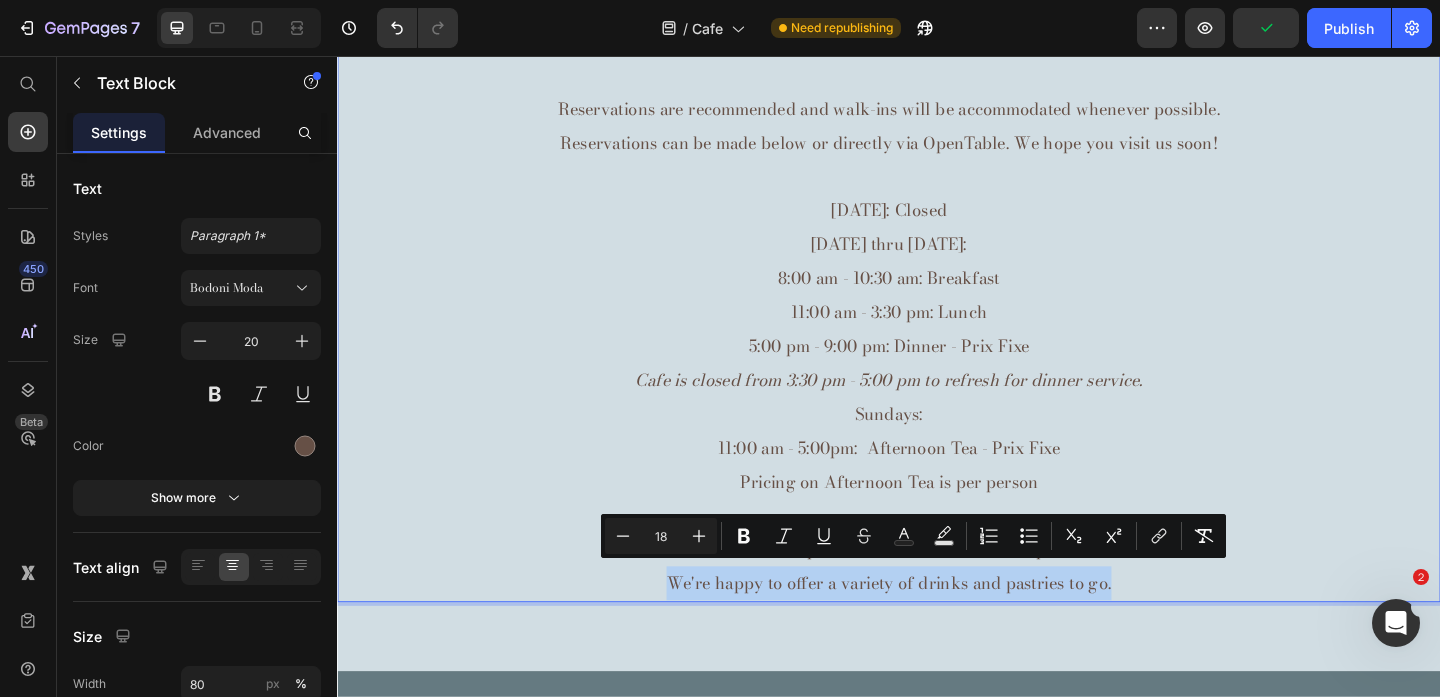 drag, startPoint x: 1180, startPoint y: 626, endPoint x: 663, endPoint y: 638, distance: 517.1392 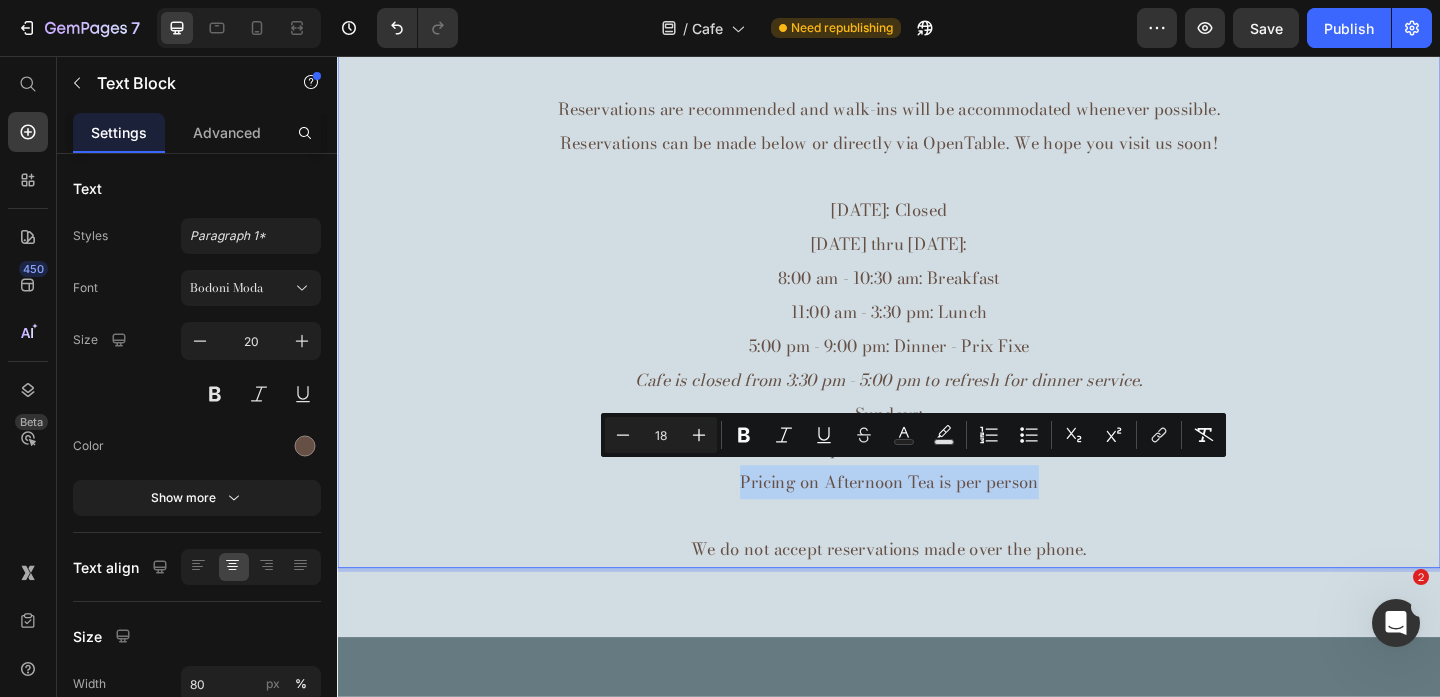 drag, startPoint x: 1099, startPoint y: 517, endPoint x: 764, endPoint y: 511, distance: 335.05374 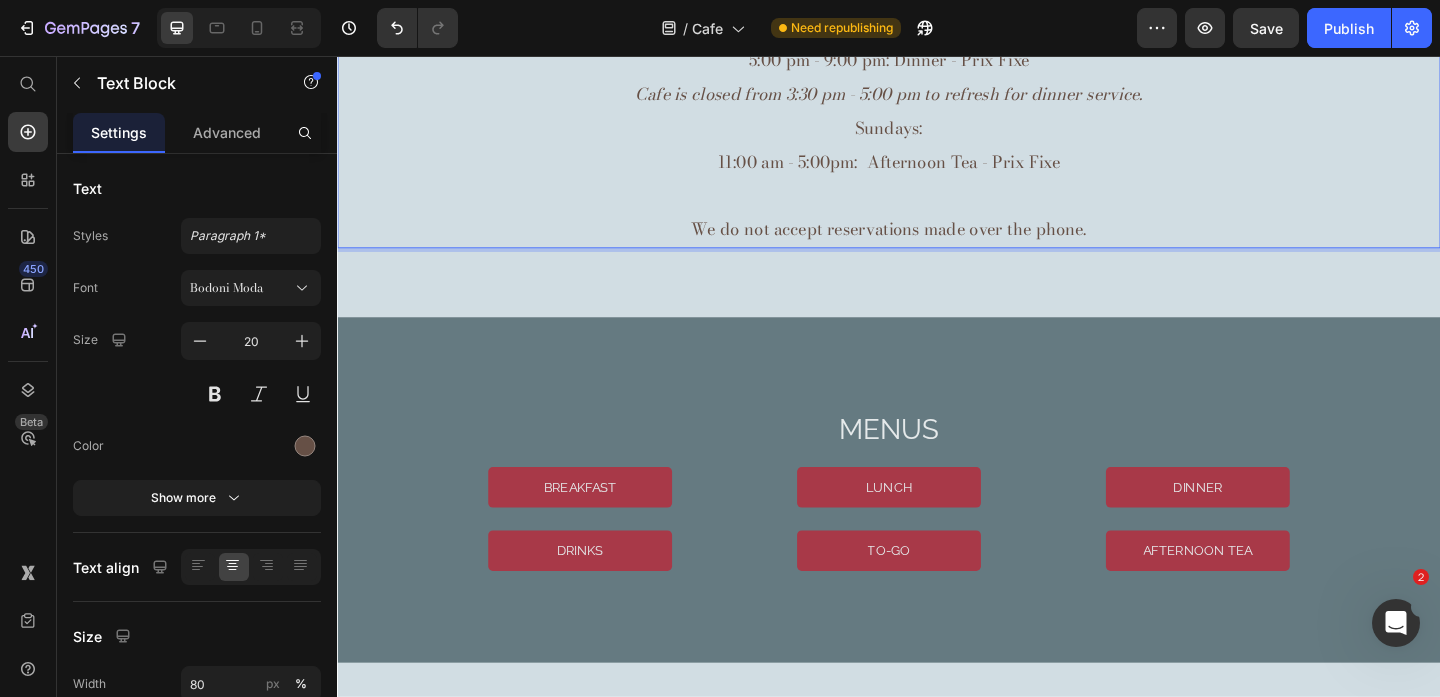 scroll, scrollTop: 1312, scrollLeft: 0, axis: vertical 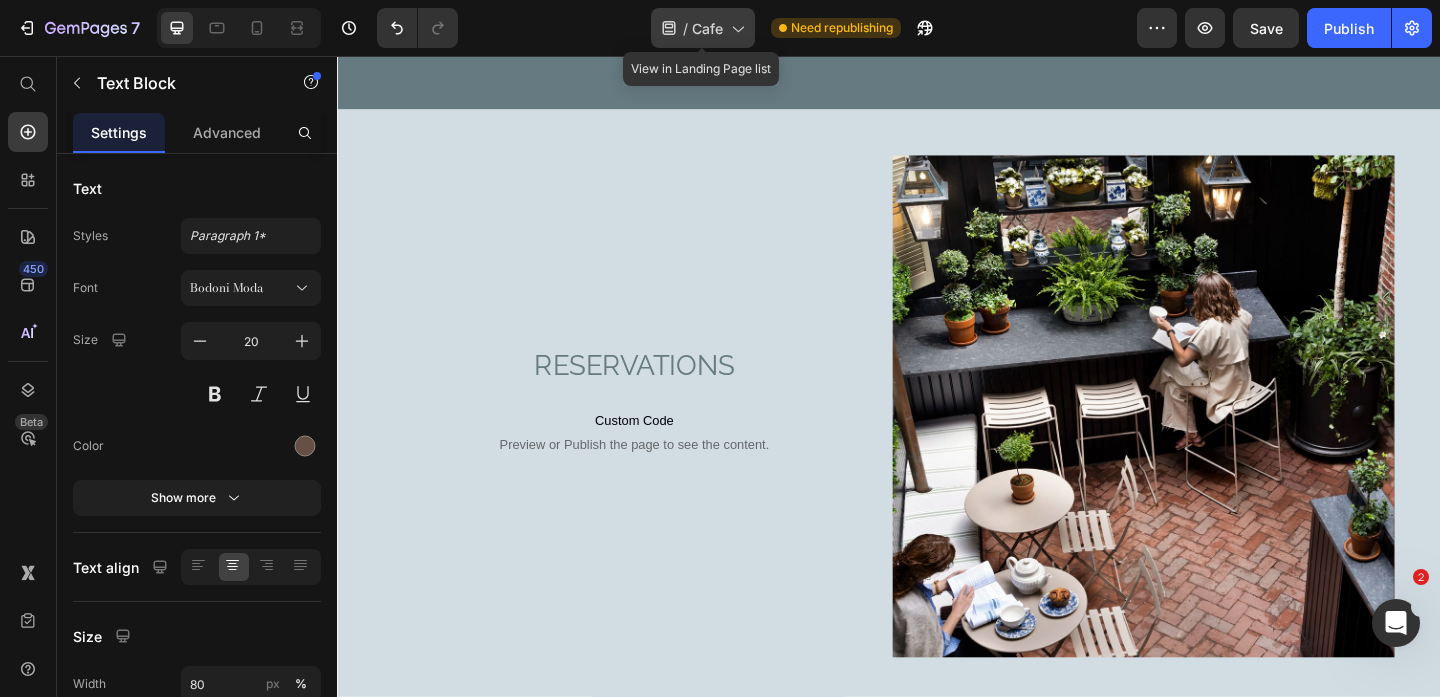 click 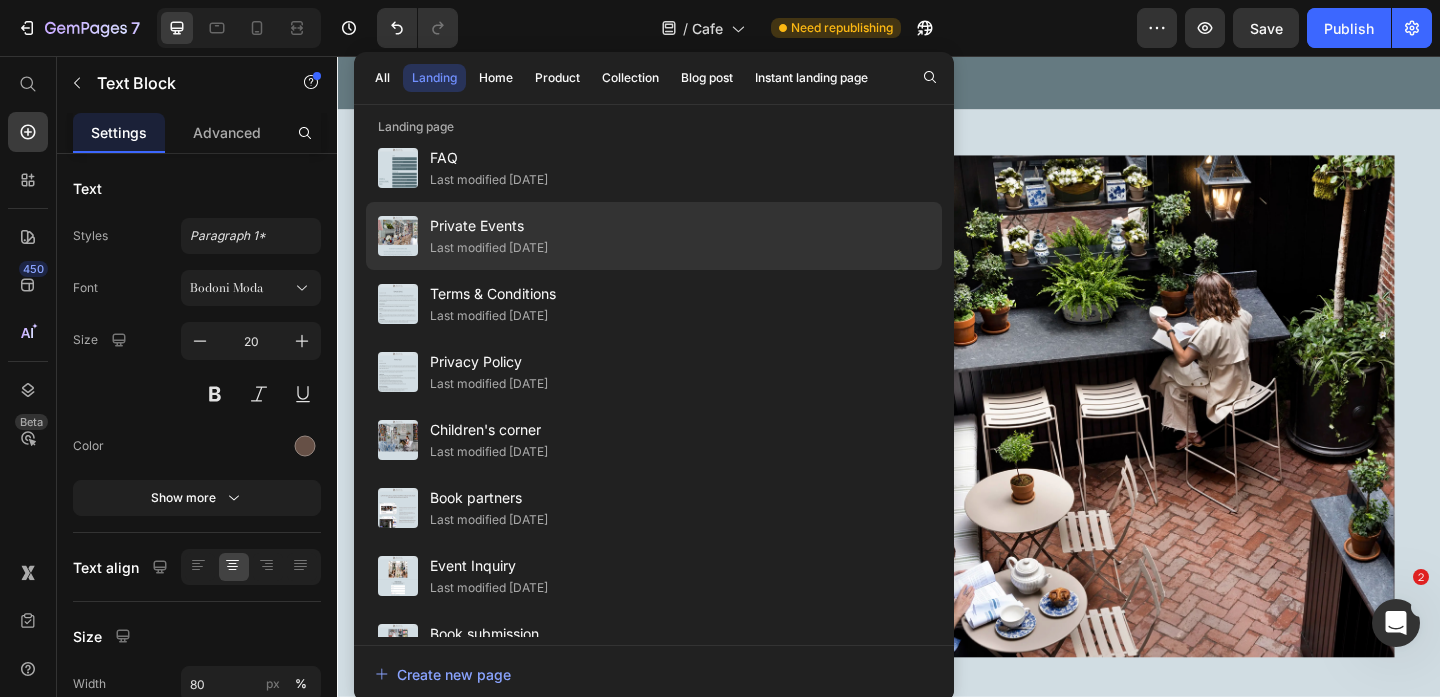 click on "Private Events Last modified [DATE]" 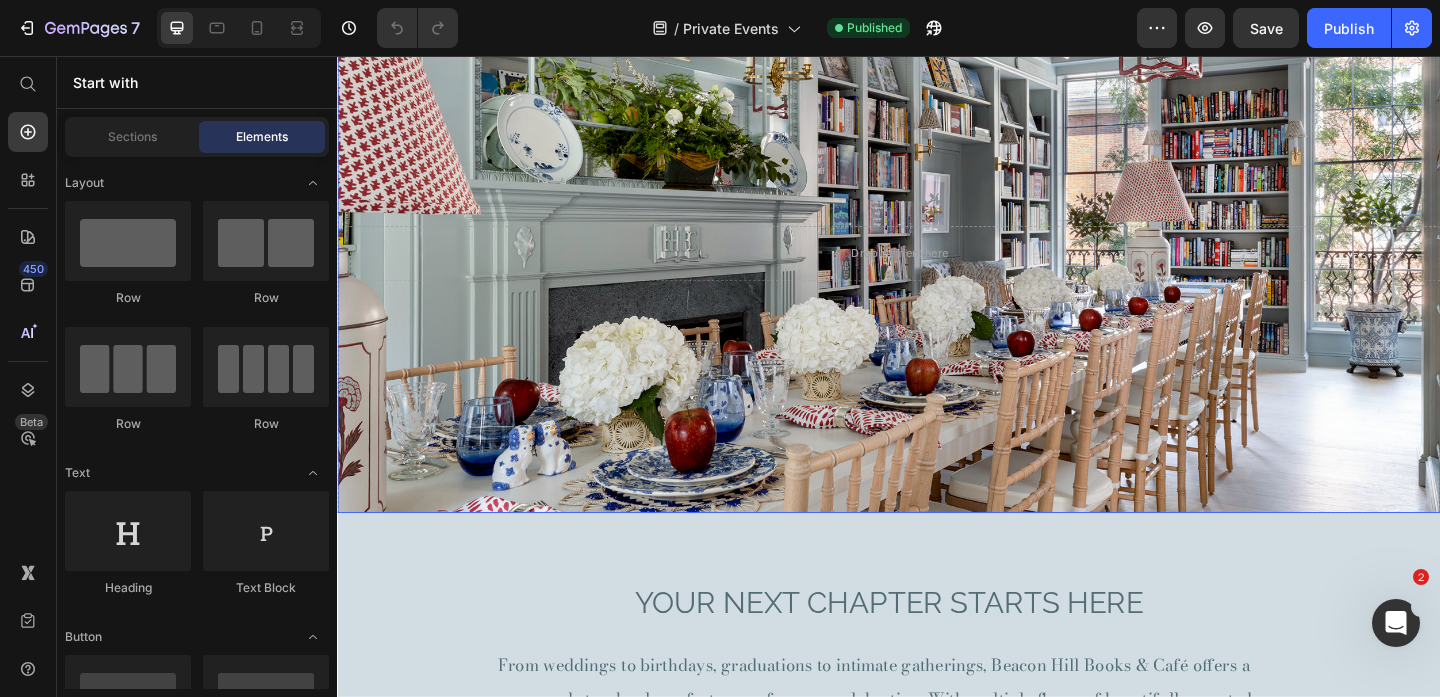 scroll, scrollTop: 431, scrollLeft: 0, axis: vertical 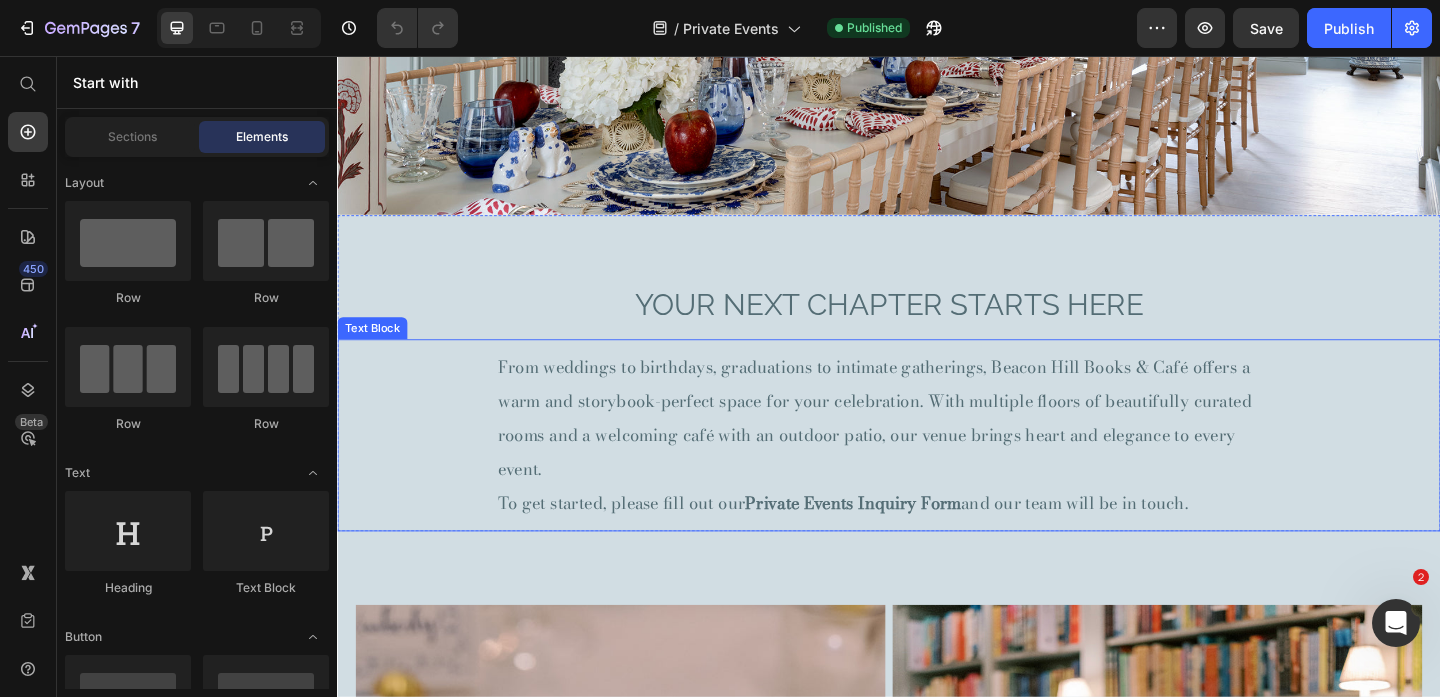 click on "From weddings to birthdays, graduations to intimate gatherings, Beacon Hill Books & Café offers a warm and storybook-perfect space for your celebration. With multiple floors of beautifully curated rooms and a welcoming café with an outdoor patio, our venue brings heart and elegance to every event." at bounding box center (922, 450) 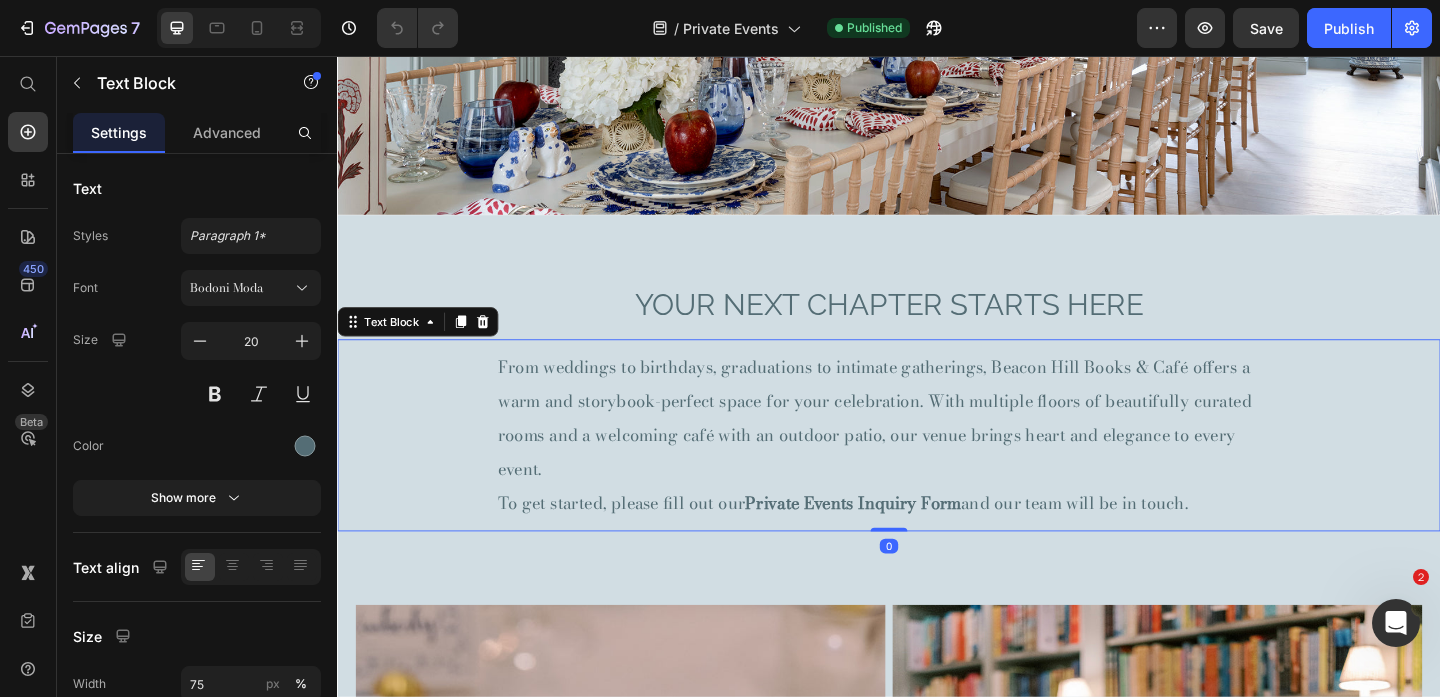 click on "From weddings to birthdays, graduations to intimate gatherings, Beacon Hill Books & Café offers a warm and storybook-perfect space for your celebration. With multiple floors of beautifully curated rooms and a welcoming café with an outdoor patio, our venue brings heart and elegance to every event." at bounding box center (922, 450) 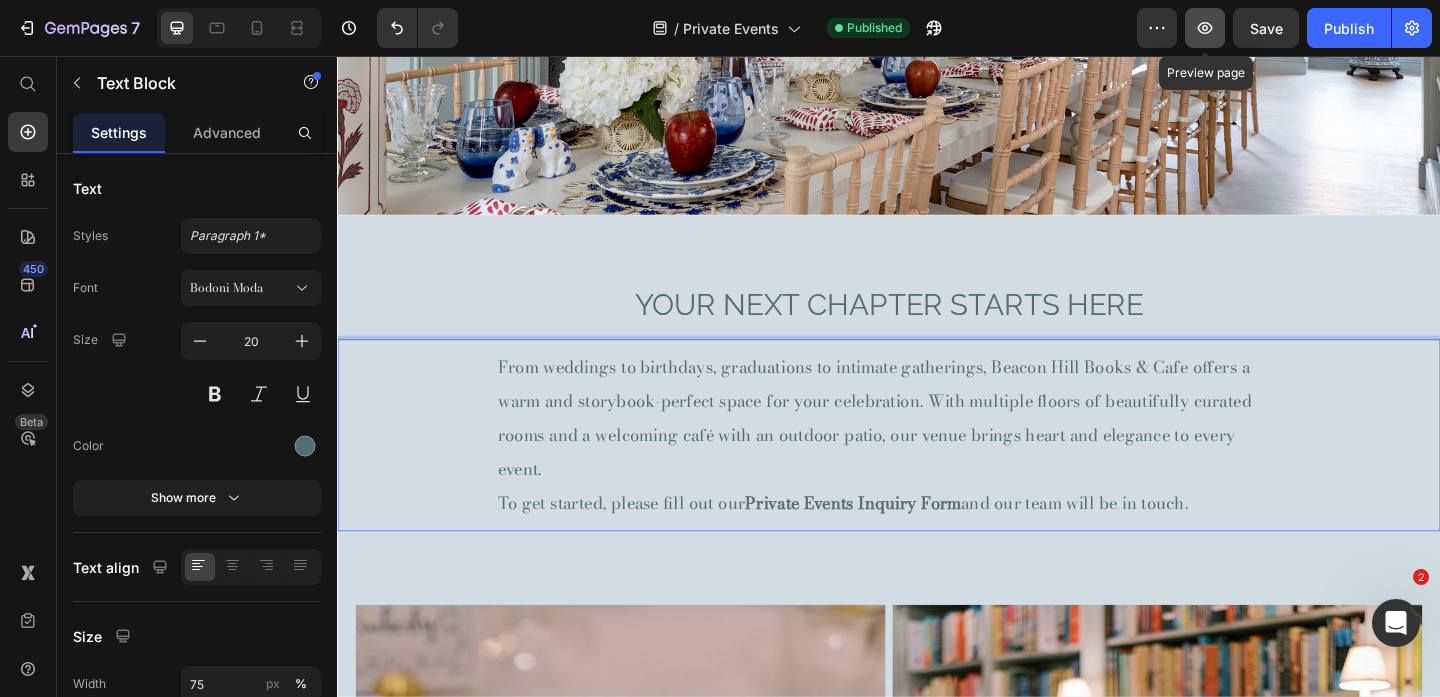 click 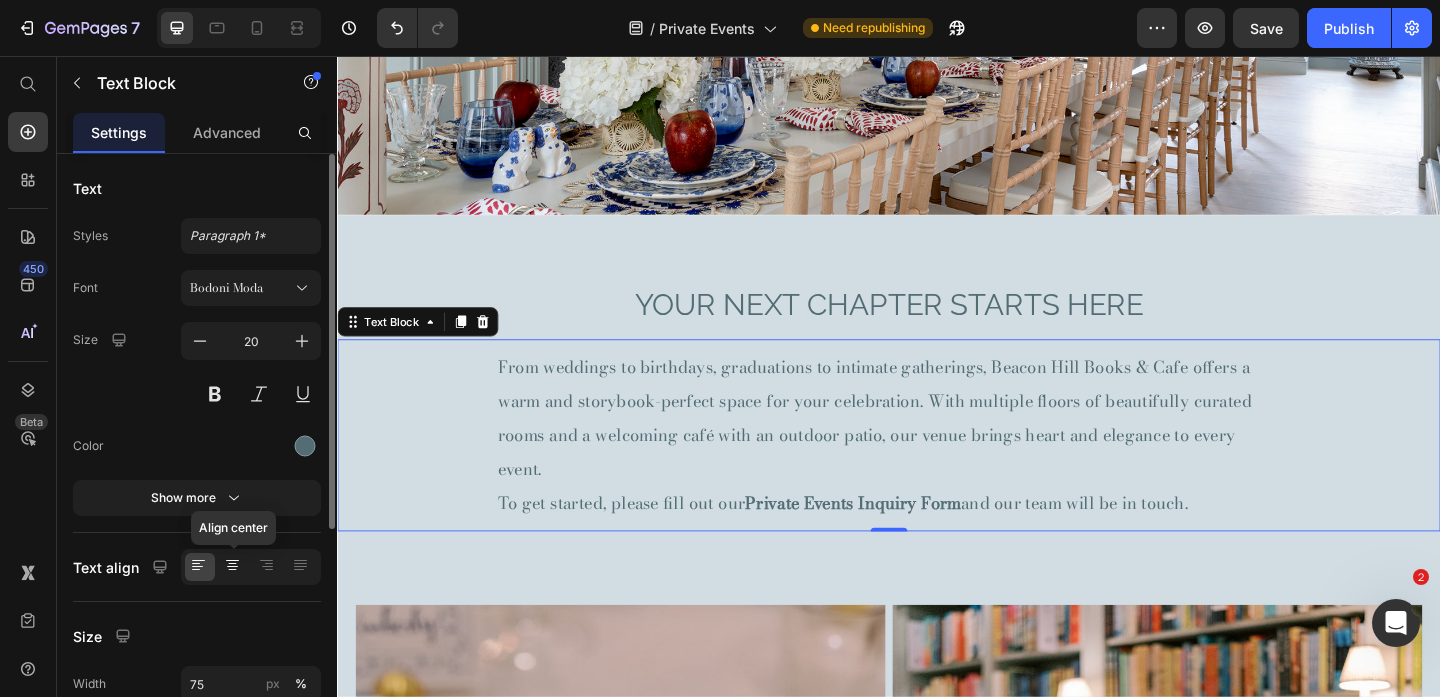 click 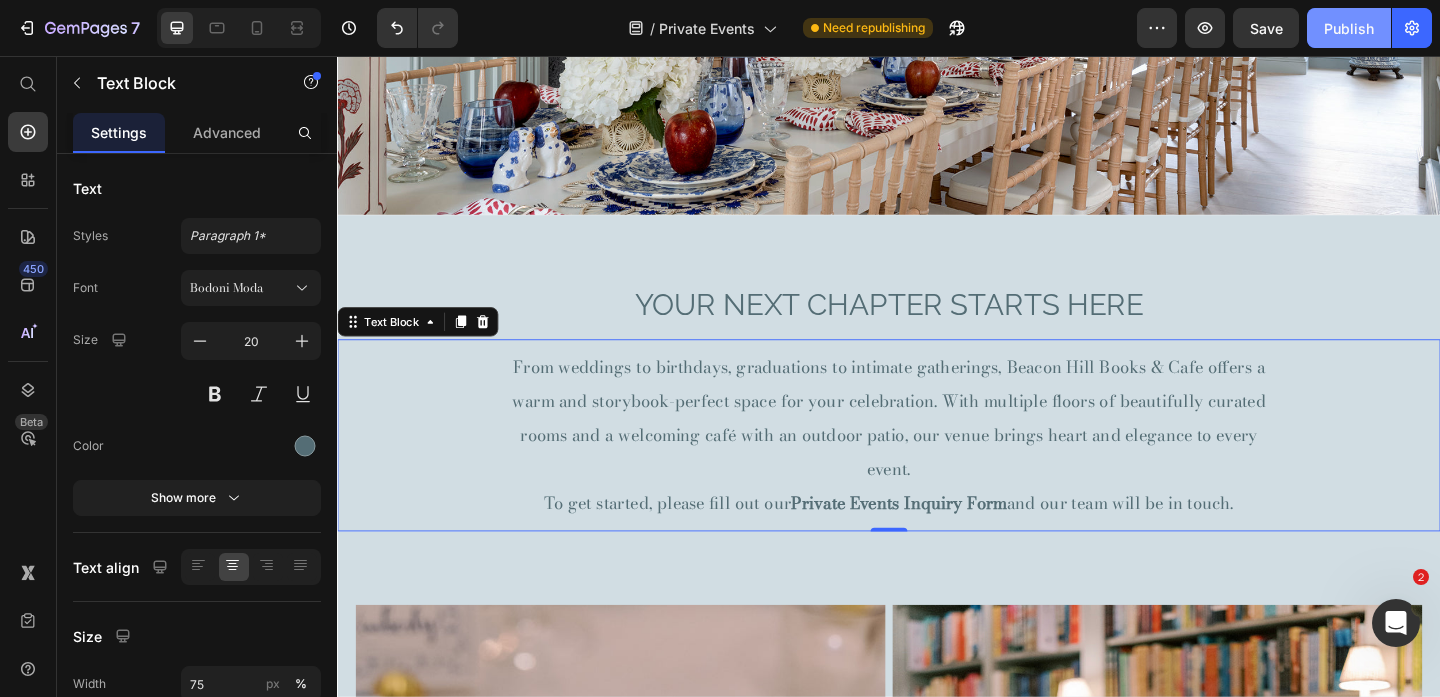 click on "Publish" at bounding box center [1349, 28] 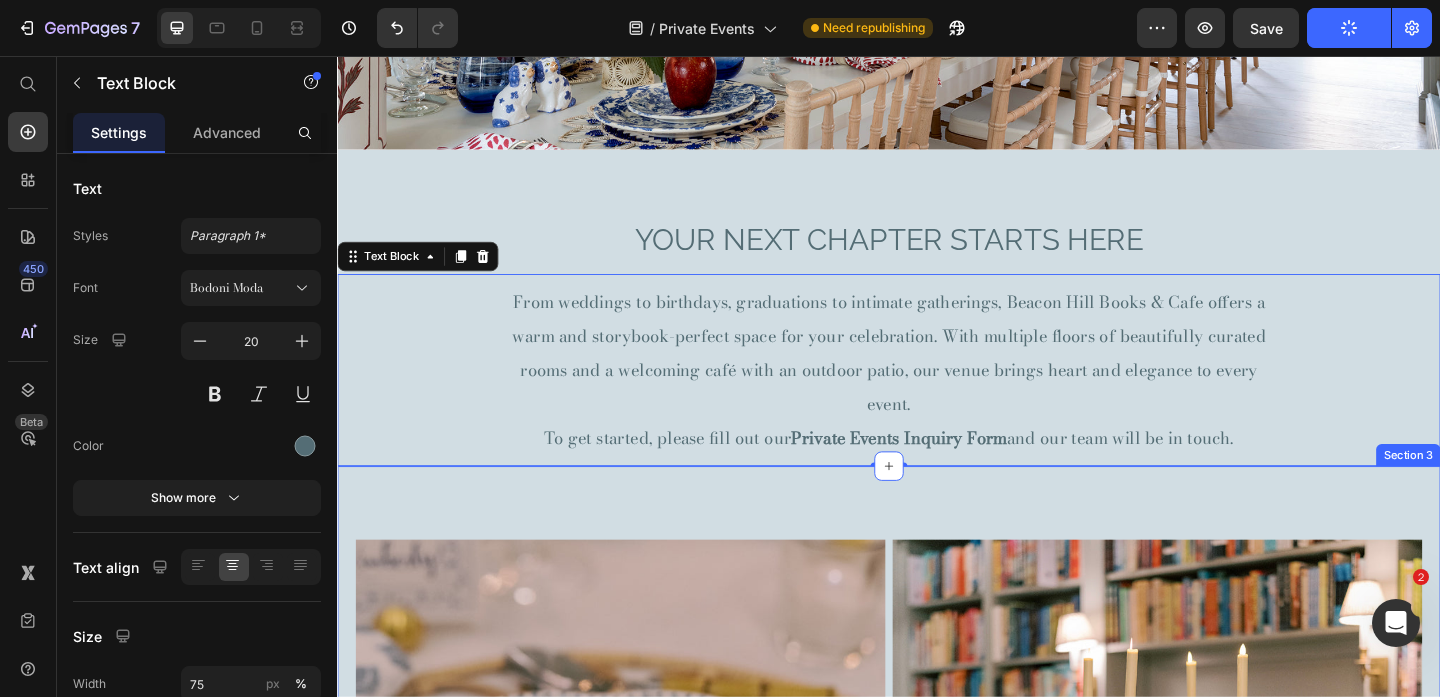 scroll, scrollTop: 470, scrollLeft: 0, axis: vertical 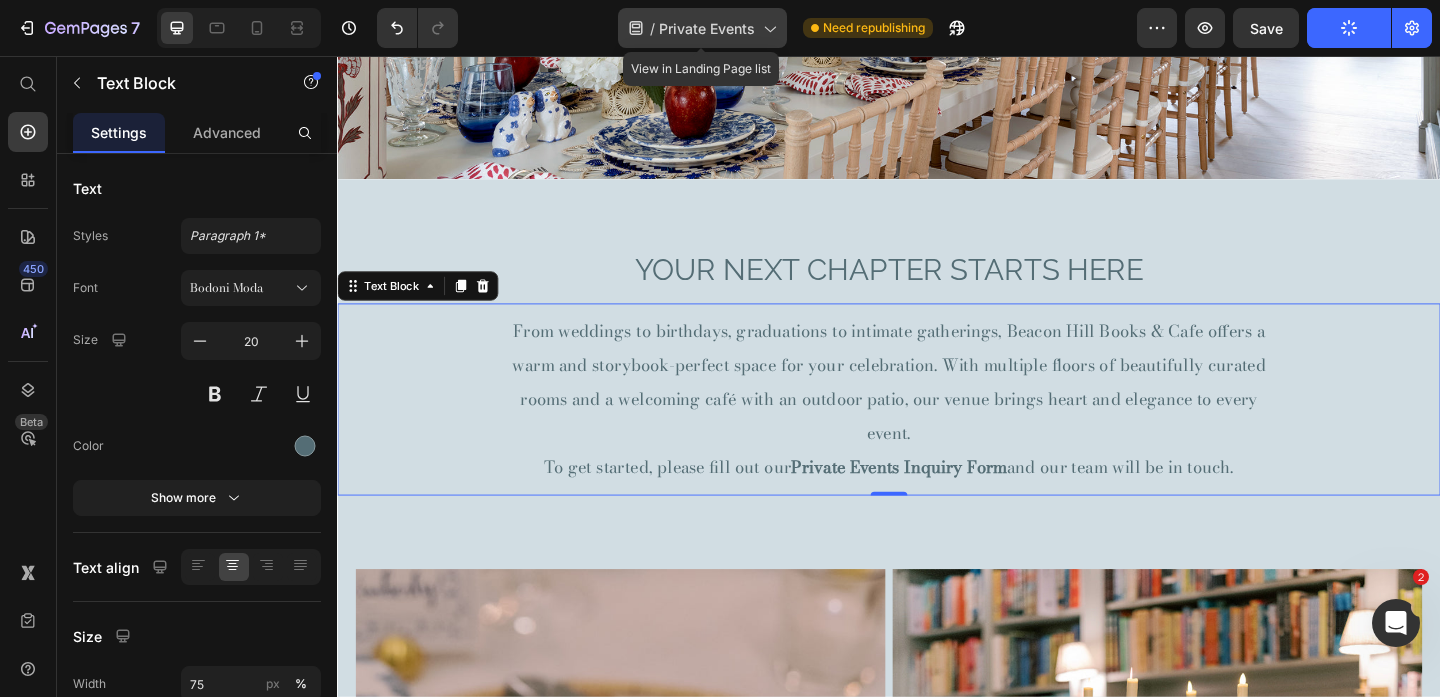 click on "Private Events" at bounding box center [707, 28] 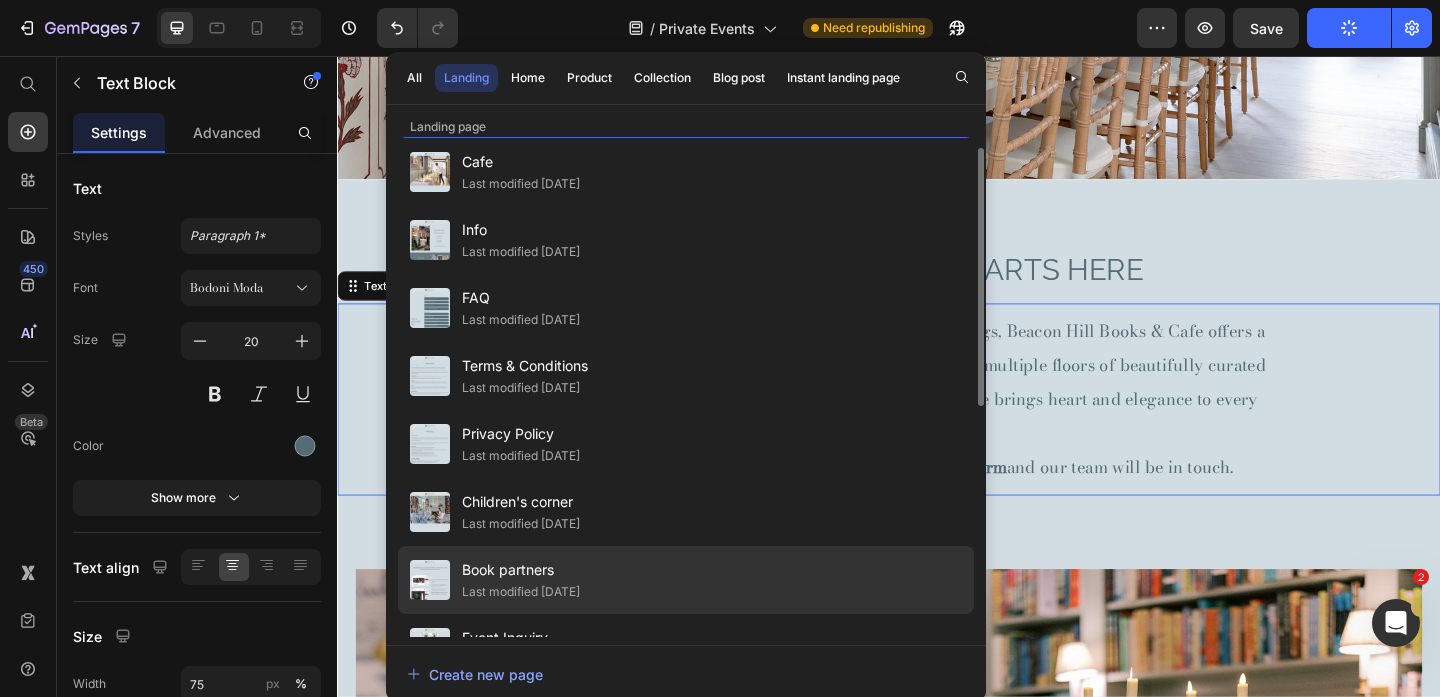 scroll, scrollTop: 60, scrollLeft: 0, axis: vertical 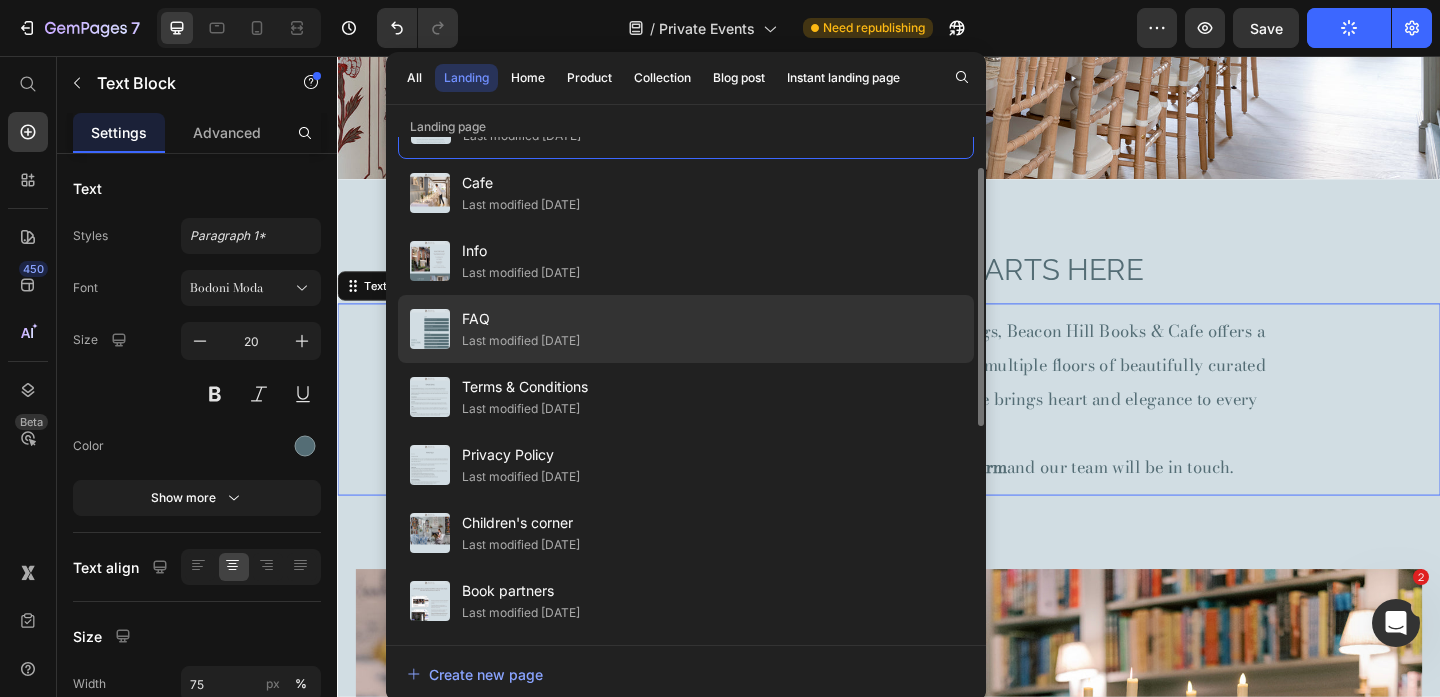 click on "FAQ" at bounding box center (521, 319) 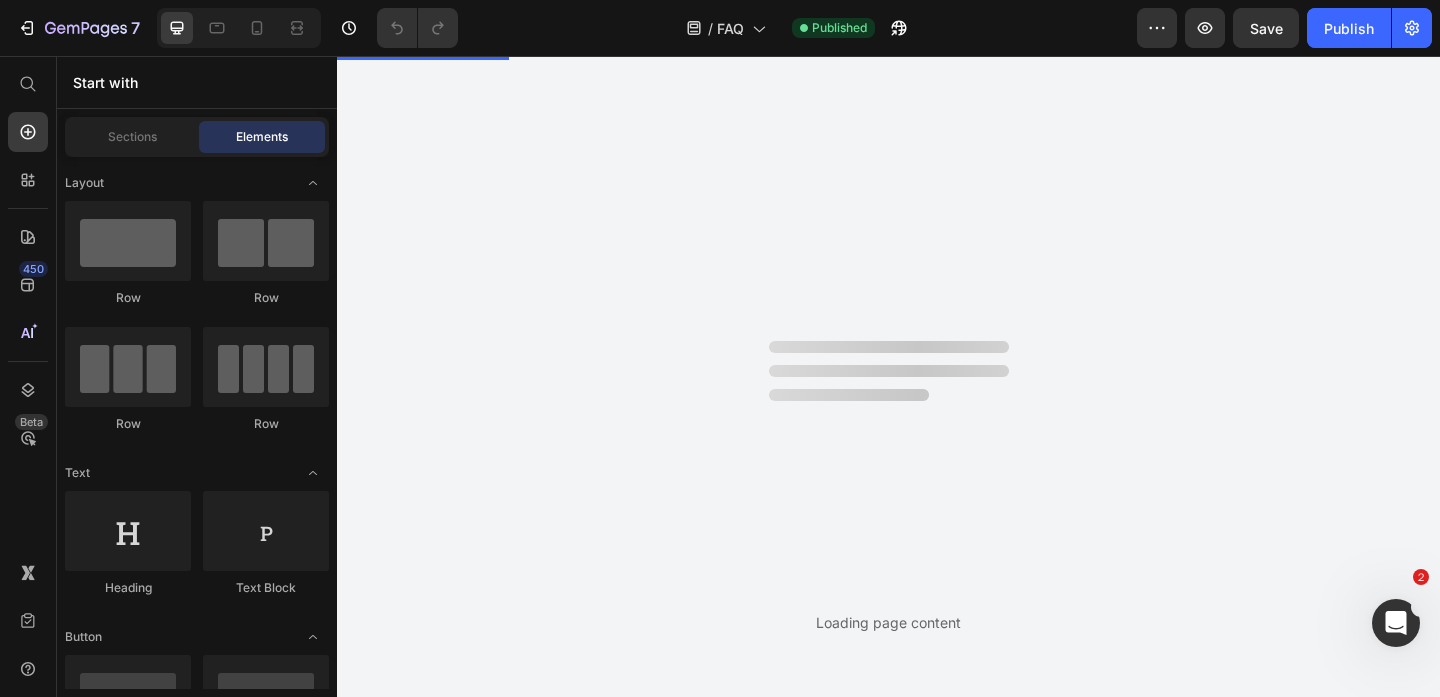 scroll, scrollTop: 0, scrollLeft: 0, axis: both 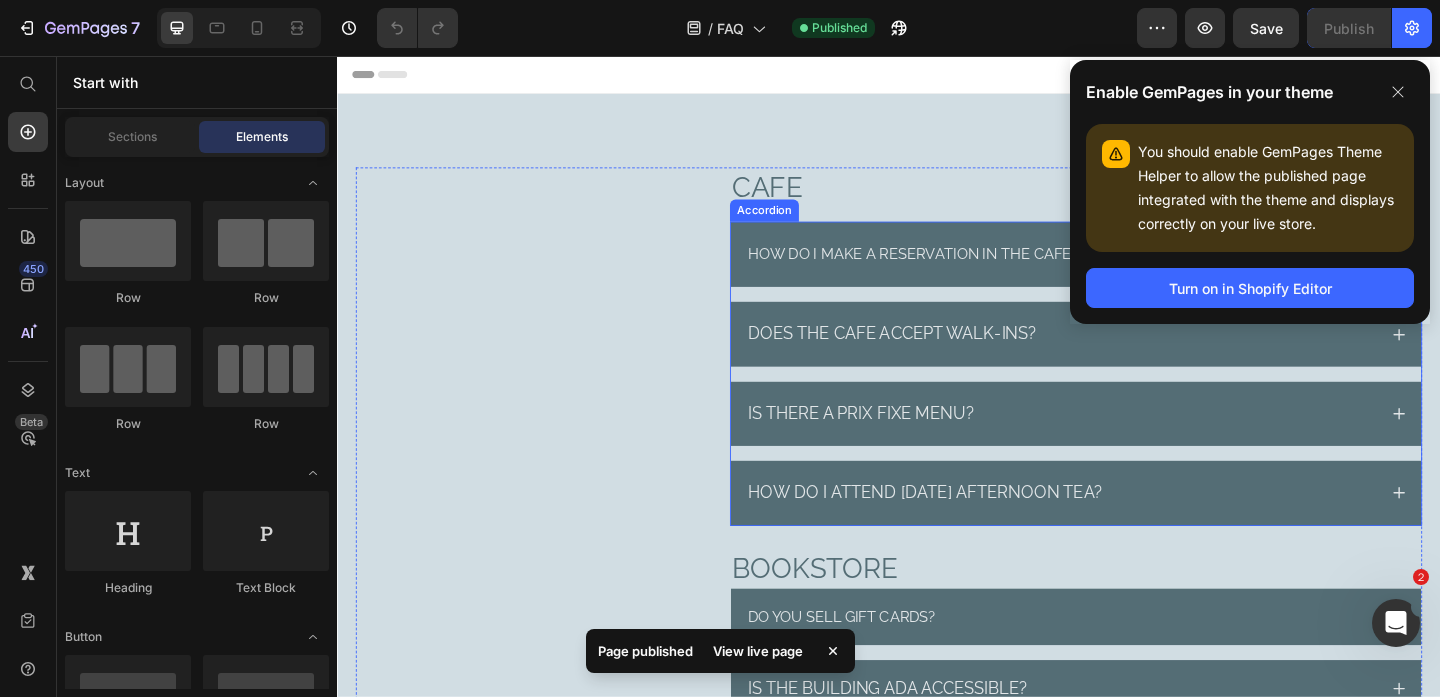click on "How do I make a reservation in the cafE?" at bounding box center [964, 271] 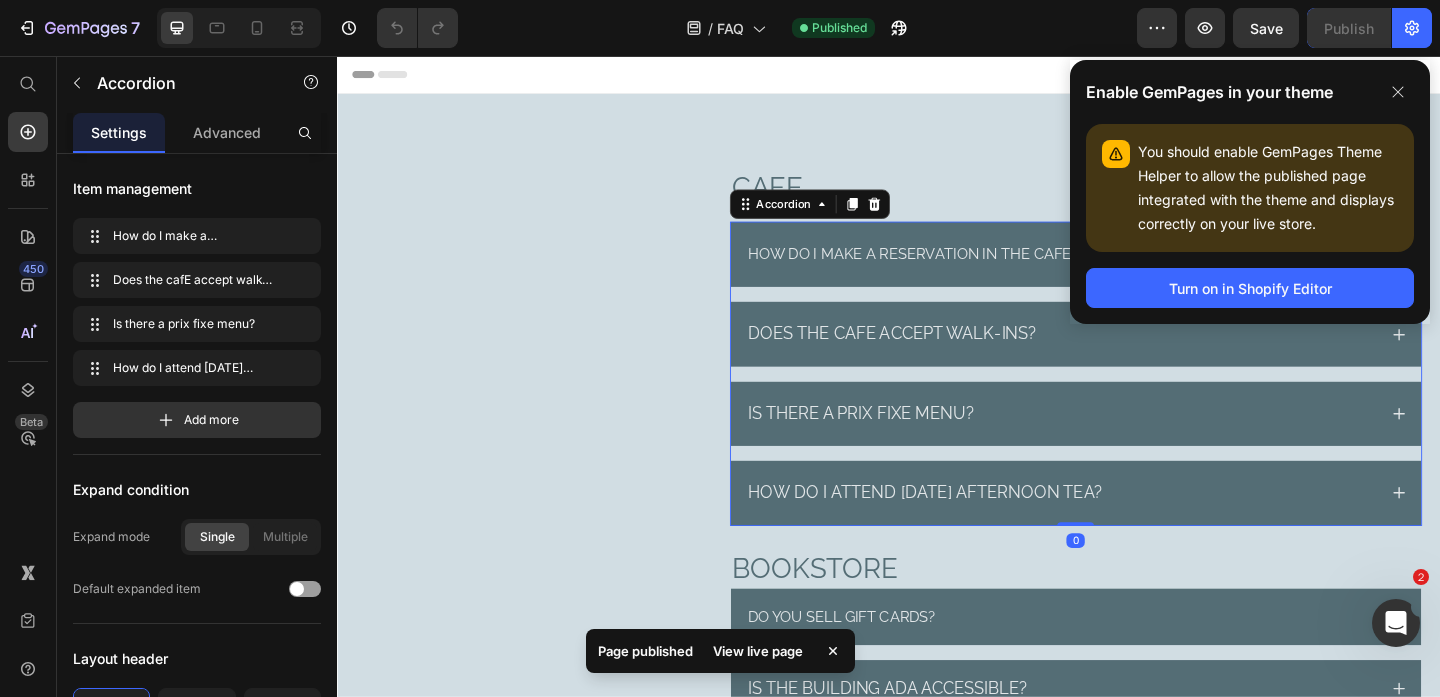 click on "How do I make a reservation in the cafE?" at bounding box center [964, 271] 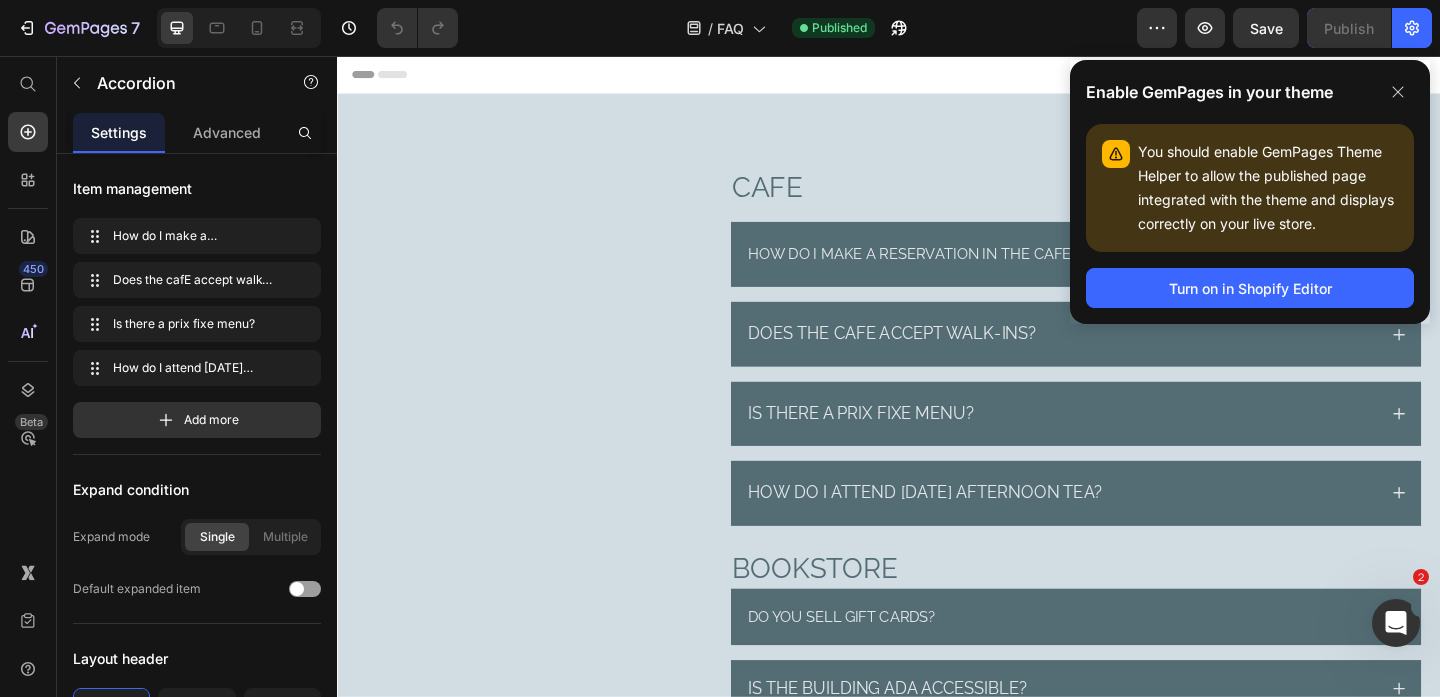 click on "How do I make a reservation in the cafE?" at bounding box center (1140, 271) 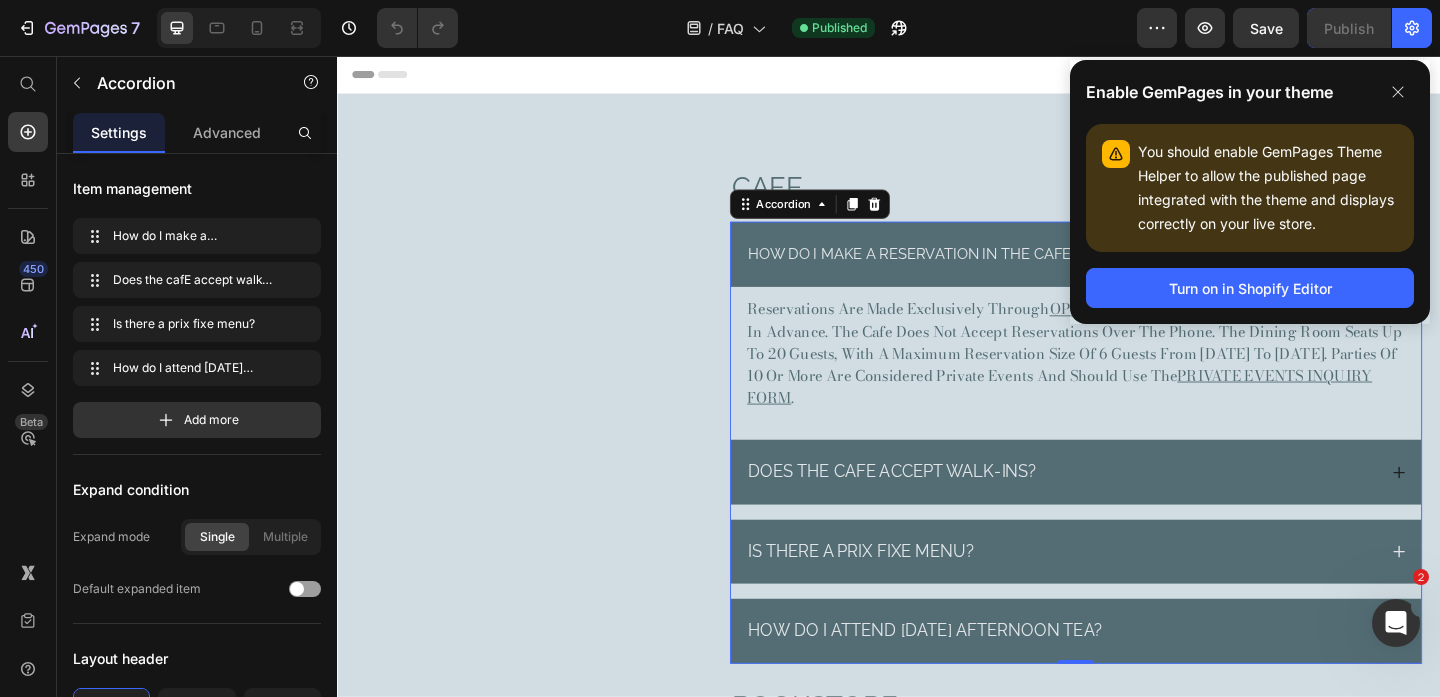 click on "Does the cafE accept walk-ins?" at bounding box center (1124, 508) 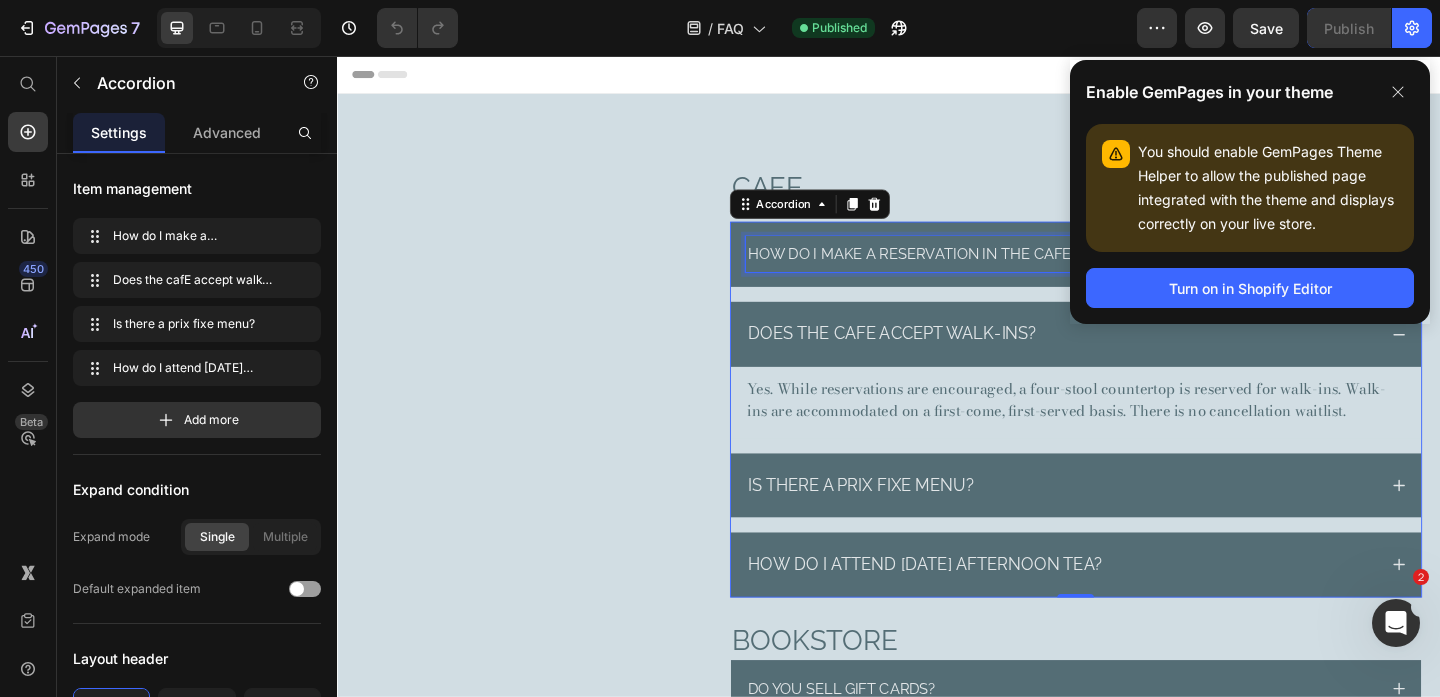 click on "How do I make a reservation in the cafE?" at bounding box center (964, 271) 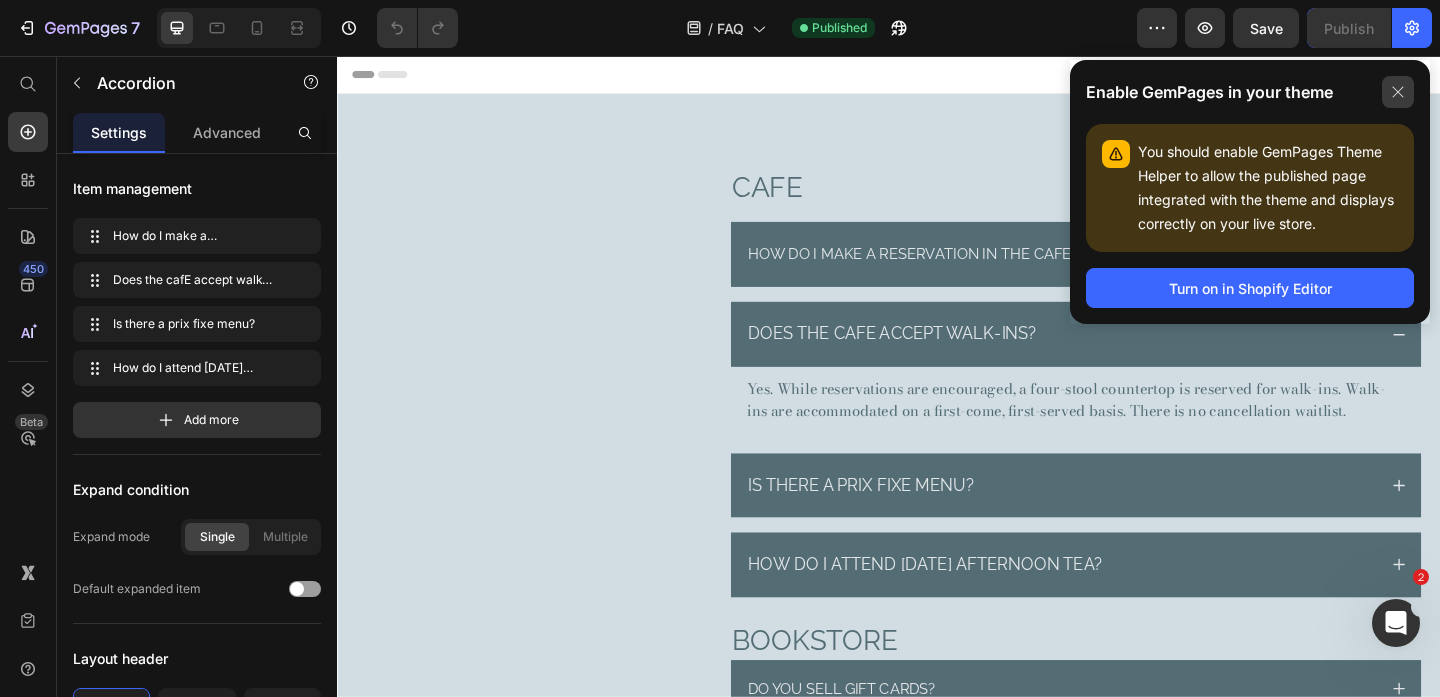 click 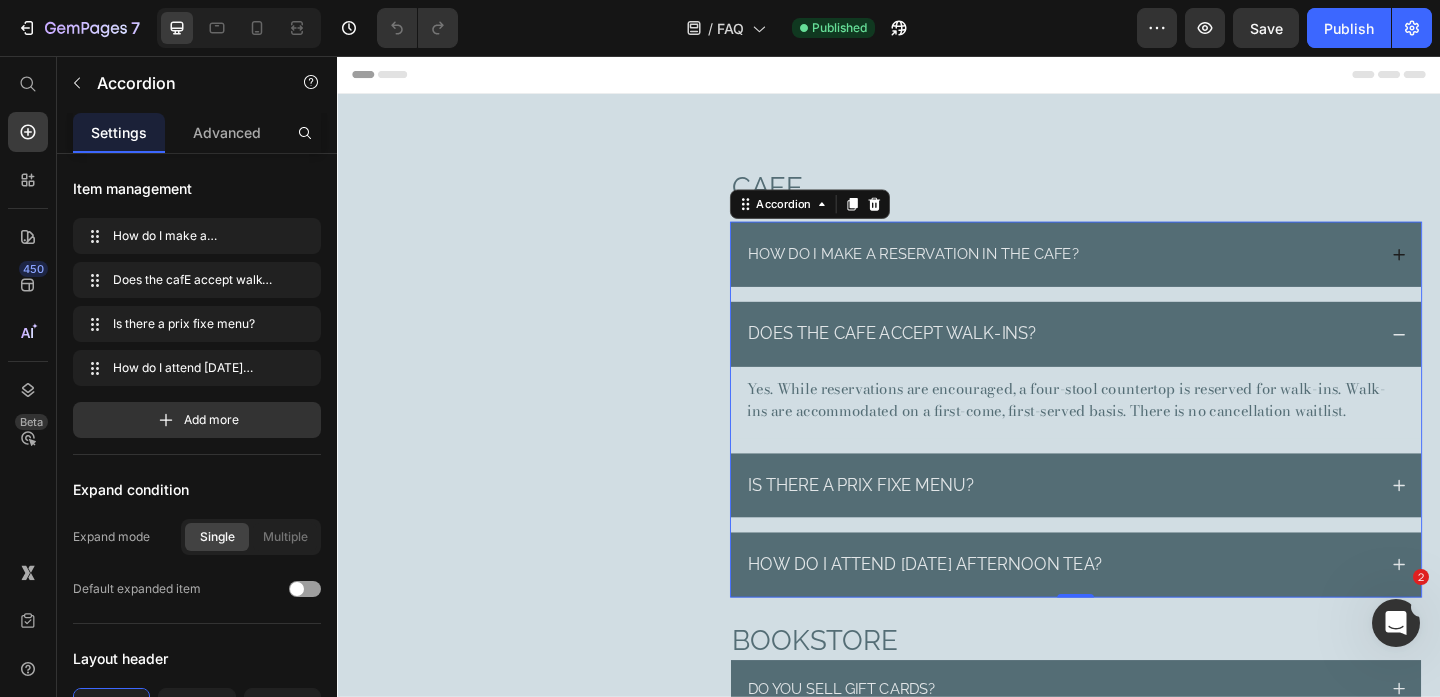 click on "How do I make a reservation in the cafE?" at bounding box center [1124, 271] 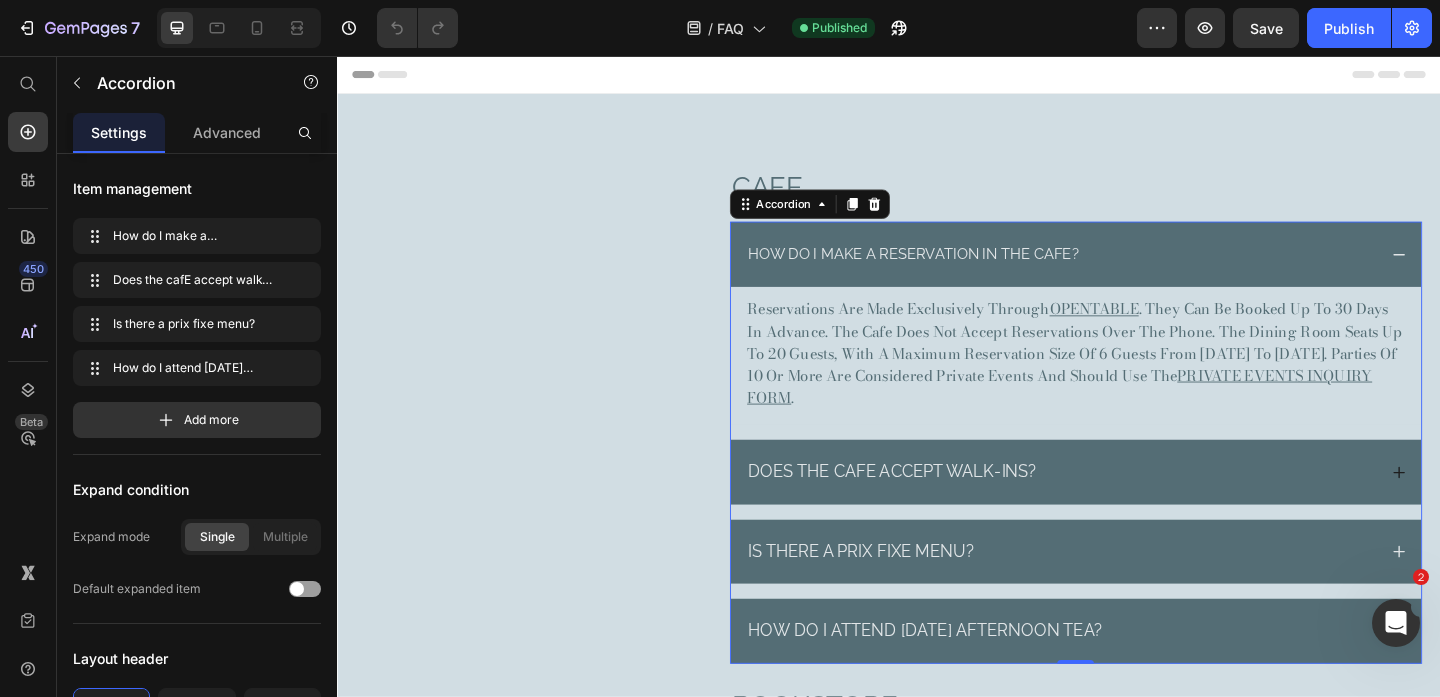 click on "Does the cafE accept walk-ins?" at bounding box center [1124, 508] 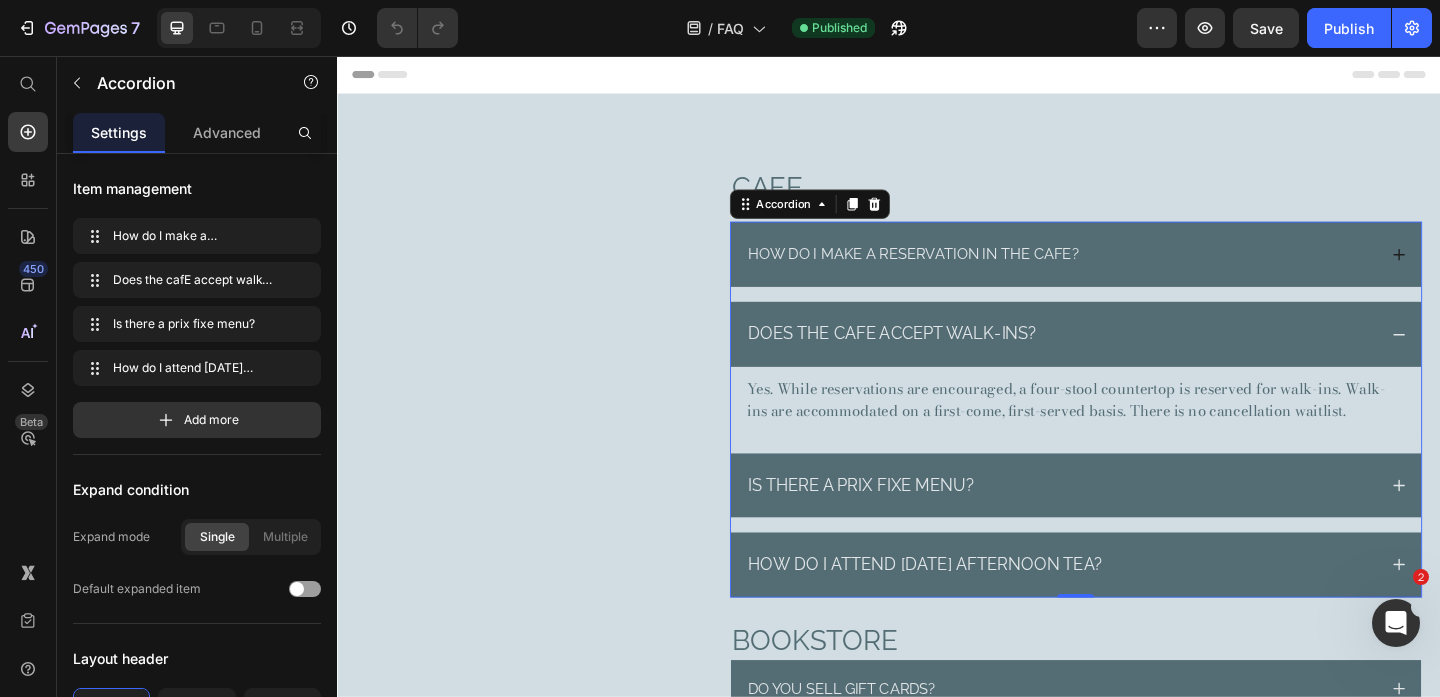 click on "How do I make a reservation in the cafE?" at bounding box center (1124, 271) 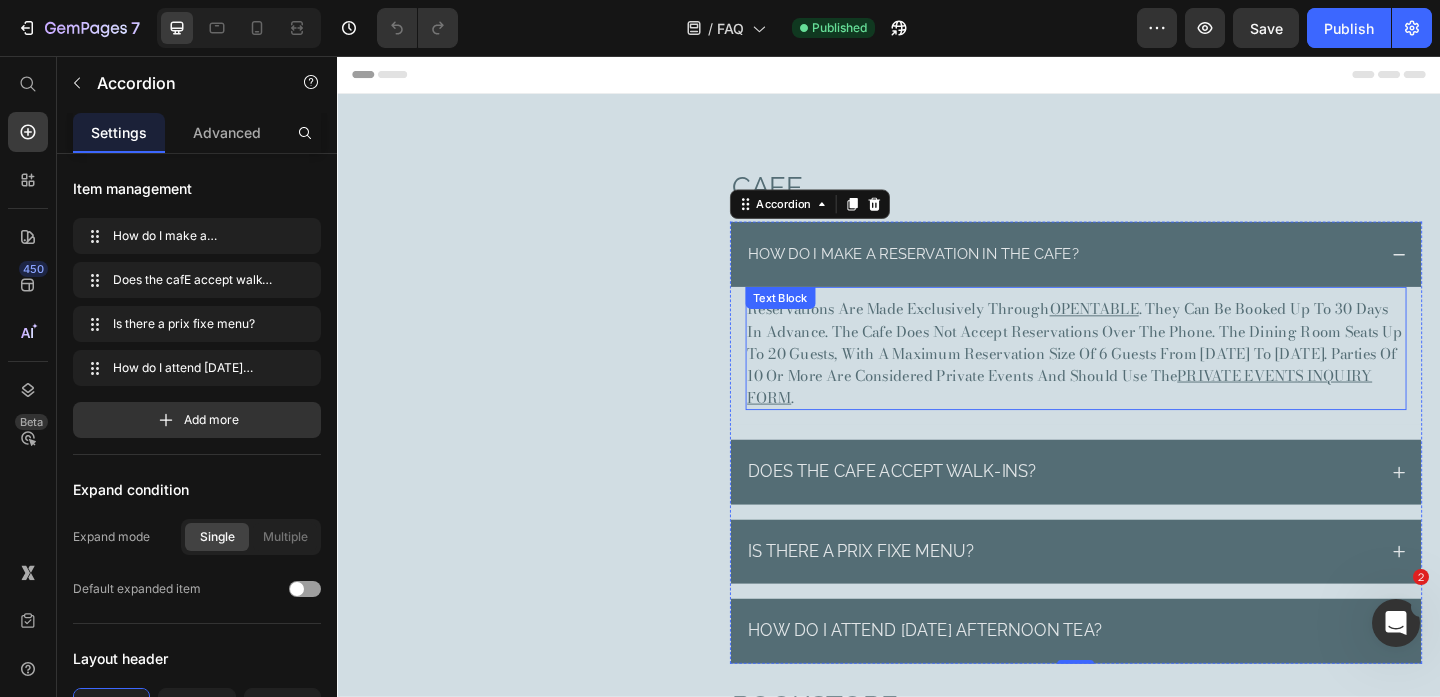 click on "Reservations are made exclusively through  OPENTABLE . They can be booked up to 30 days in advance. The cafe does not accept reservations over the phone. The dining room seats up to 20 guests, with a maximum reservation size of 6 guests from [DATE] to [DATE]. Parties of 10 or more are considered private events and should use the  PRIVATE EVENTS INQUIRY FORM ." at bounding box center (1140, 379) 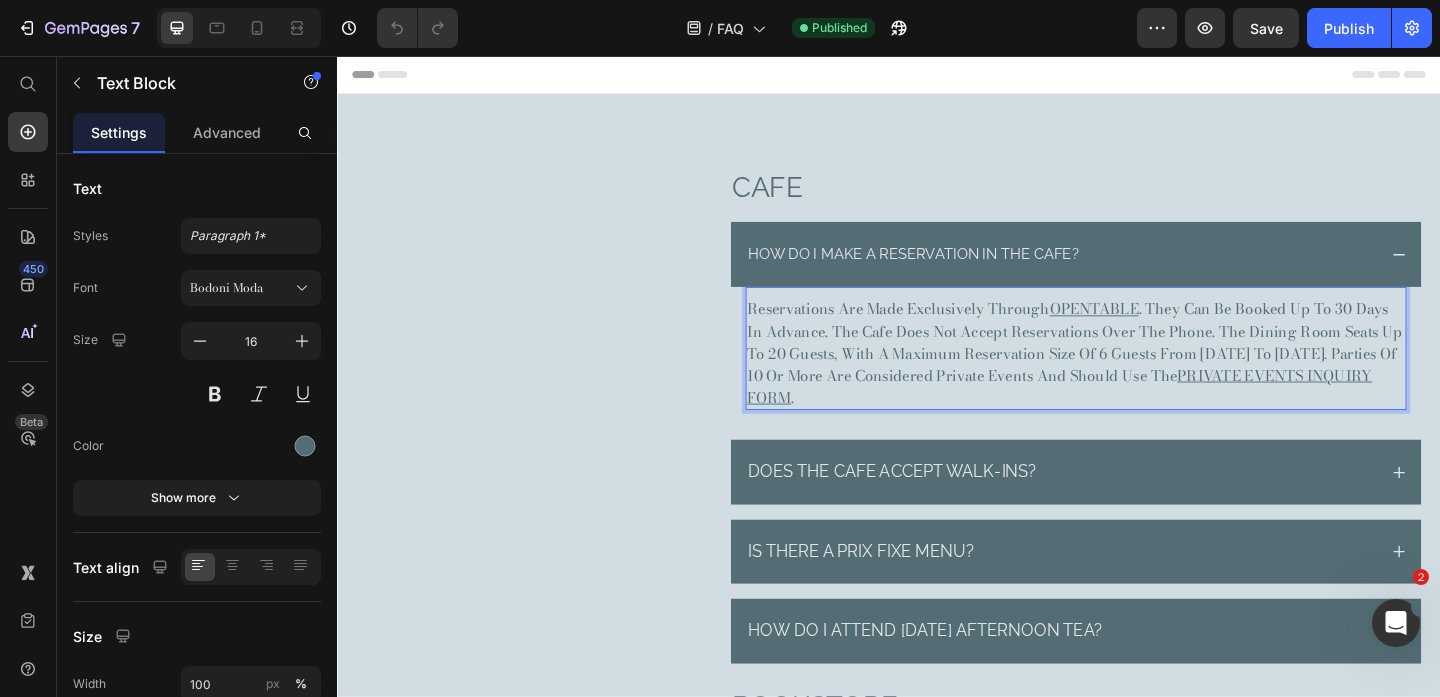click on "Reservations are made exclusively through  OPENTABLE . They can be booked up to 30 days in advance. The cafe does not accept reservations over the phone. The dining room seats up to 20 guests, with a maximum reservation size of 6 guests from [DATE] to [DATE]. Parties of 10 or more are considered private events and should use the  PRIVATE EVENTS INQUIRY FORM ." at bounding box center [1140, 379] 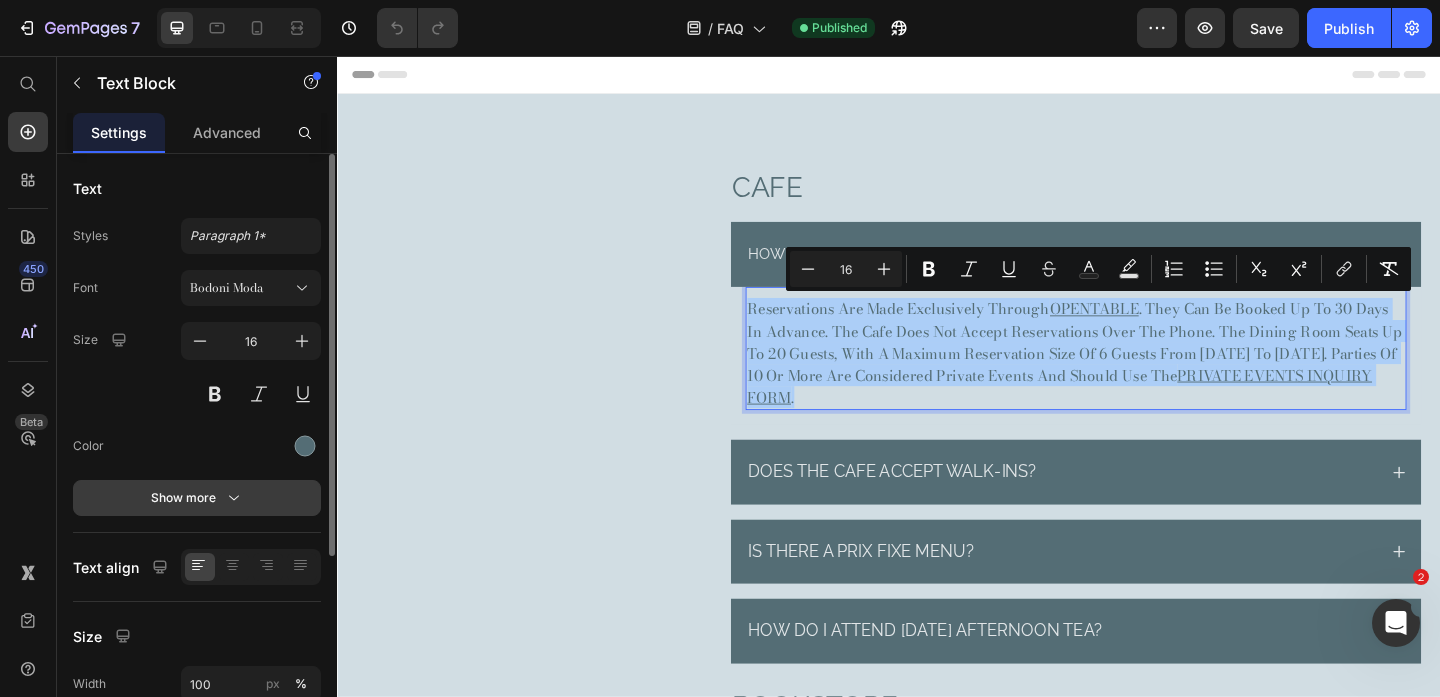 click on "Show more" at bounding box center [197, 498] 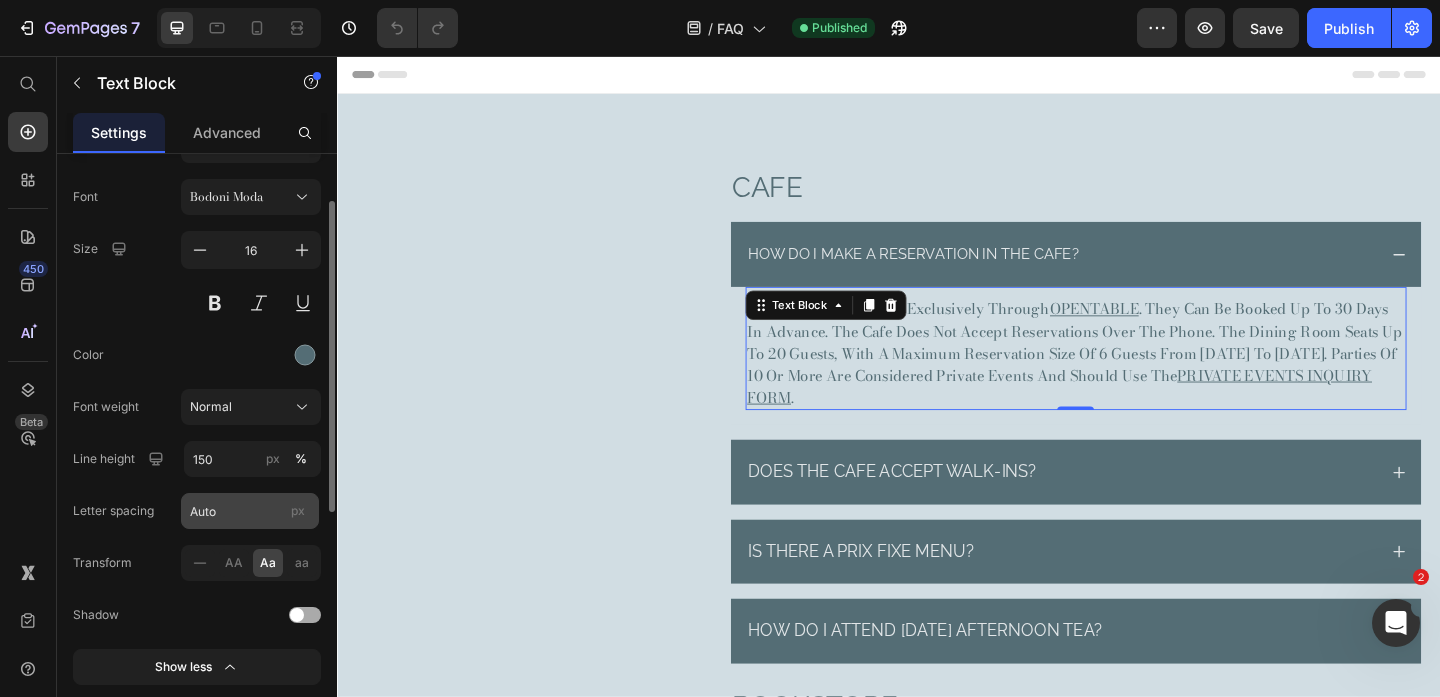 scroll, scrollTop: 94, scrollLeft: 0, axis: vertical 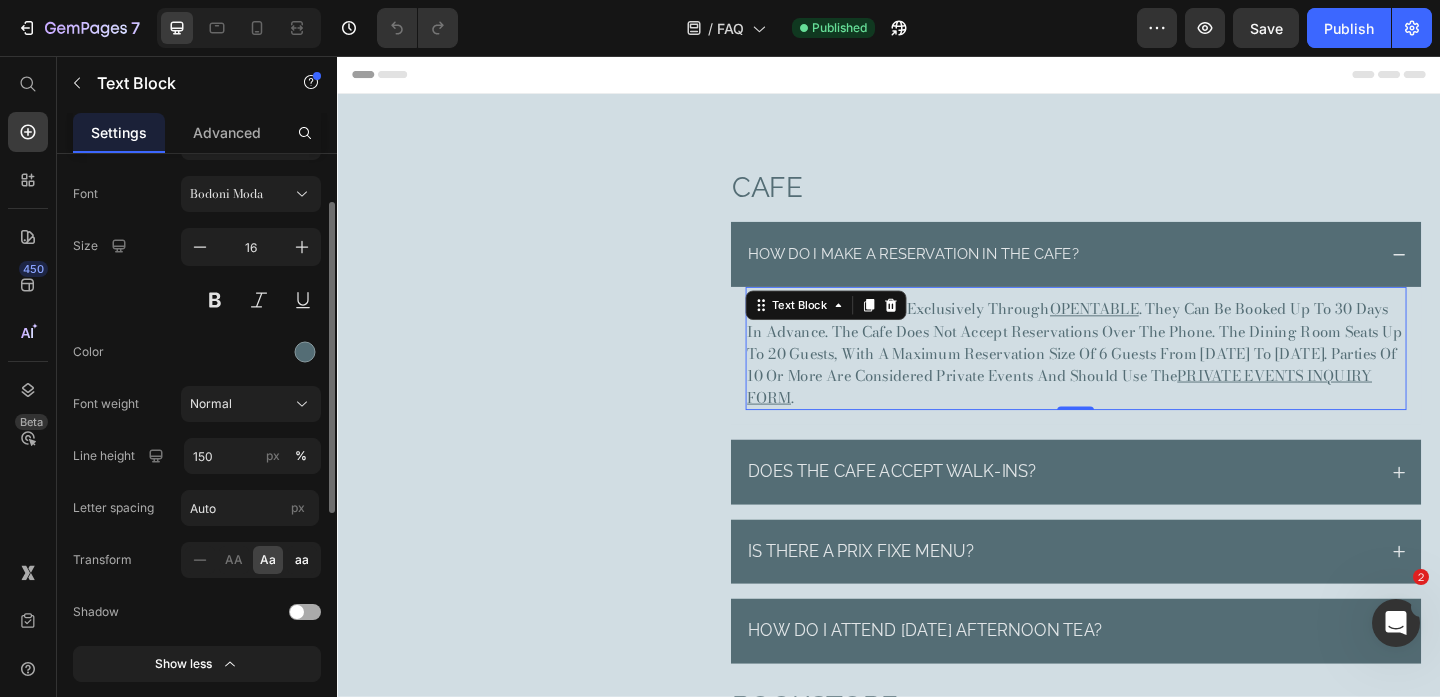 click on "aa" 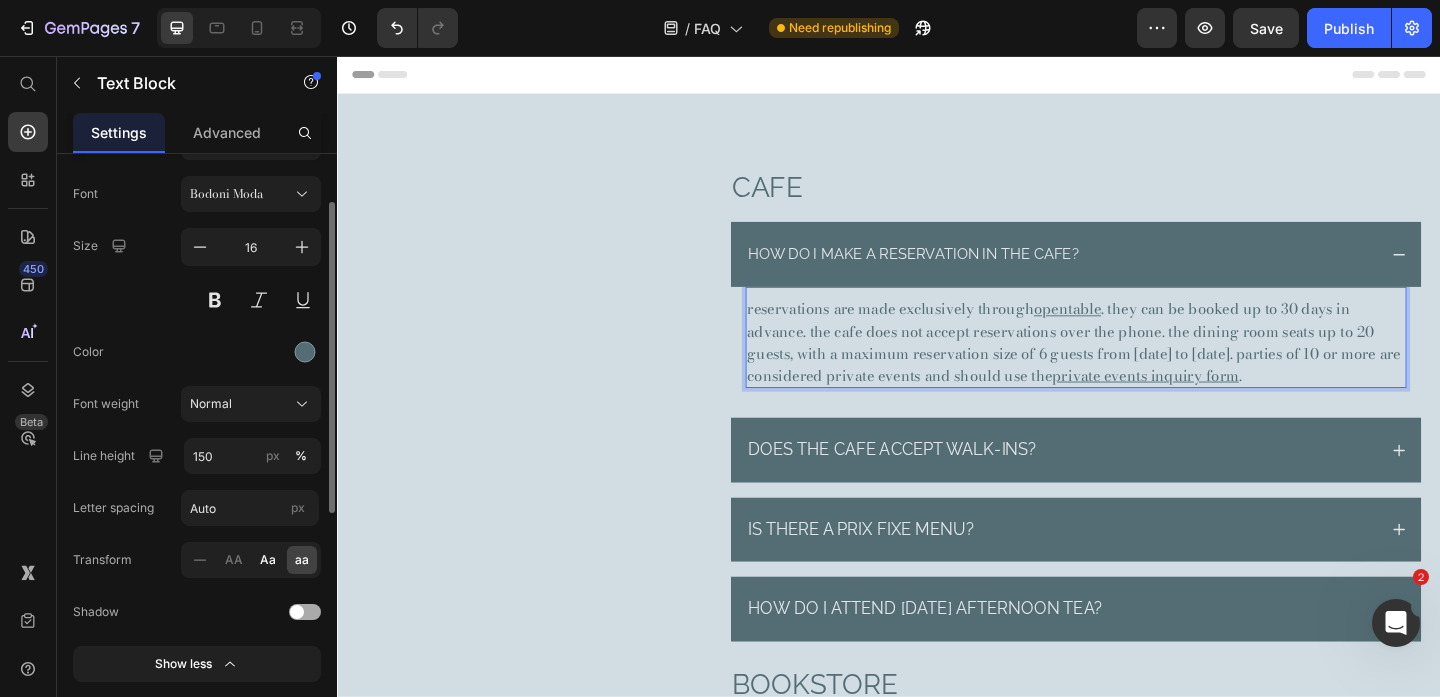 click on "Aa" 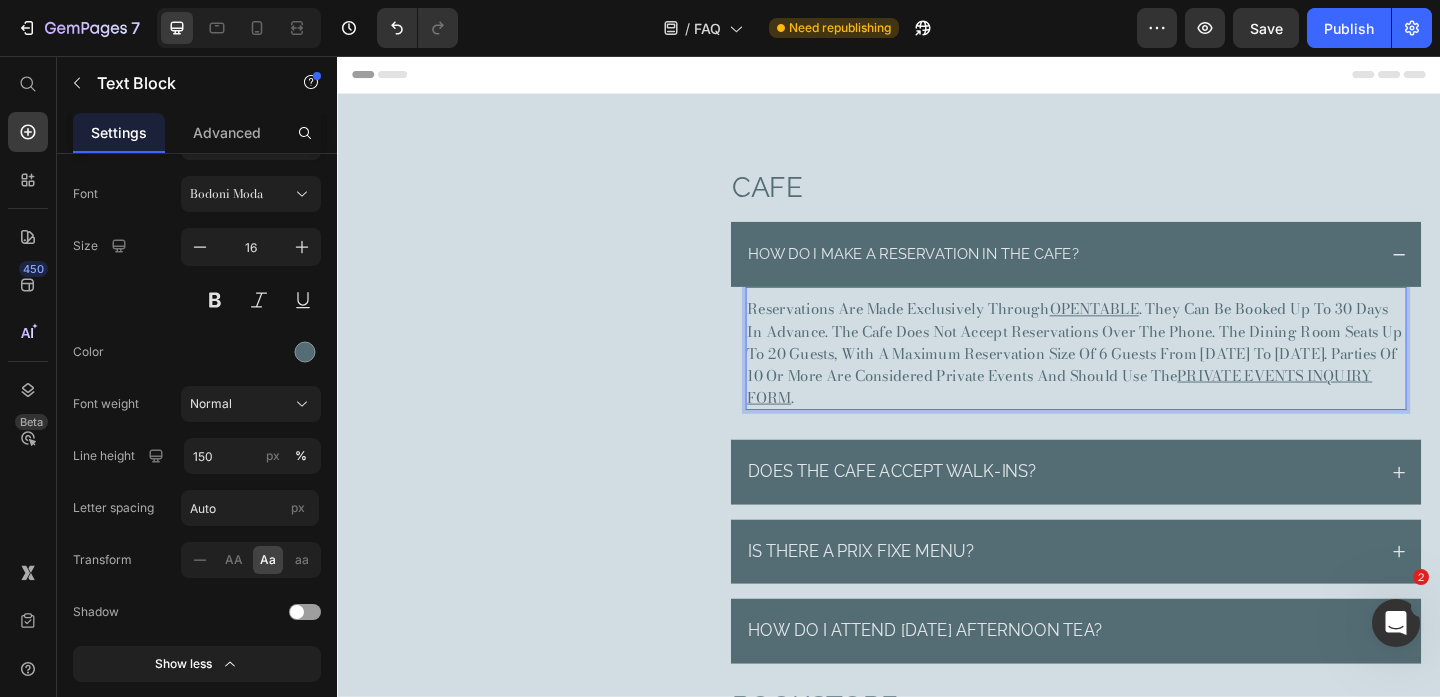 click on "Reservations are made exclusively through  OPENTABLE . They can be booked up to 30 days in advance. The cafe does not accept reservations over the phone. The dining room seats up to 20 guests, with a maximum reservation size of 6 guests from [DATE] to [DATE]. Parties of 10 or more are considered private events and should use the  PRIVATE EVENTS INQUIRY FORM ." at bounding box center (1140, 379) 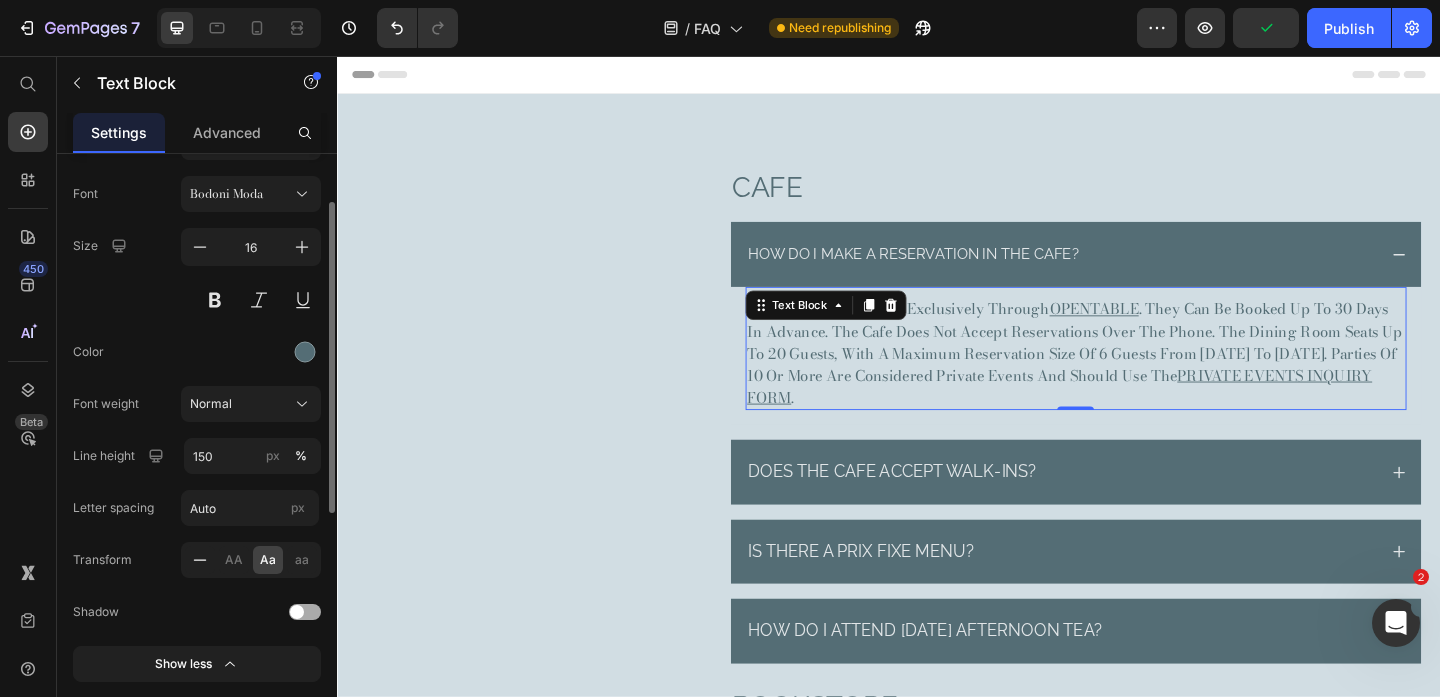 click 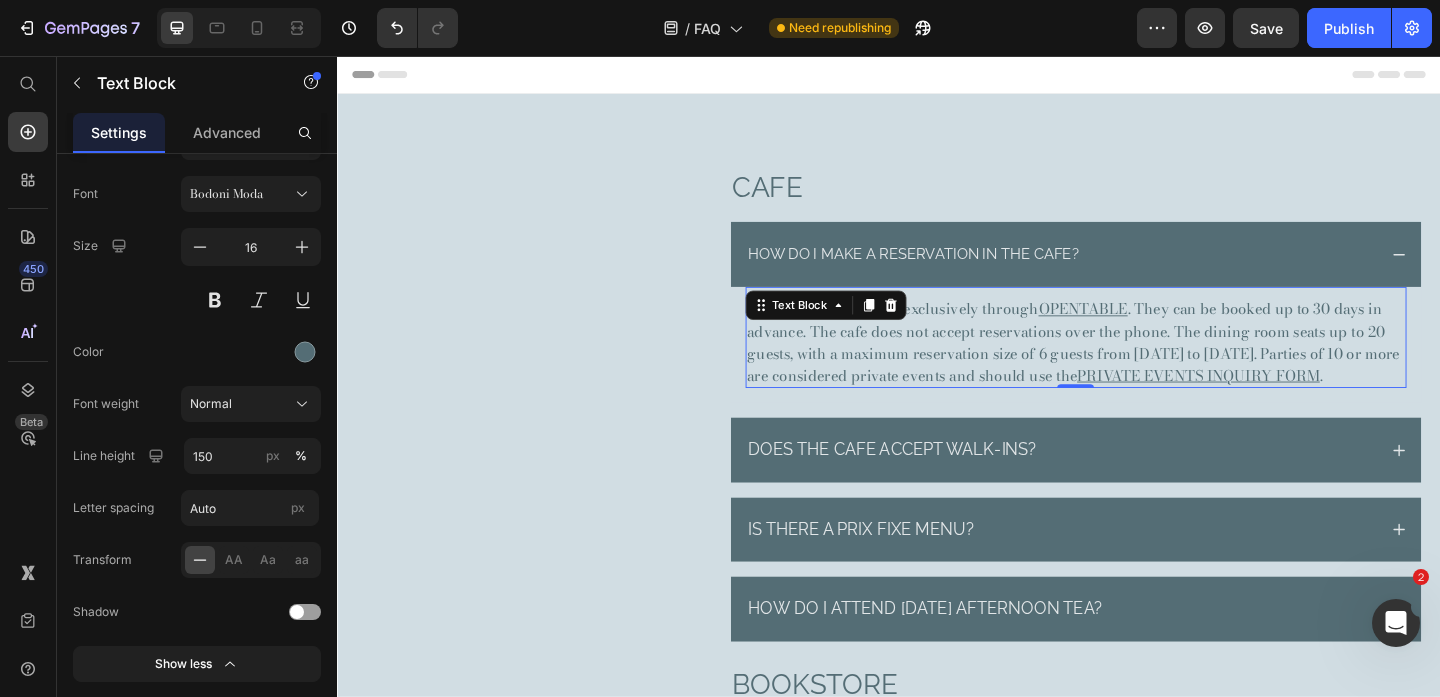 click on "Reservations are made exclusively through  OPENTABLE . They can be booked up to 30 days in advance. The cafe does not accept reservations over the phone. The dining room seats up to 20 guests, with a maximum reservation size of 6 guests from [DATE] to [DATE]. Parties of 10 or more are considered private events and should use the  PRIVATE EVENTS INQUIRY FORM ." at bounding box center [1140, 367] 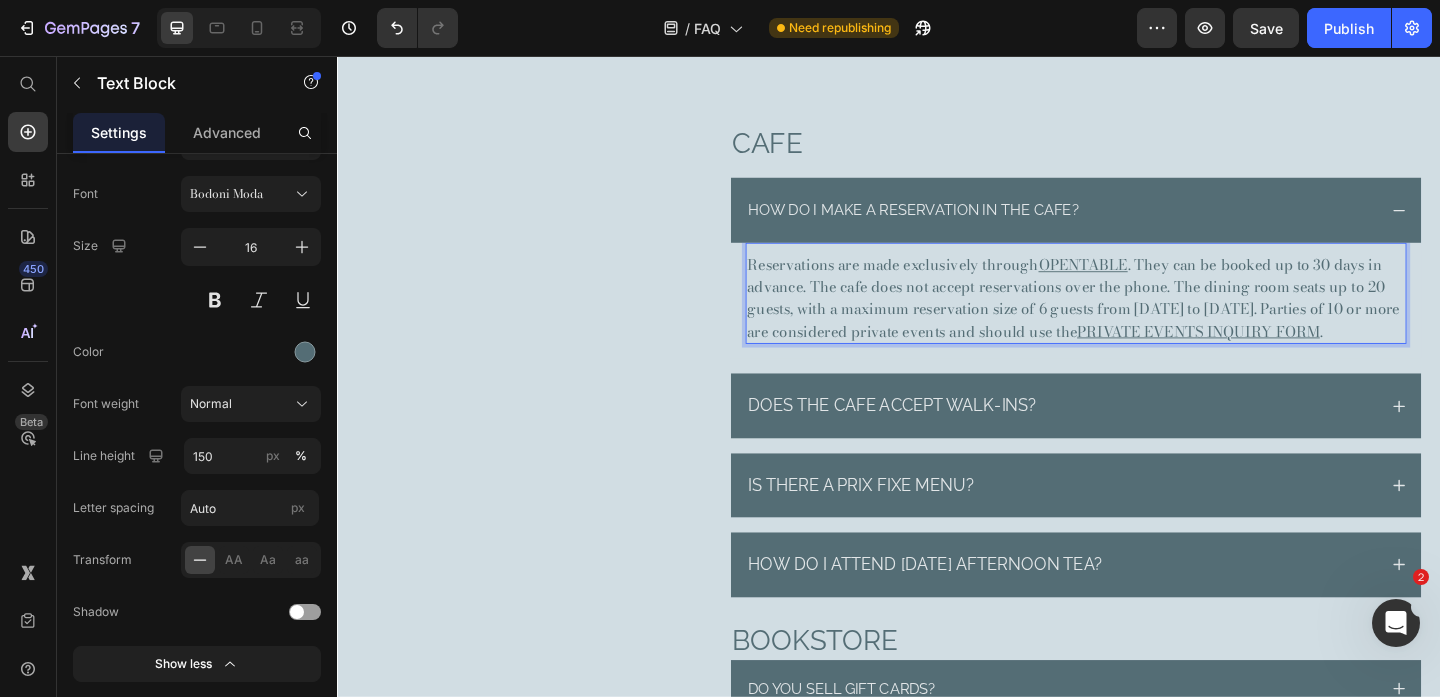 scroll, scrollTop: 56, scrollLeft: 0, axis: vertical 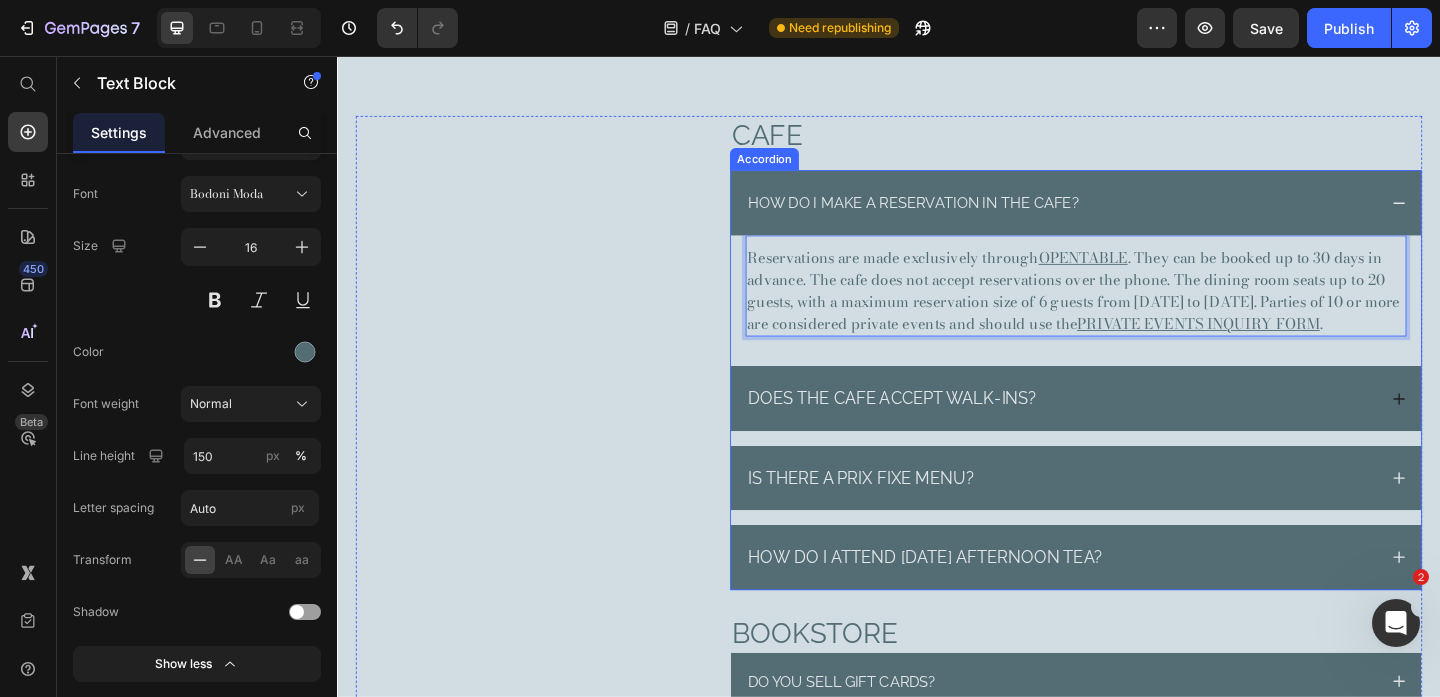click on "Does the cafE accept walk-ins?" at bounding box center [1124, 428] 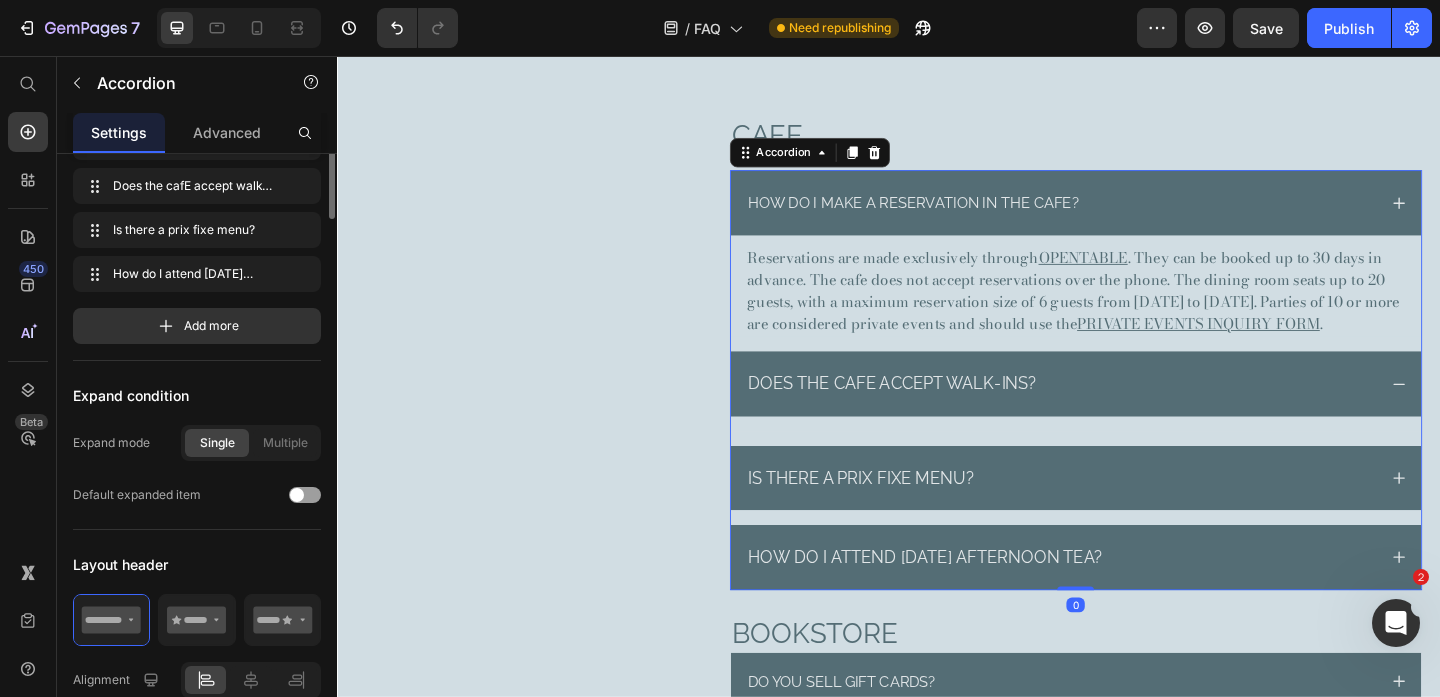 scroll, scrollTop: 0, scrollLeft: 0, axis: both 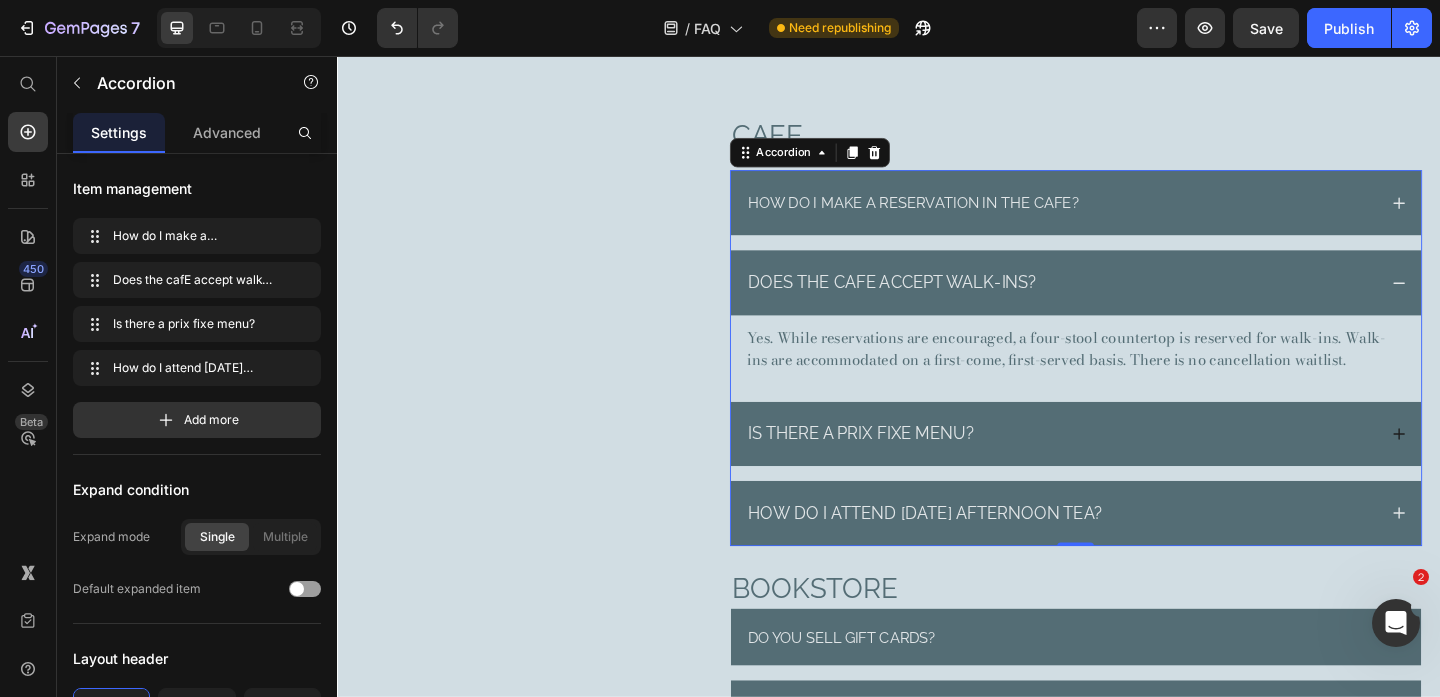 click on "Is there a prix fixe menu?" at bounding box center [1124, 467] 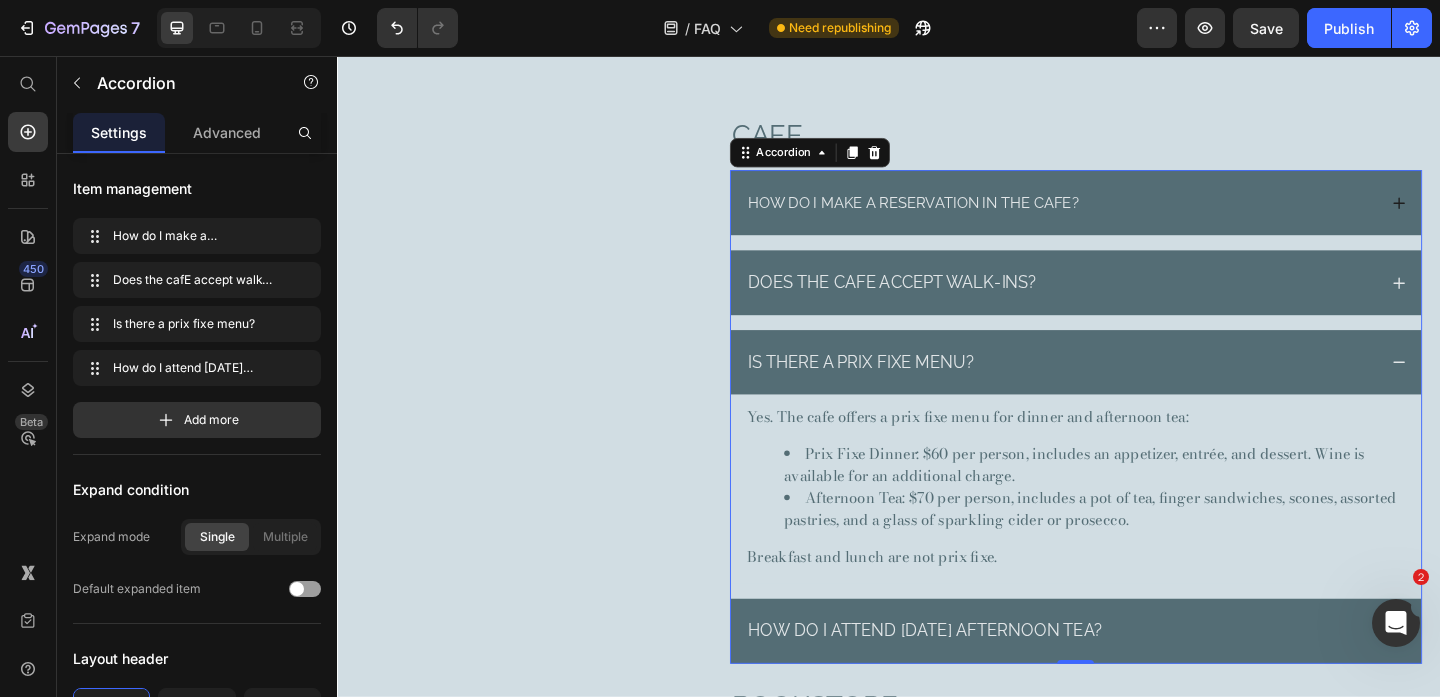 click on "How do I make a reservation in the cafE?" at bounding box center (1124, 215) 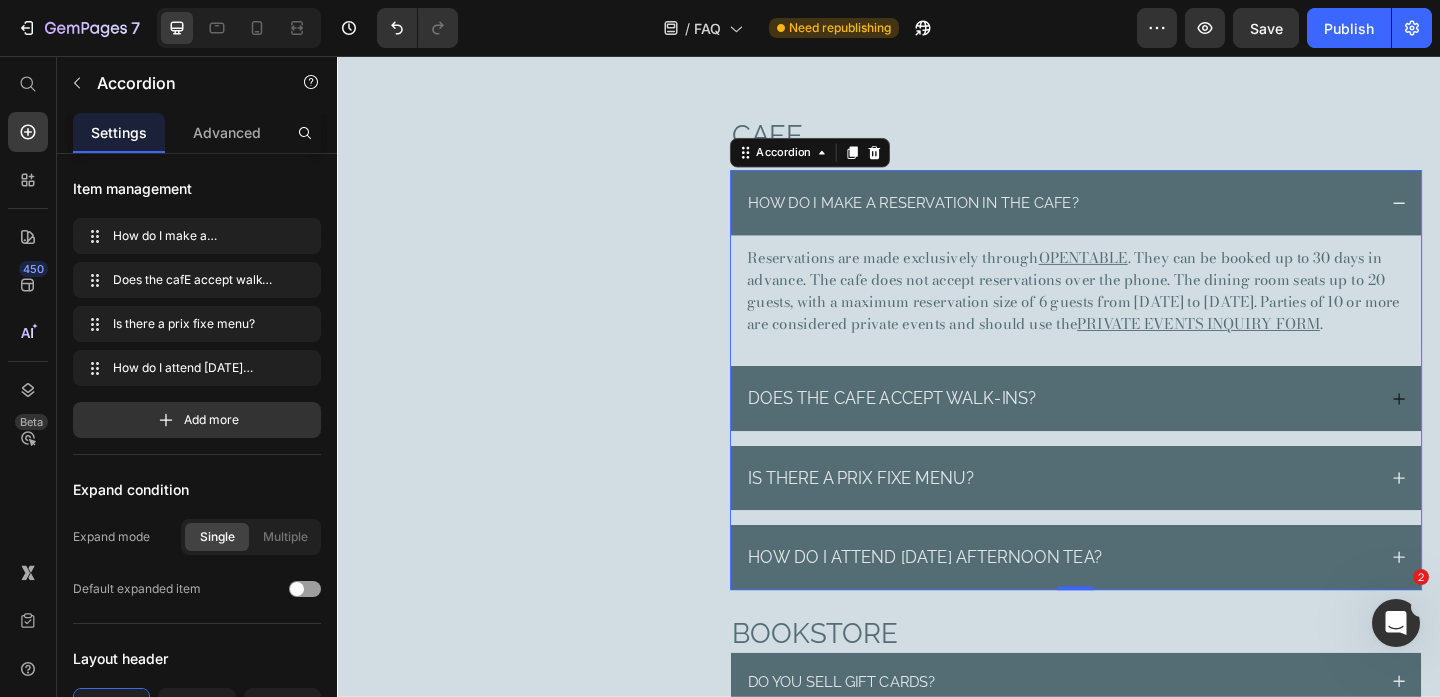 click on "Does the cafE accept walk-ins?" at bounding box center [1140, 428] 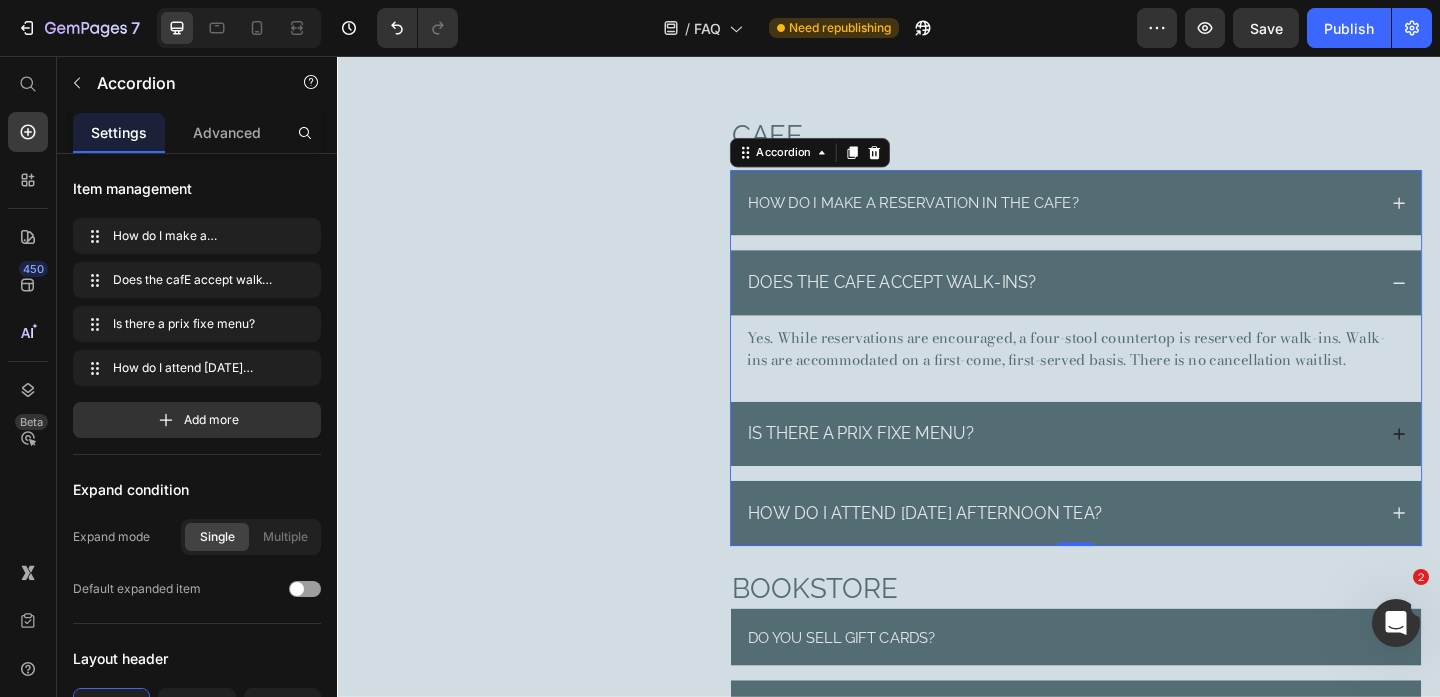 click on "Is there a prix fixe menu?" at bounding box center (1124, 467) 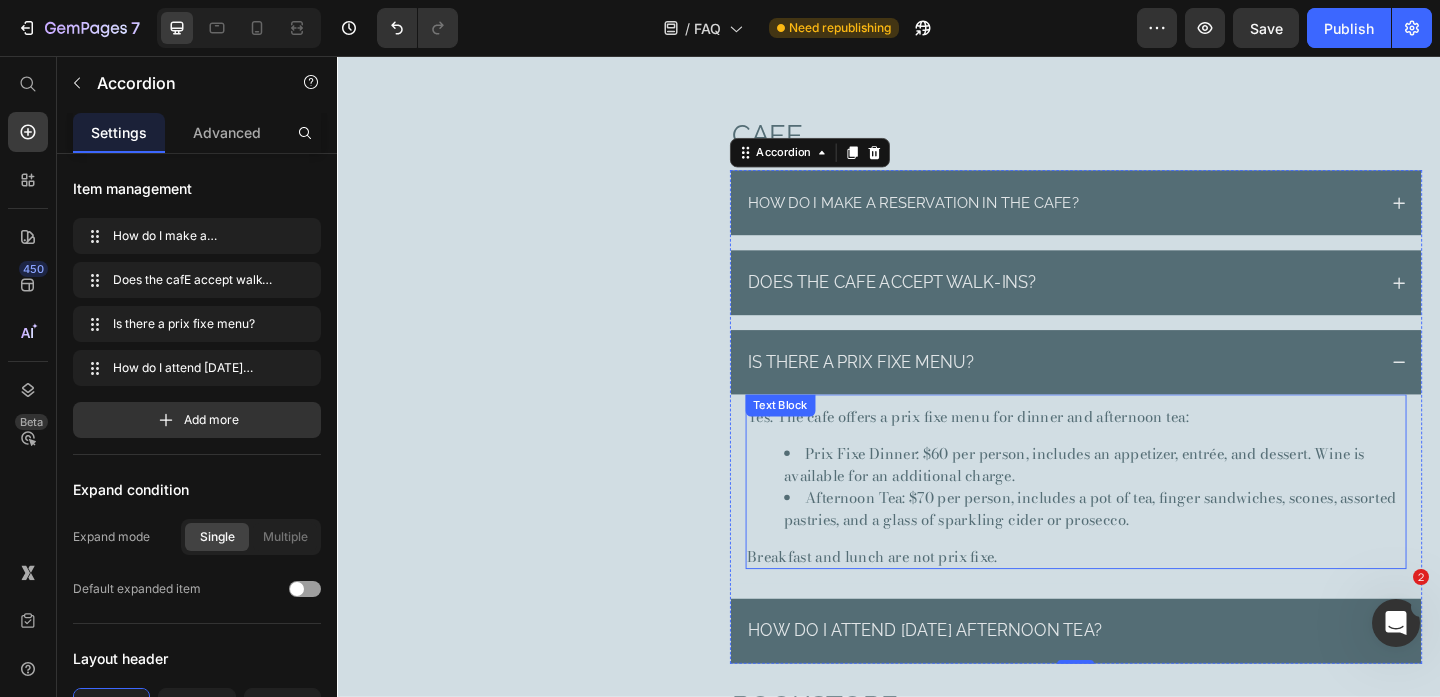 click on "Prix Fixe Dinner: $60 per person, includes an appetizer, entrée, and dessert. Wine is available for an additional charge." at bounding box center [1160, 500] 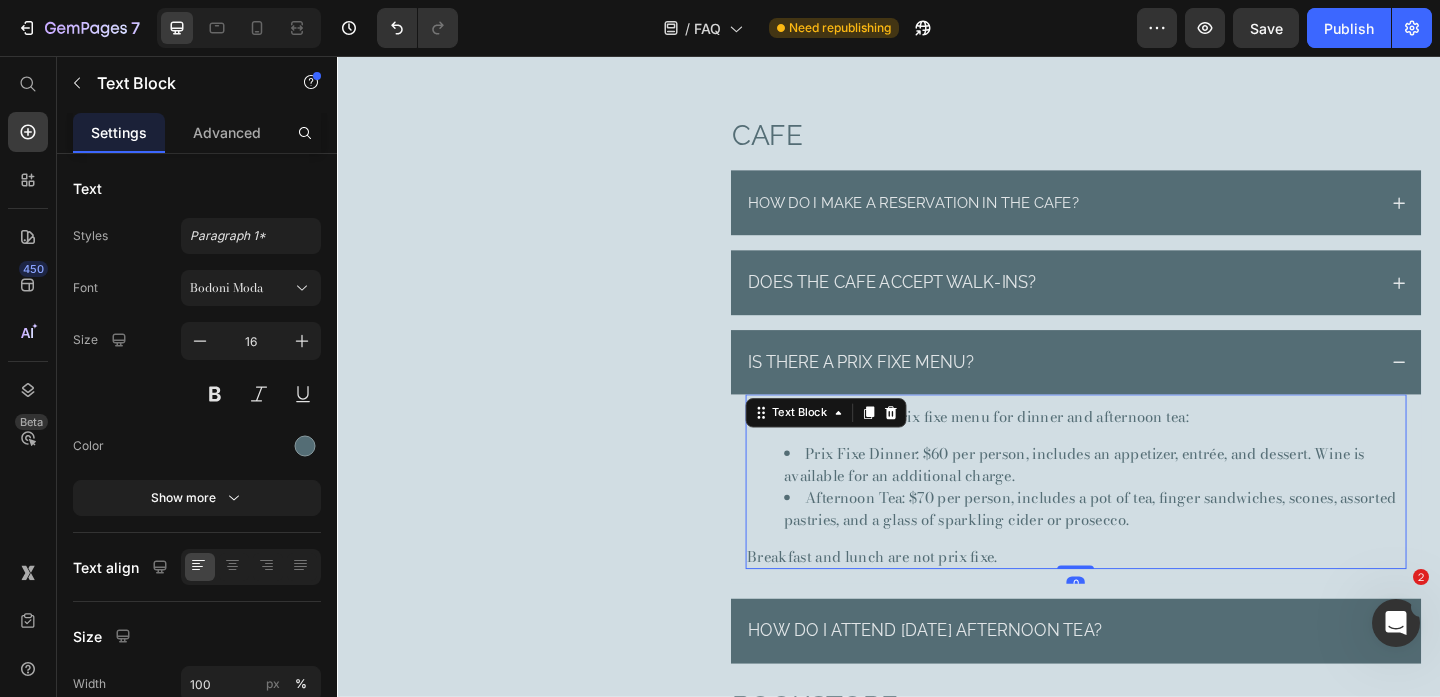 click on "Prix Fixe Dinner: $60 per person, includes an appetizer, entrée, and dessert. Wine is available for an additional charge." at bounding box center (1160, 500) 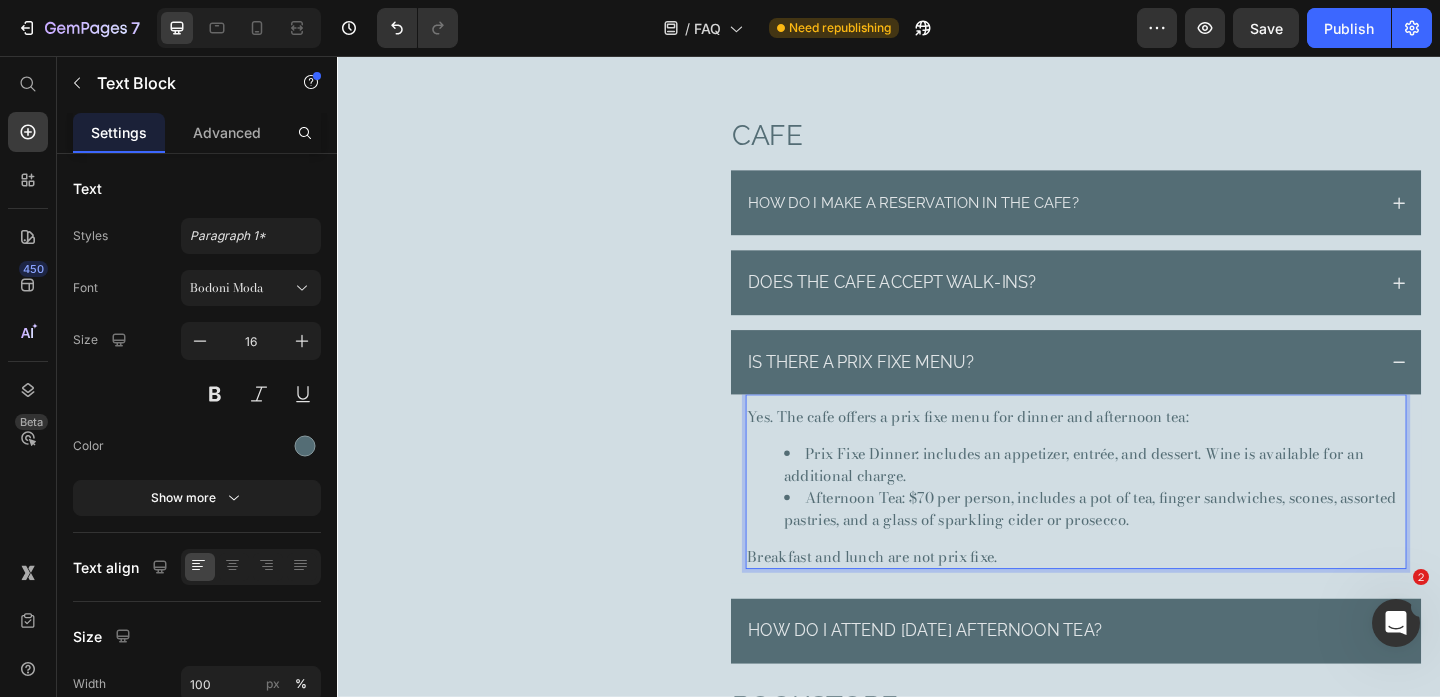 click on "Afternoon Tea: $70 per person, includes a pot of tea, finger sandwiches, scones, assorted pastries, and a glass of sparkling cider or prosecco." at bounding box center [1160, 548] 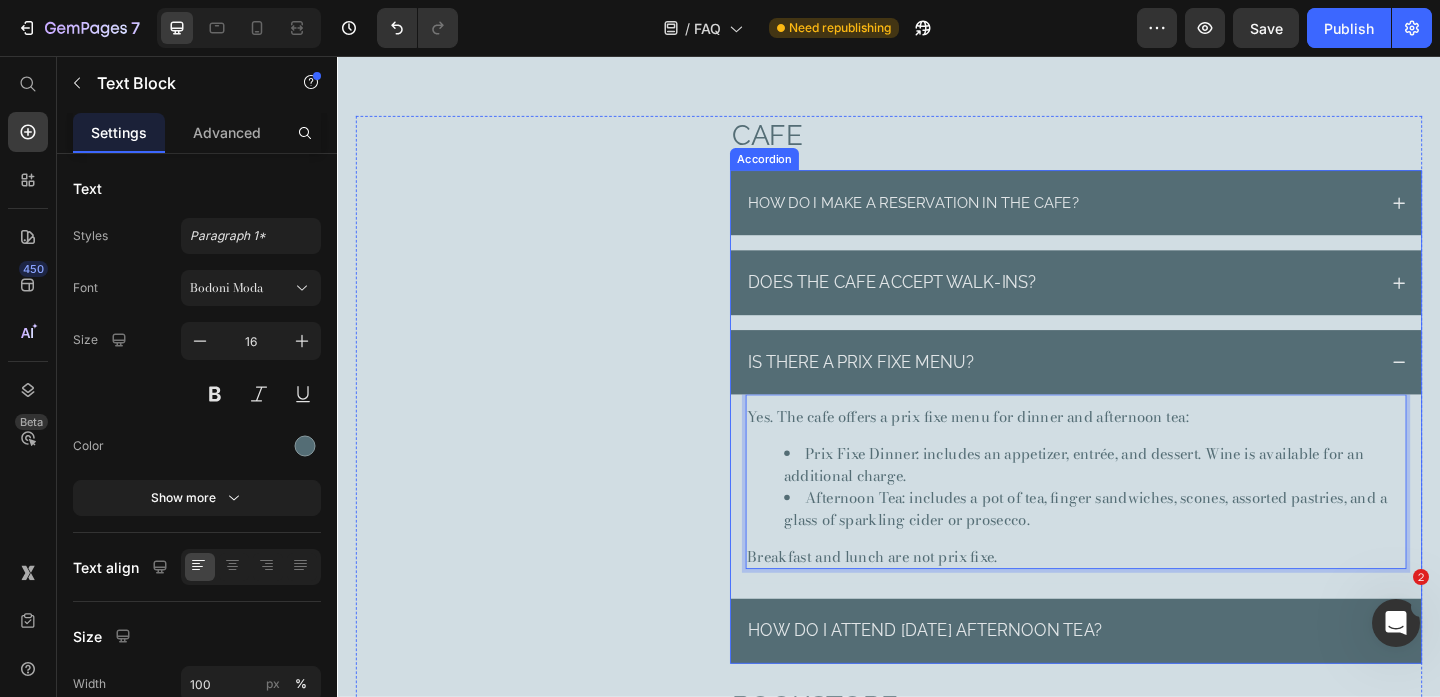 click on "Is there a prix fixe menu?" at bounding box center [1124, 389] 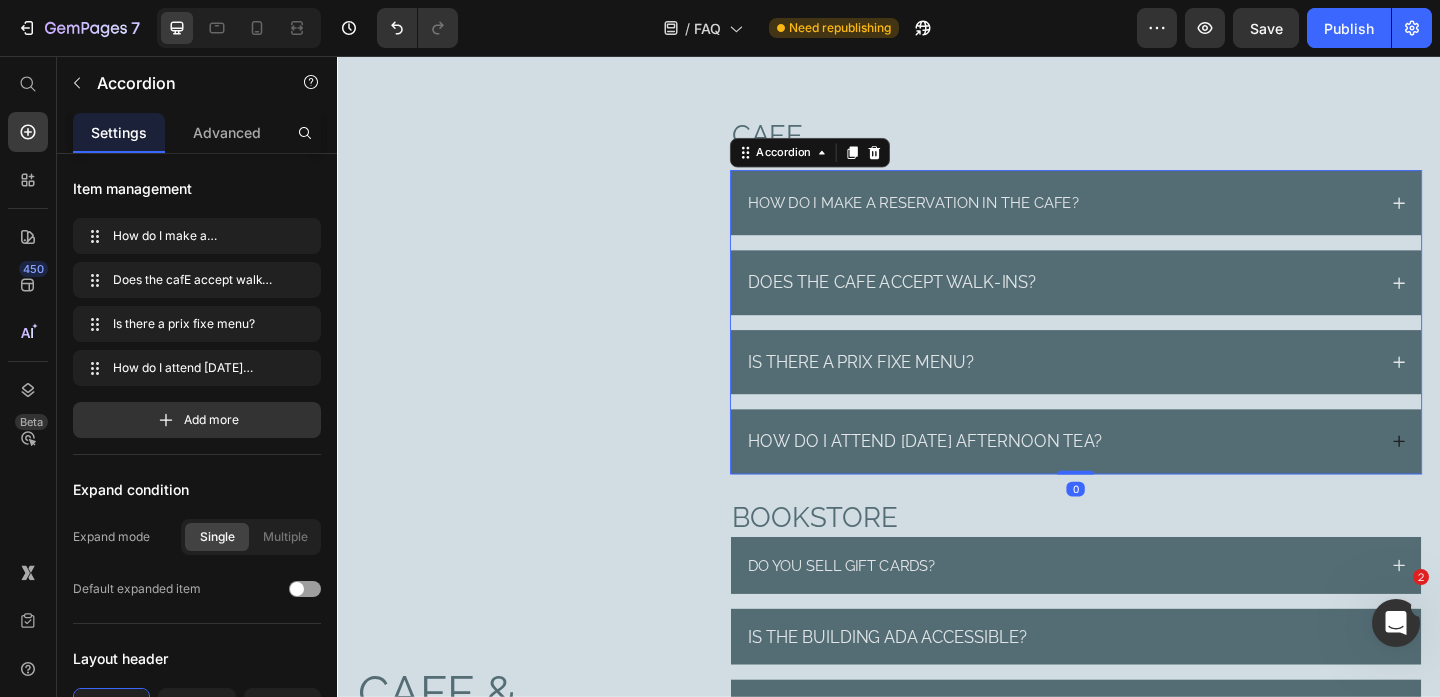 click on "How do I attend [DATE] afternoon tea?" at bounding box center (1124, 475) 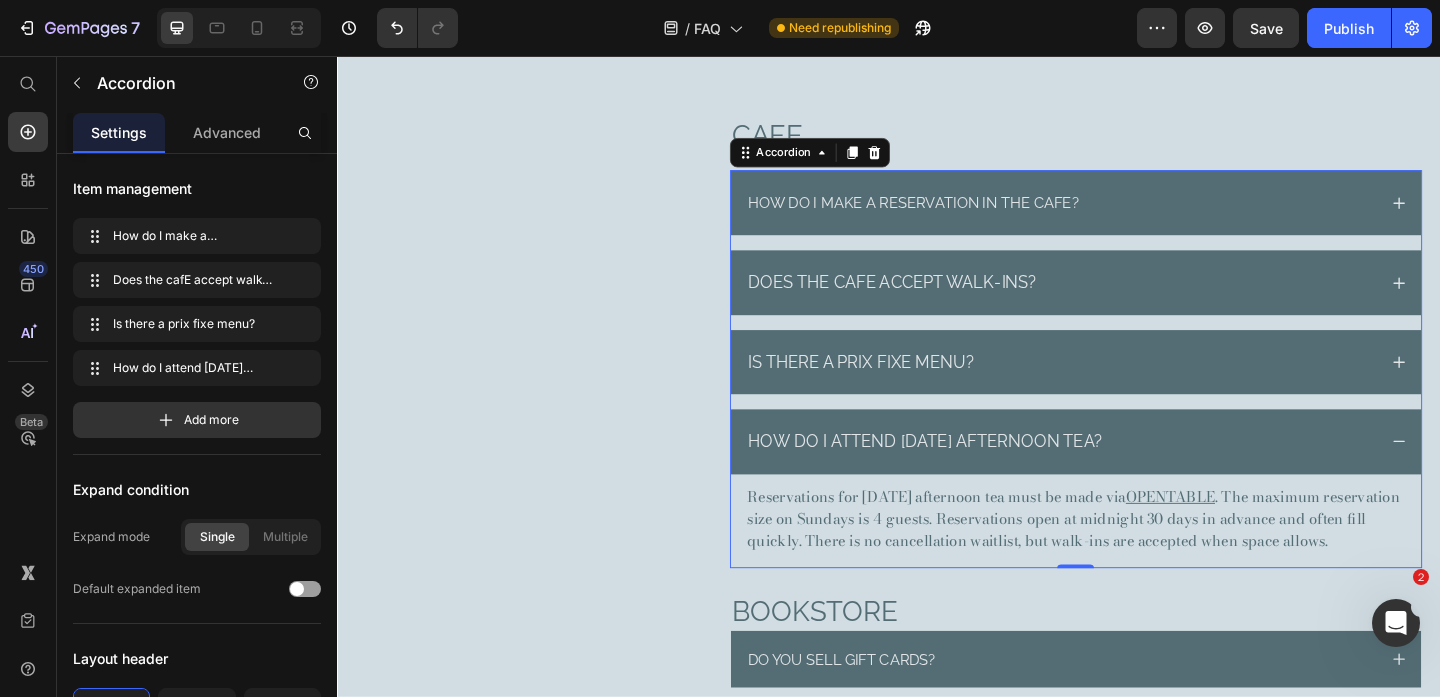 click on "How do I attend [DATE] afternoon tea?" at bounding box center (1124, 475) 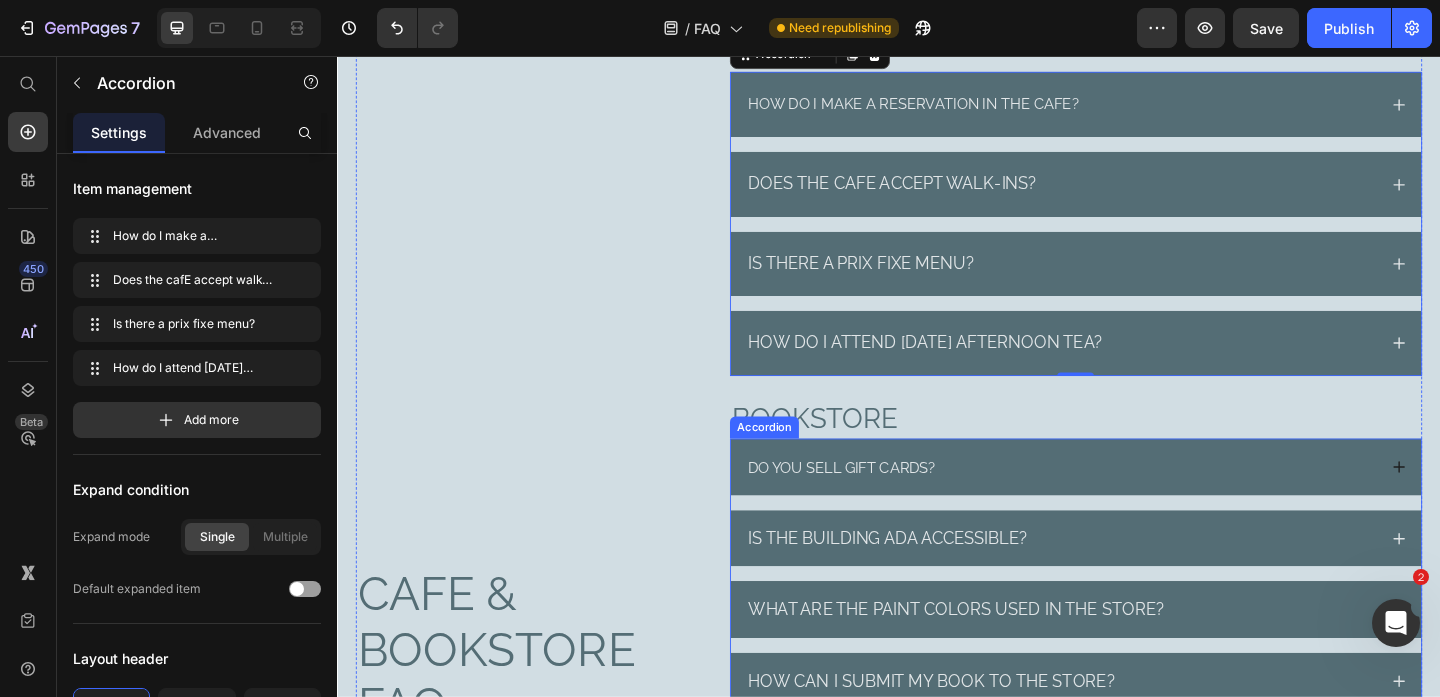 click on "Do you sell gift cards?" at bounding box center (1124, 503) 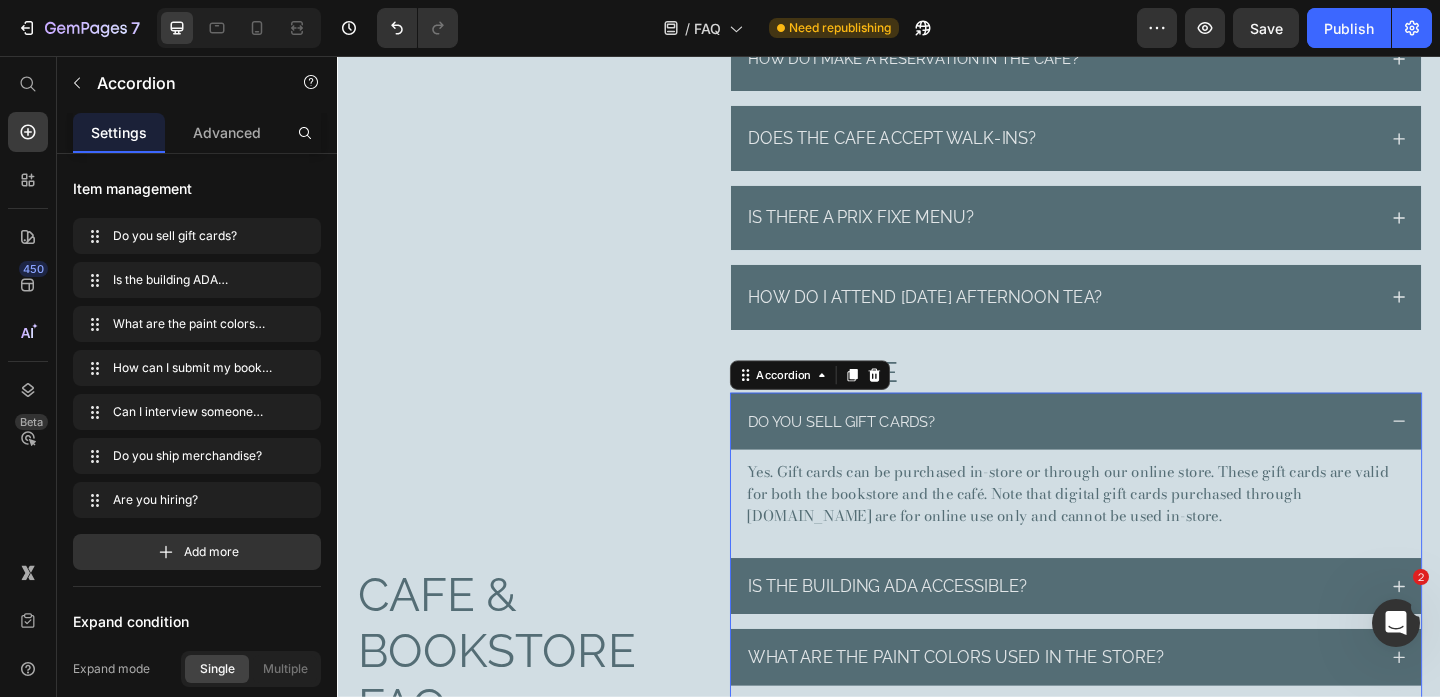 scroll, scrollTop: 214, scrollLeft: 0, axis: vertical 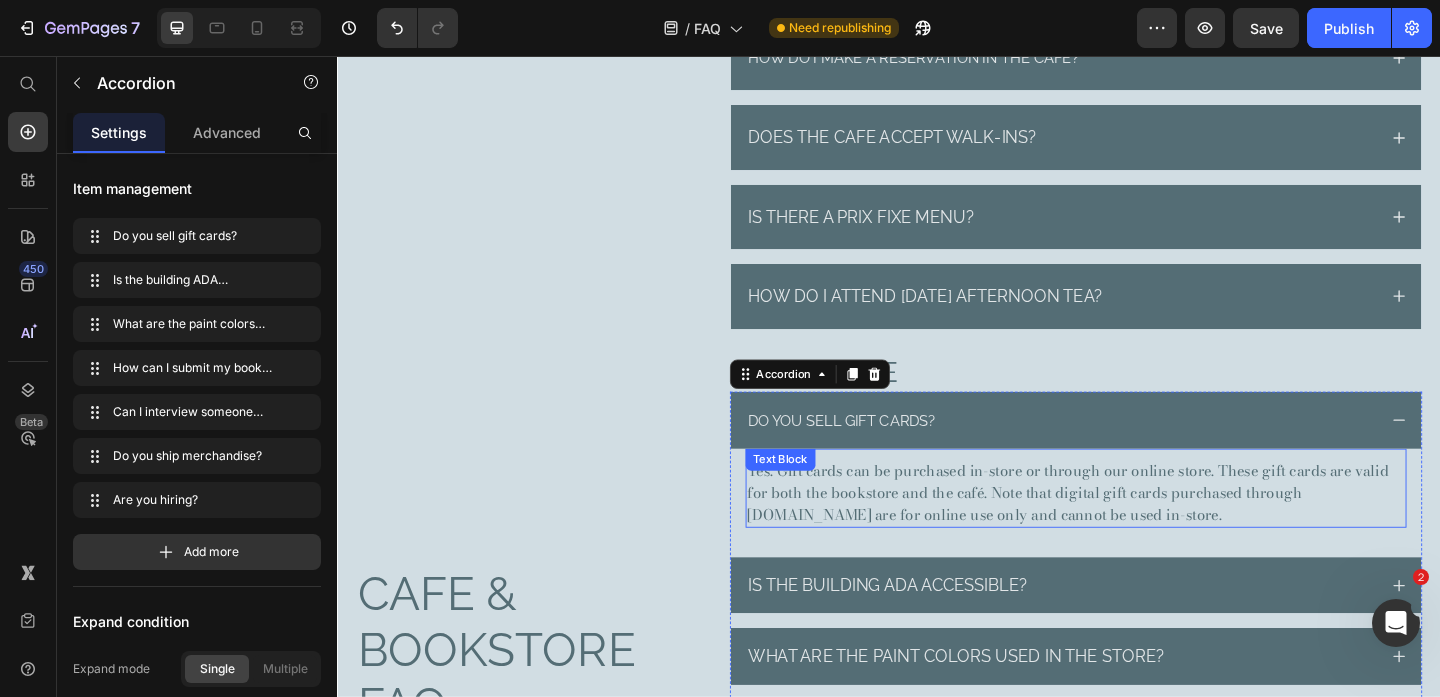 click on "Yes. Gift cards can be purchased in-store or through our online store. These gift cards are valid for both the bookstore and the café. Note that digital gift cards purchased through [DOMAIN_NAME] are for online use only and cannot be used in-store." at bounding box center [1140, 531] 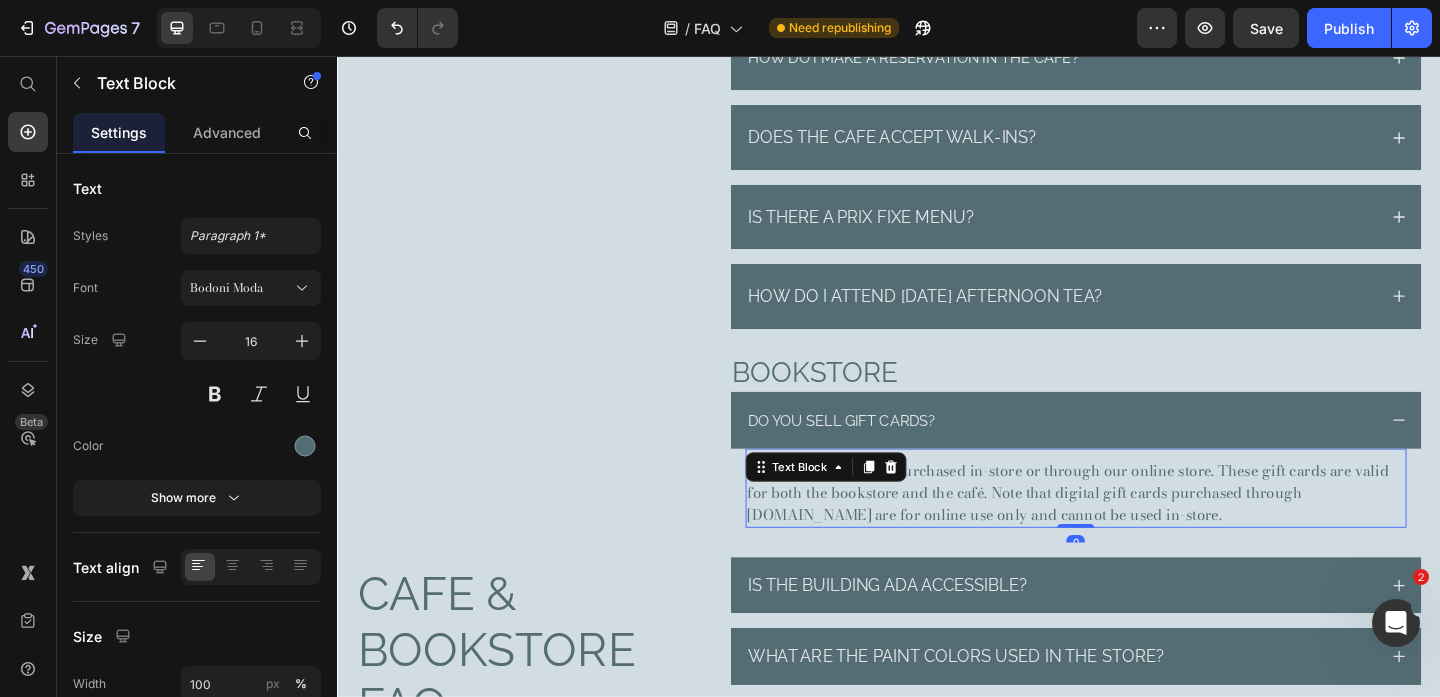 click on "Yes. Gift cards can be purchased in-store or through our online store. These gift cards are valid for both the bookstore and the café. Note that digital gift cards purchased through [DOMAIN_NAME] are for online use only and cannot be used in-store." at bounding box center [1140, 531] 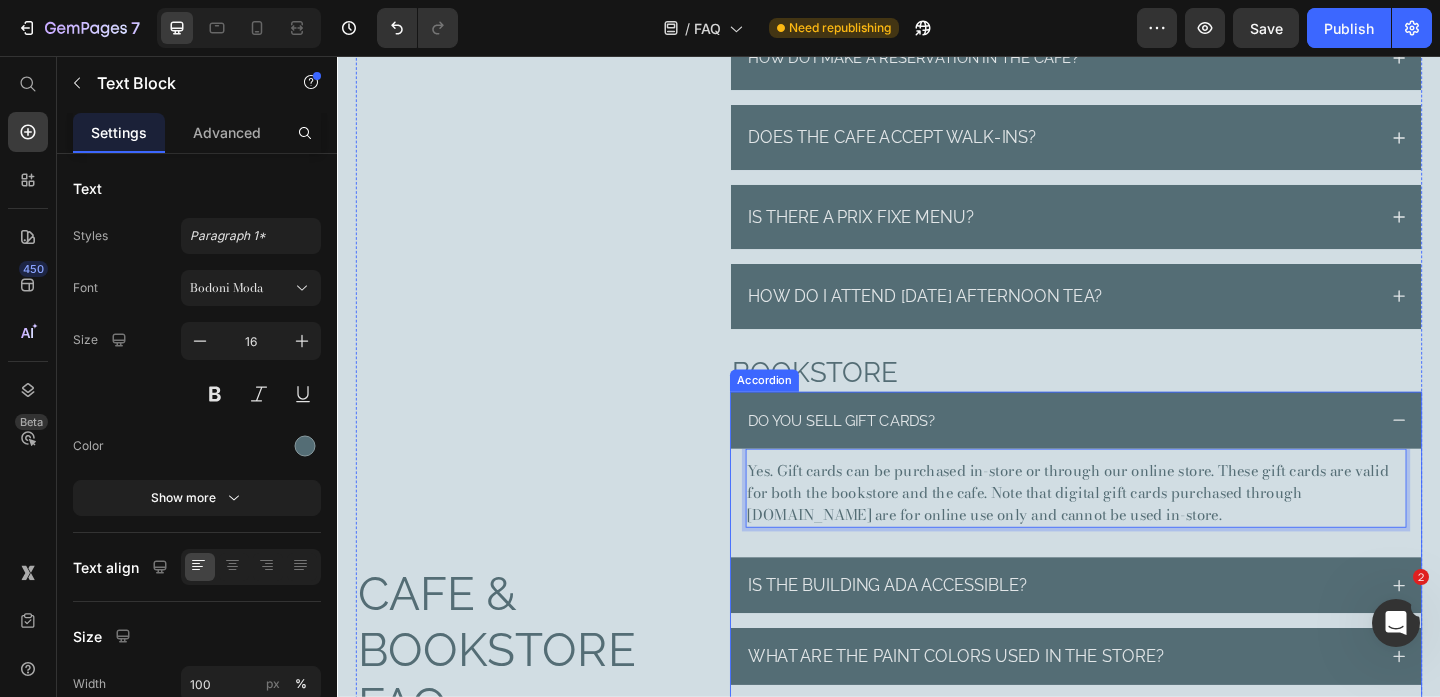 click on "Do you sell gift cards?" at bounding box center (1124, 452) 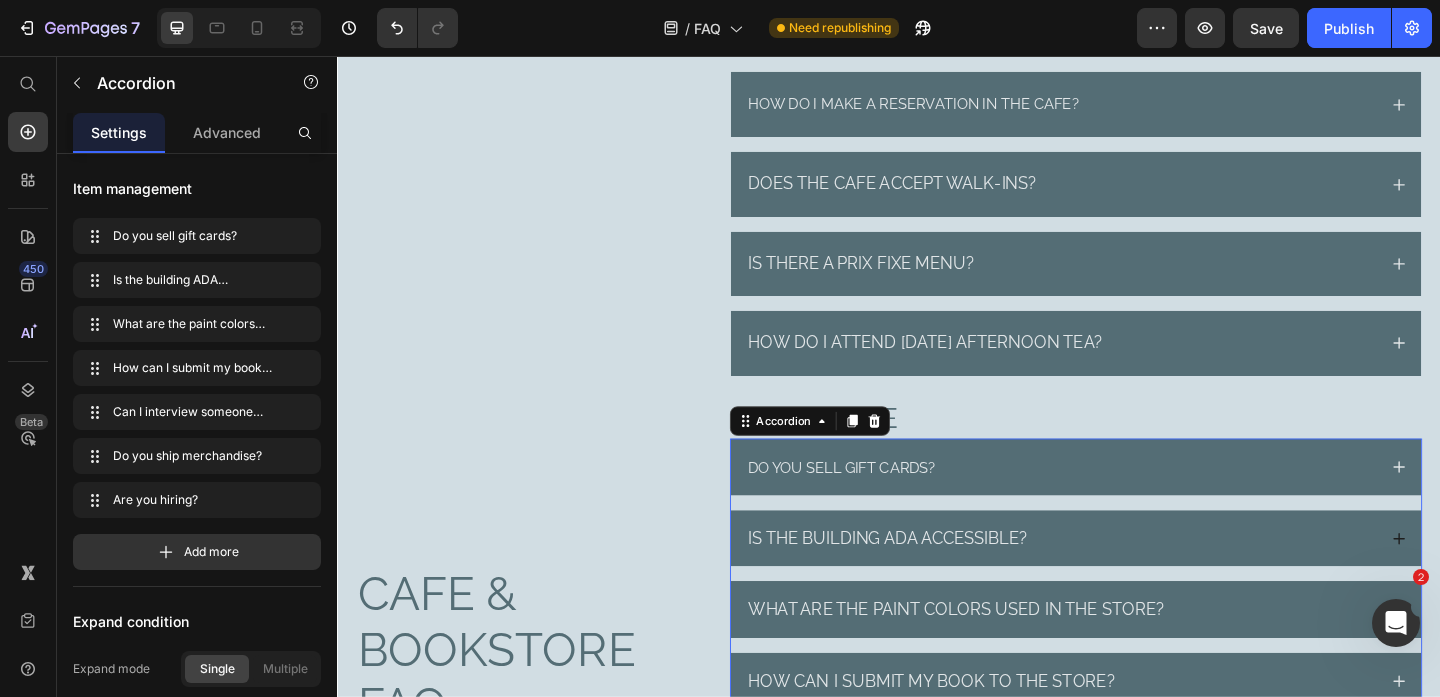 click on "Is the building ADA accessible?" at bounding box center (1124, 580) 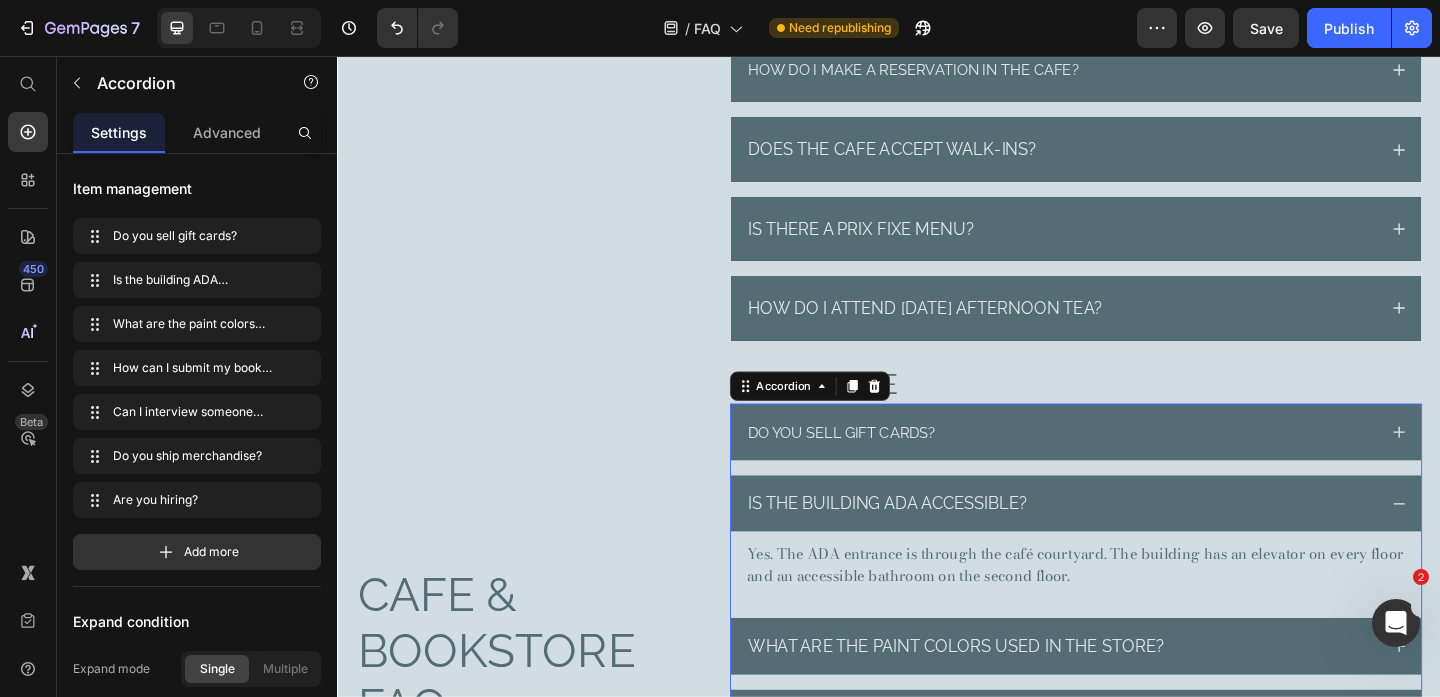 scroll, scrollTop: 202, scrollLeft: 0, axis: vertical 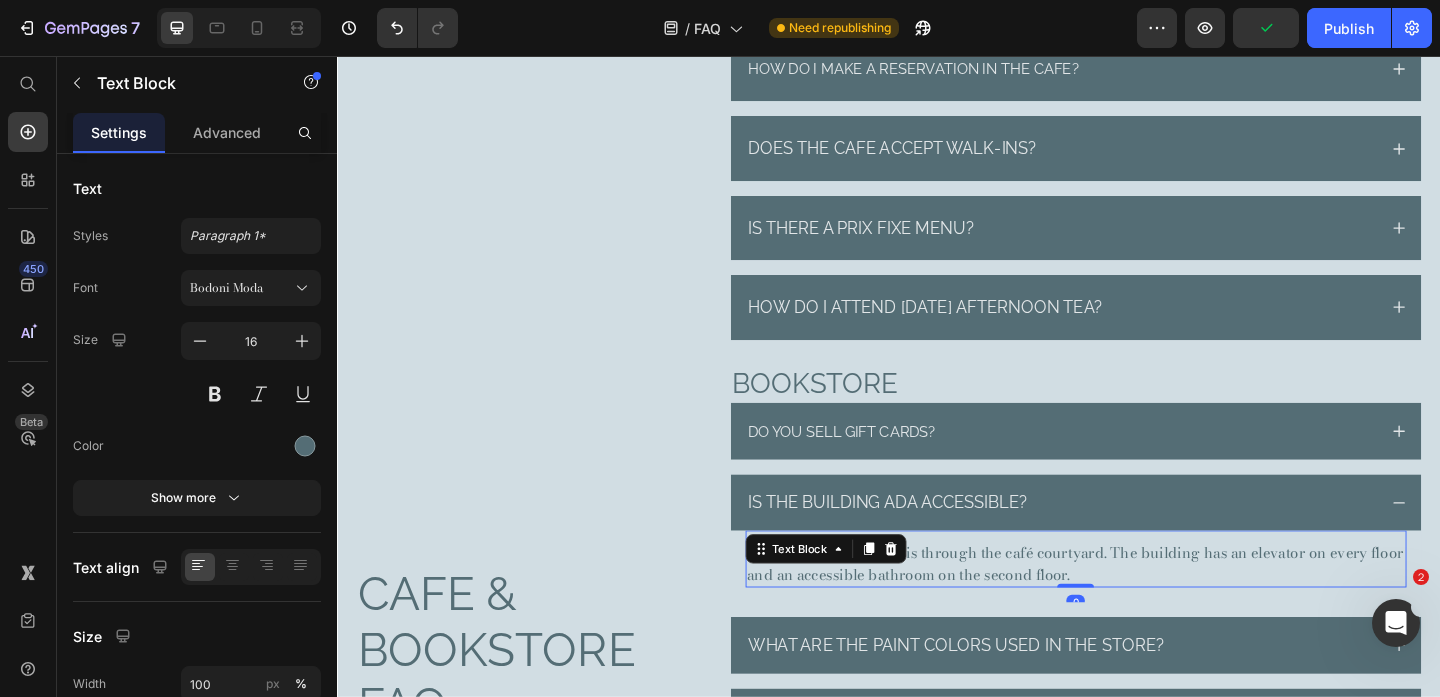 click on "Yes. The ADA entrance is through the café courtyard. The building has an elevator on every floor and an accessible bathroom on the second floor." at bounding box center [1140, 608] 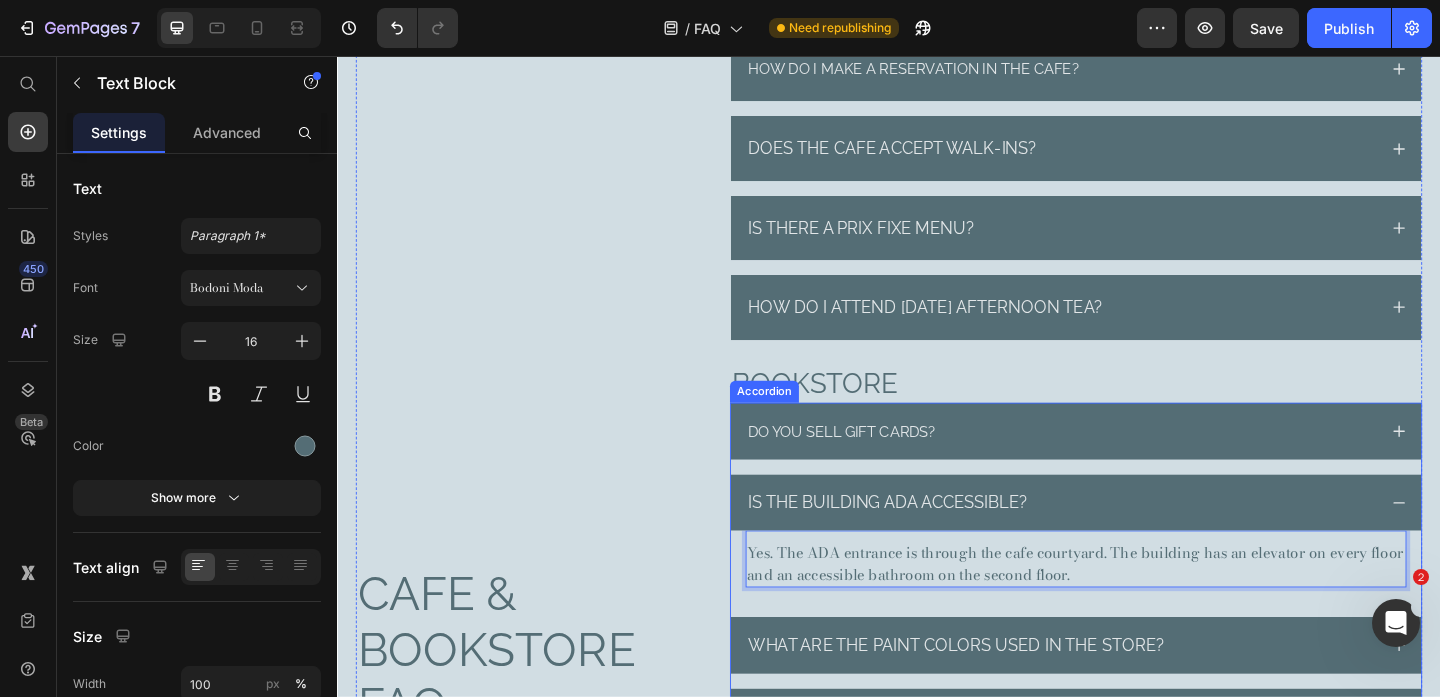 click on "Is the building ADA accessible?" at bounding box center [1124, 541] 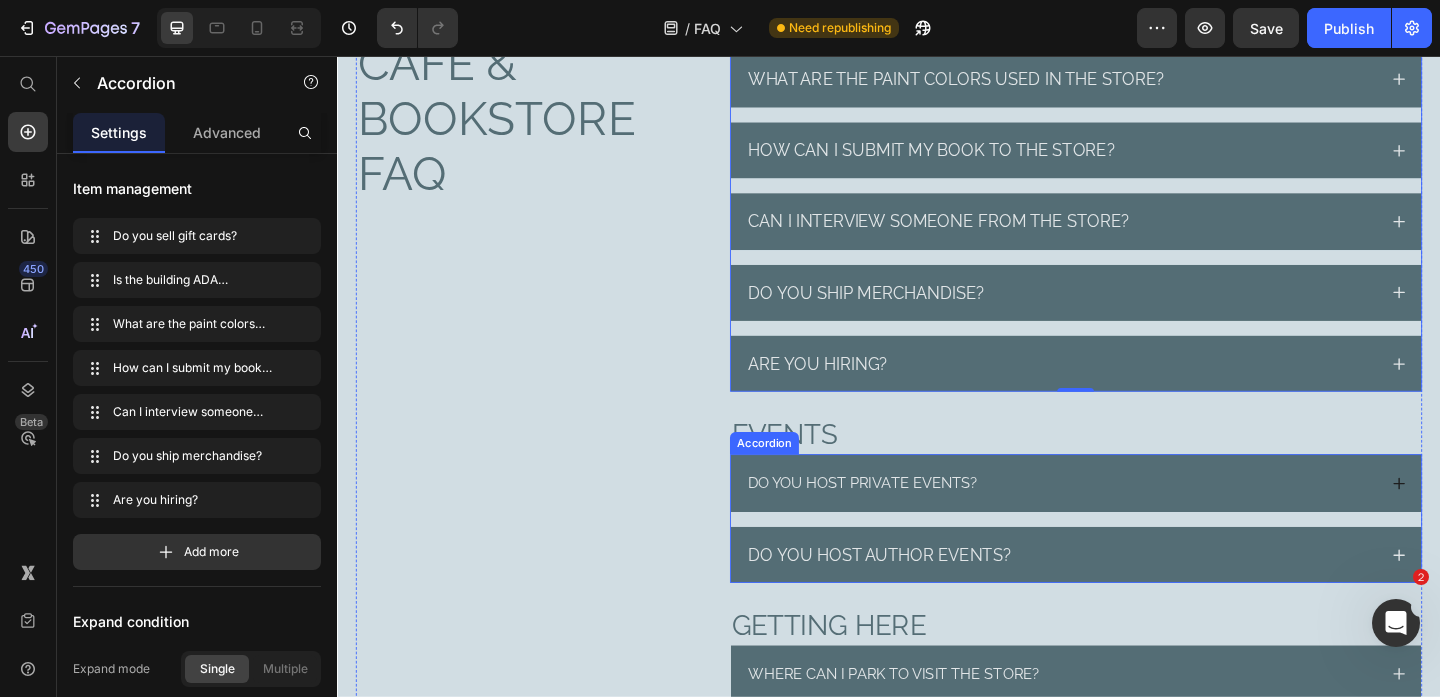 scroll, scrollTop: 753, scrollLeft: 0, axis: vertical 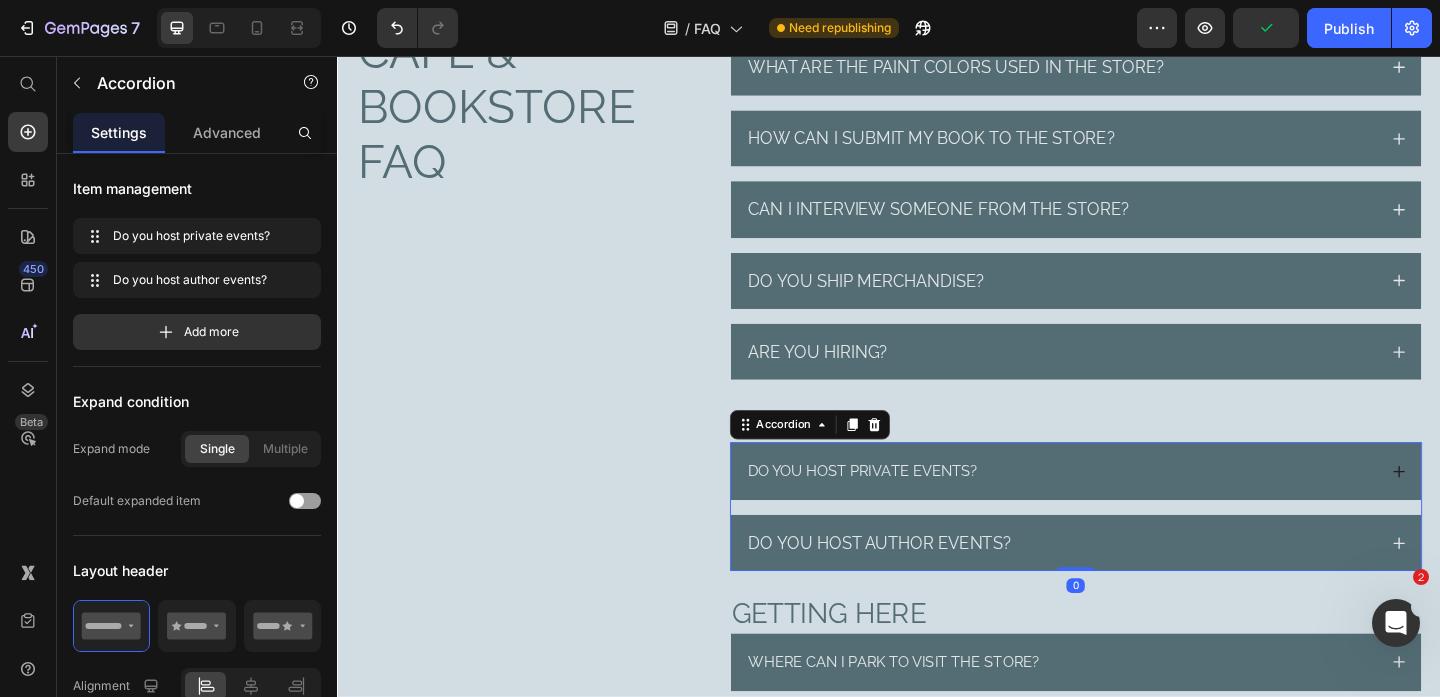 click on "Do you host private events?" at bounding box center (1124, 507) 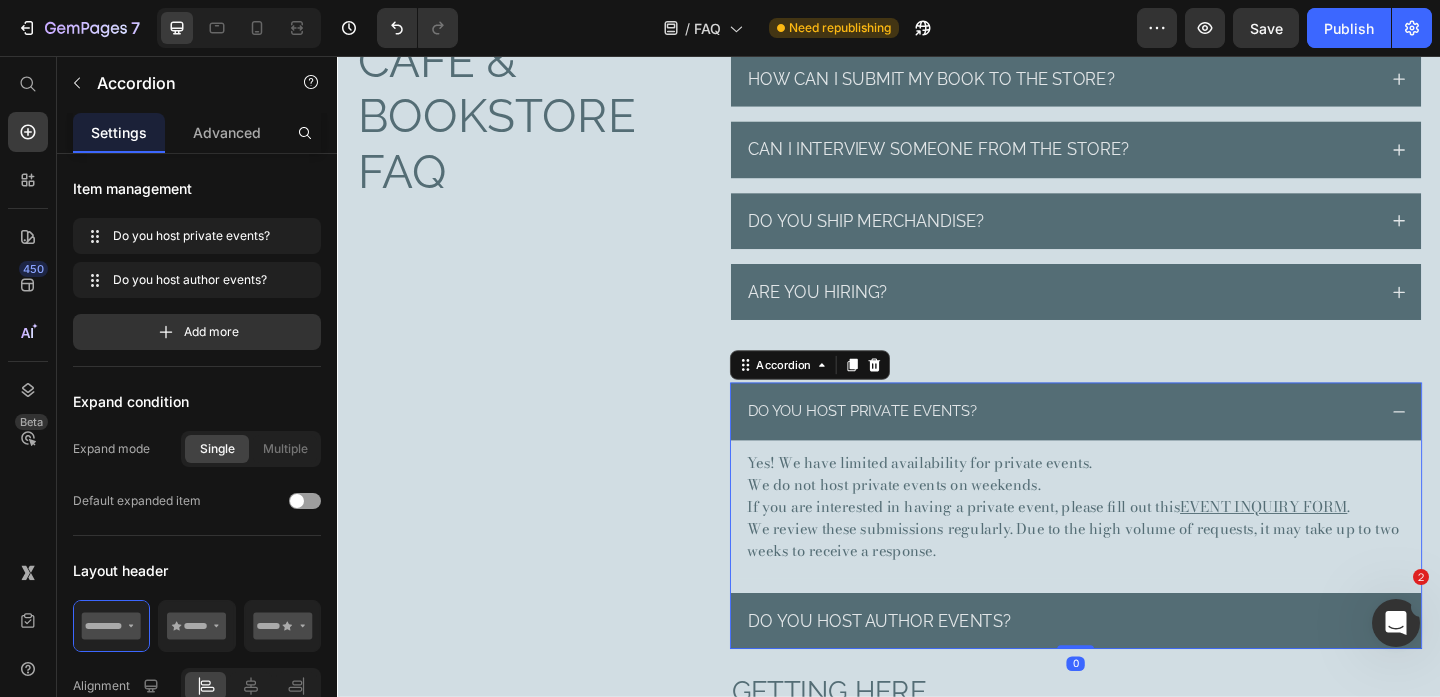 scroll, scrollTop: 828, scrollLeft: 0, axis: vertical 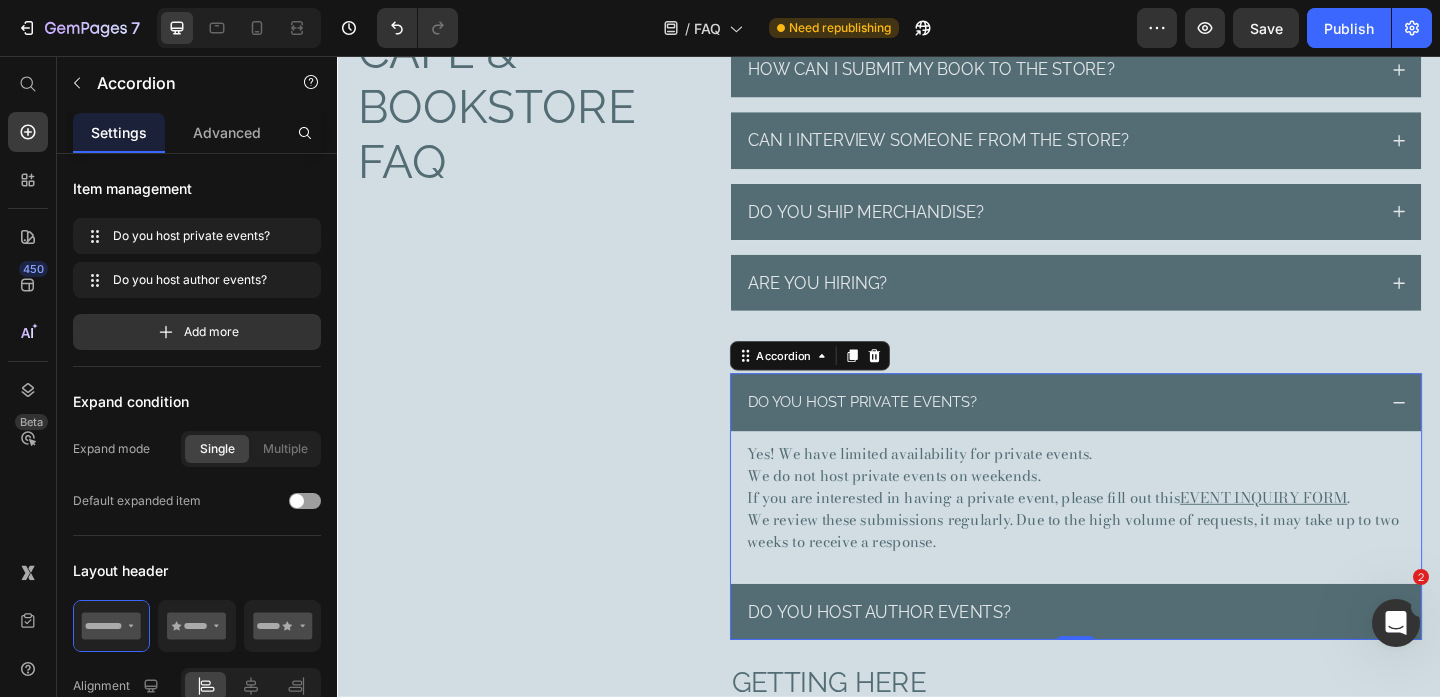 click on "Do you host private events?" at bounding box center [1124, 432] 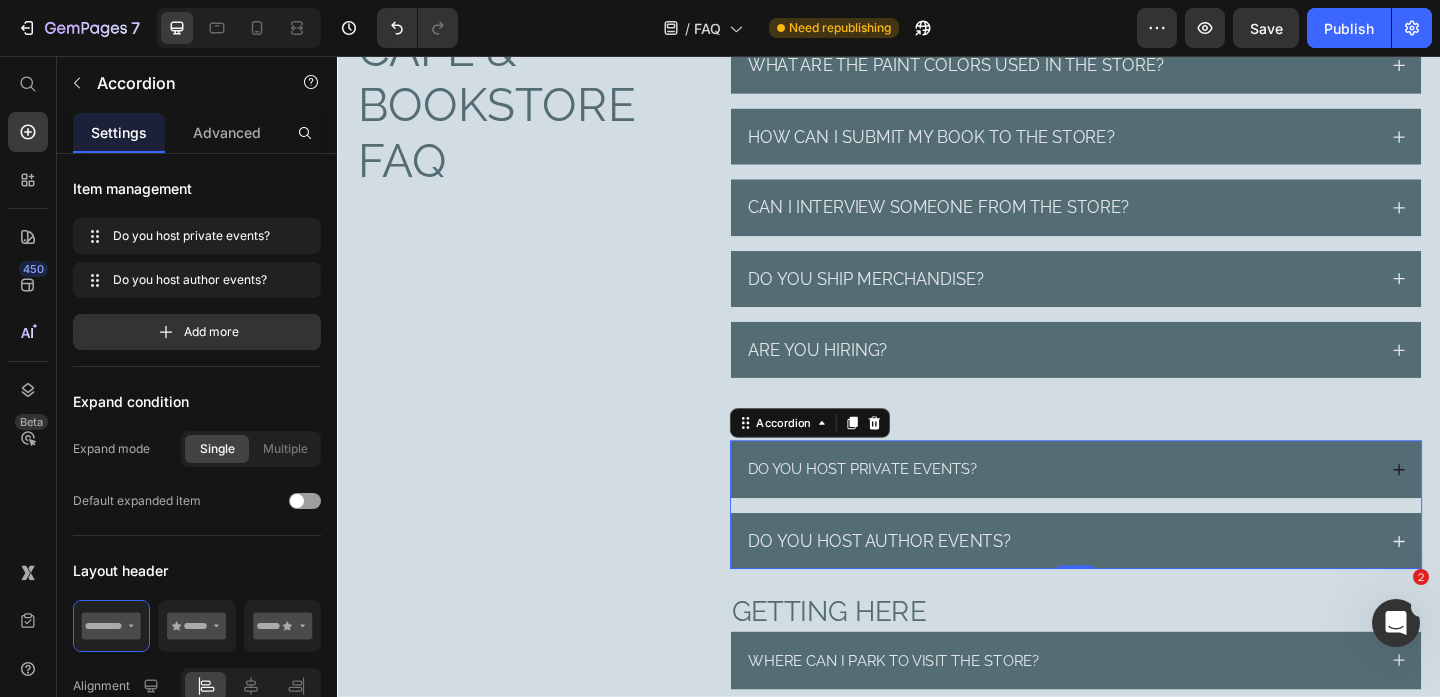 scroll, scrollTop: 753, scrollLeft: 0, axis: vertical 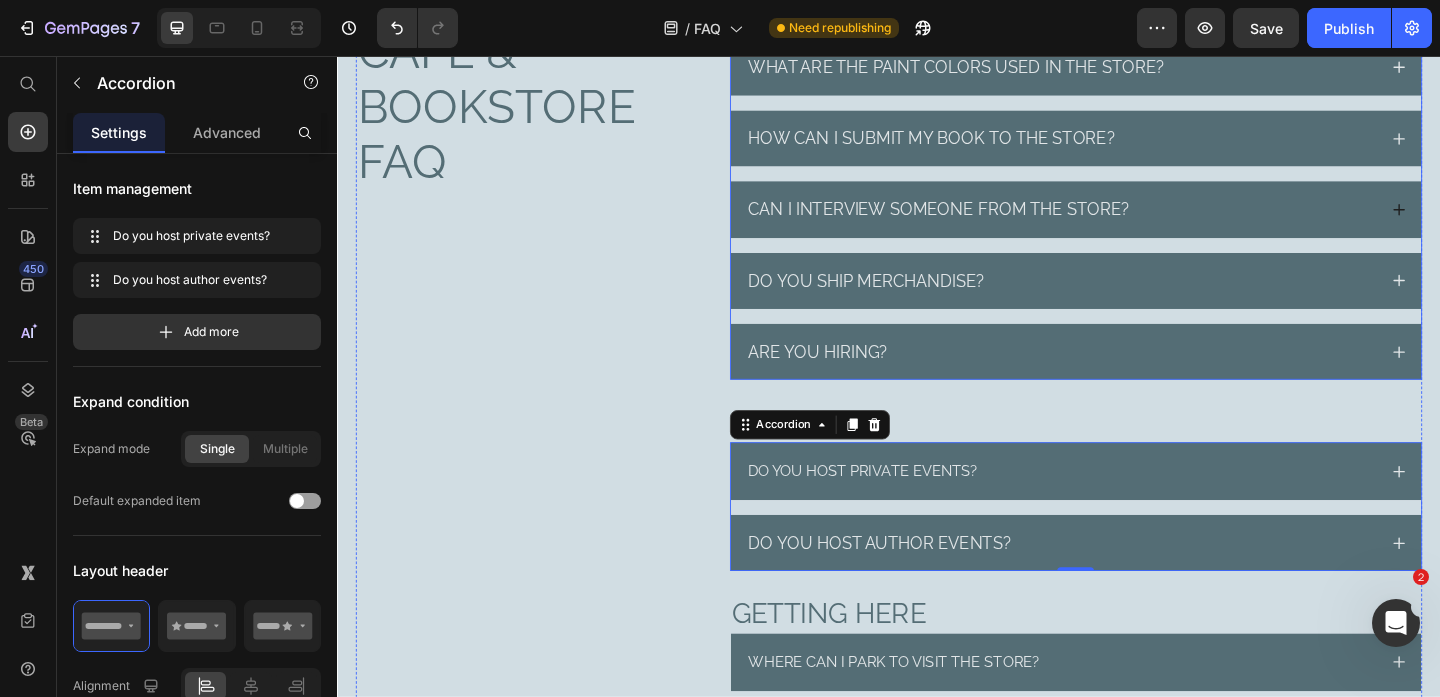 click on "Can I interview someone from the store?" at bounding box center [1124, 222] 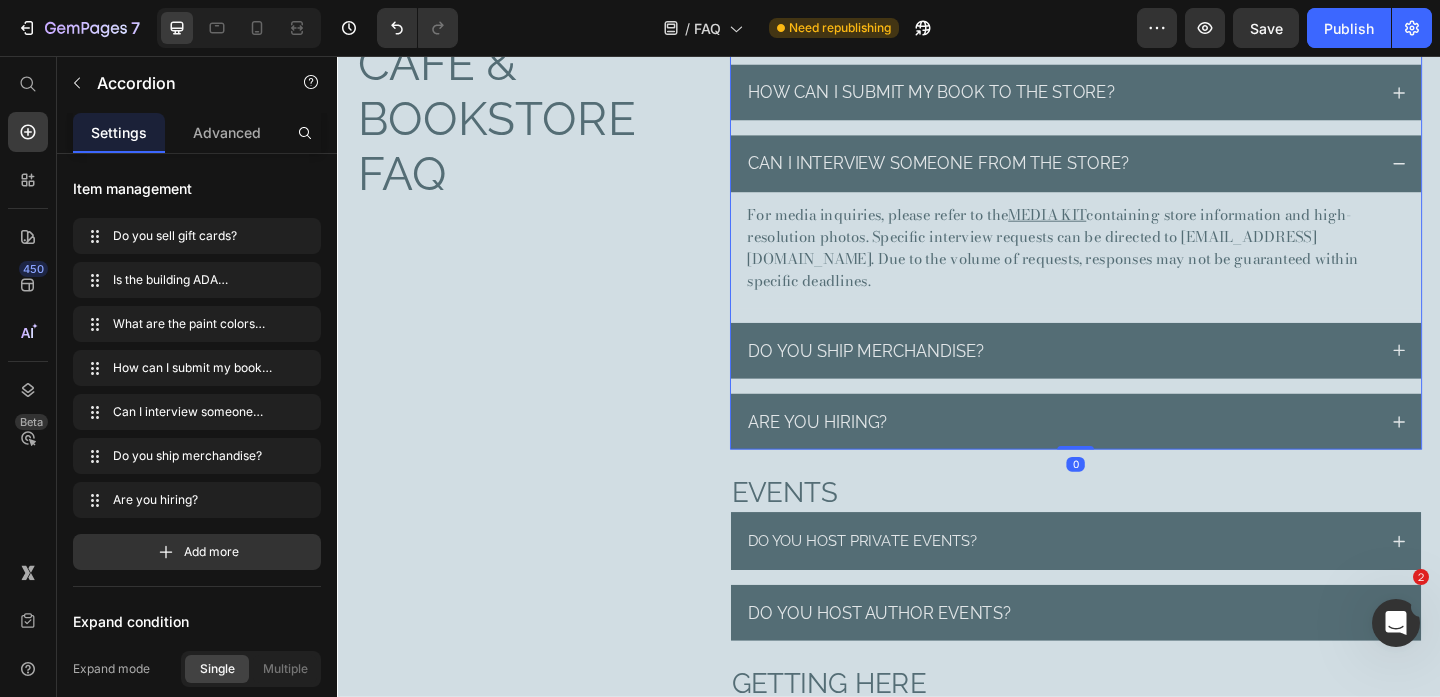 scroll, scrollTop: 804, scrollLeft: 0, axis: vertical 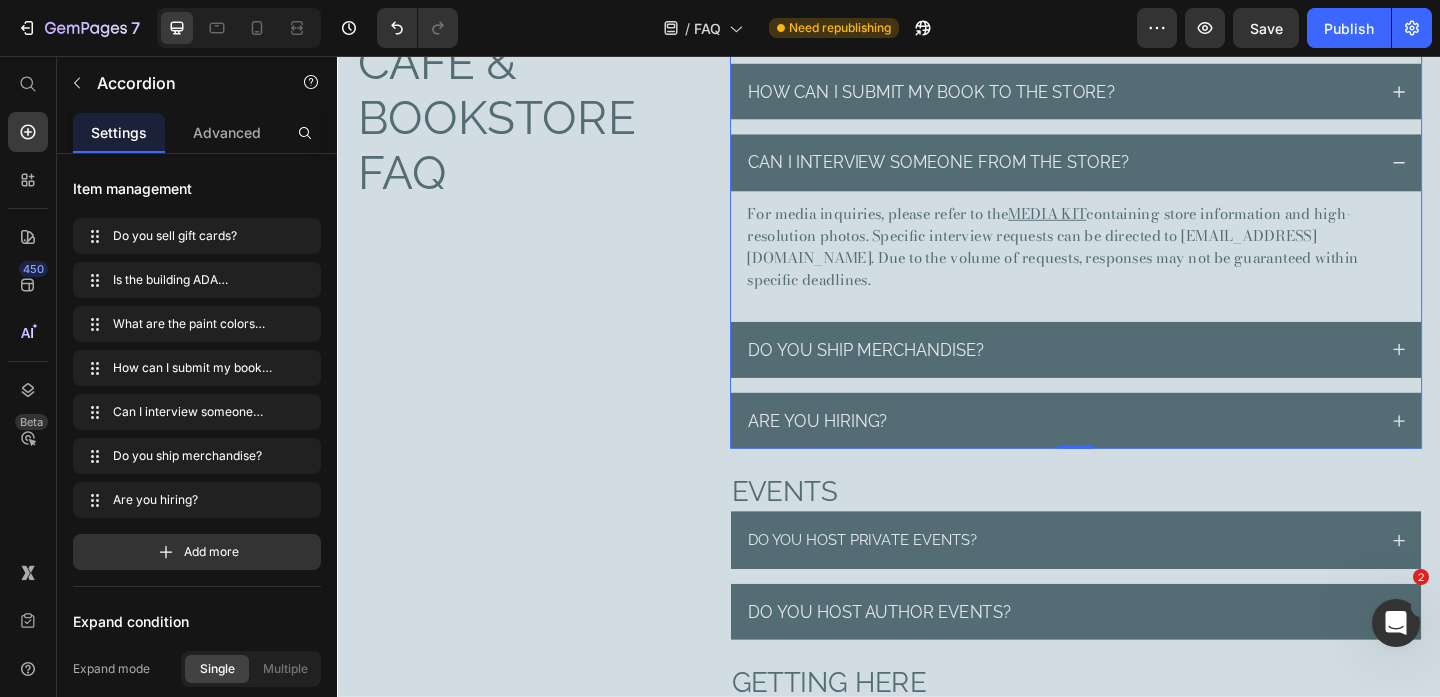 click on "Can I interview someone from the store?" at bounding box center [1124, 171] 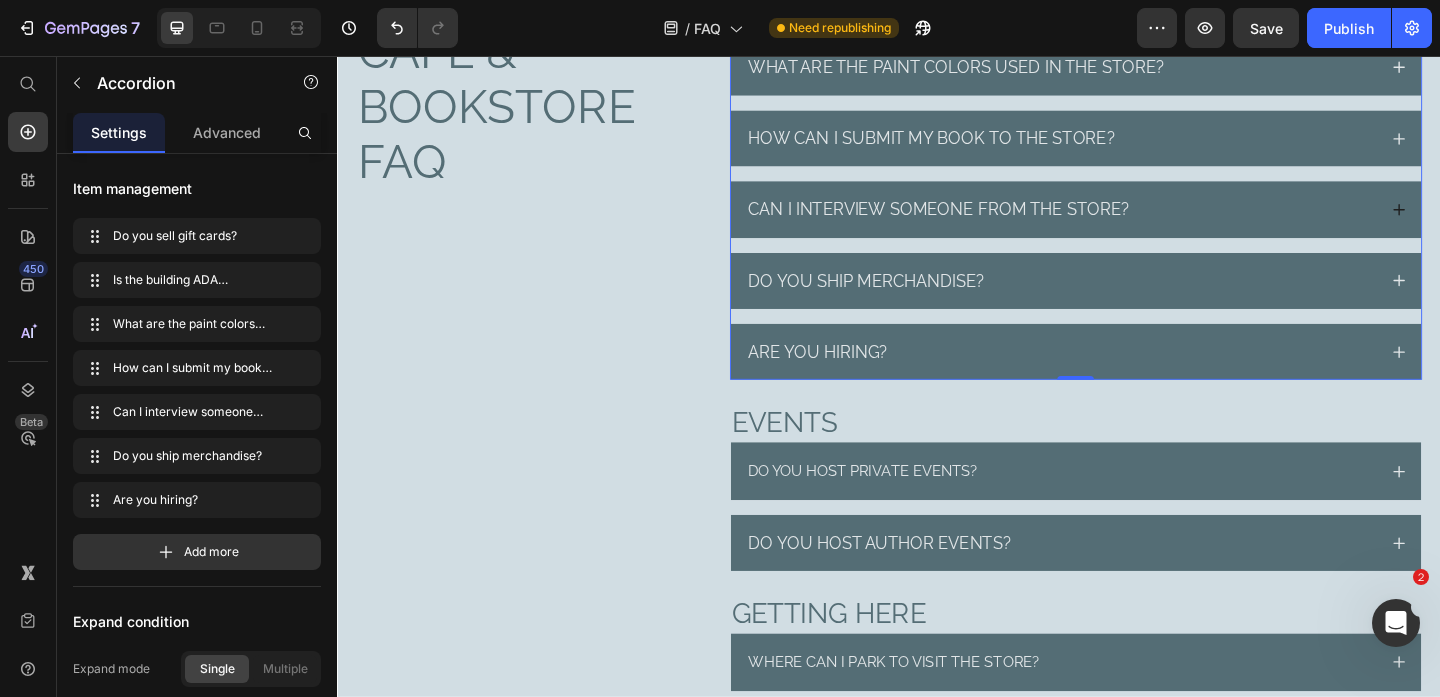 scroll, scrollTop: 753, scrollLeft: 0, axis: vertical 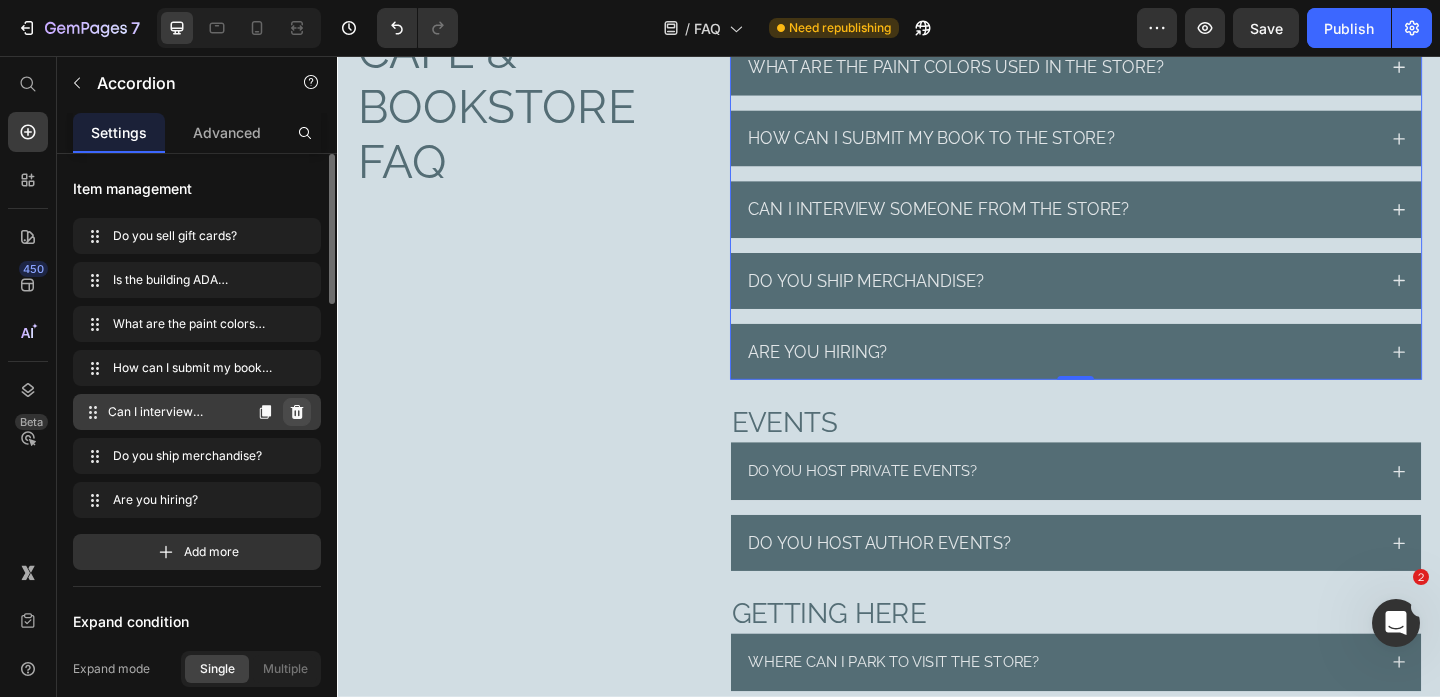 click 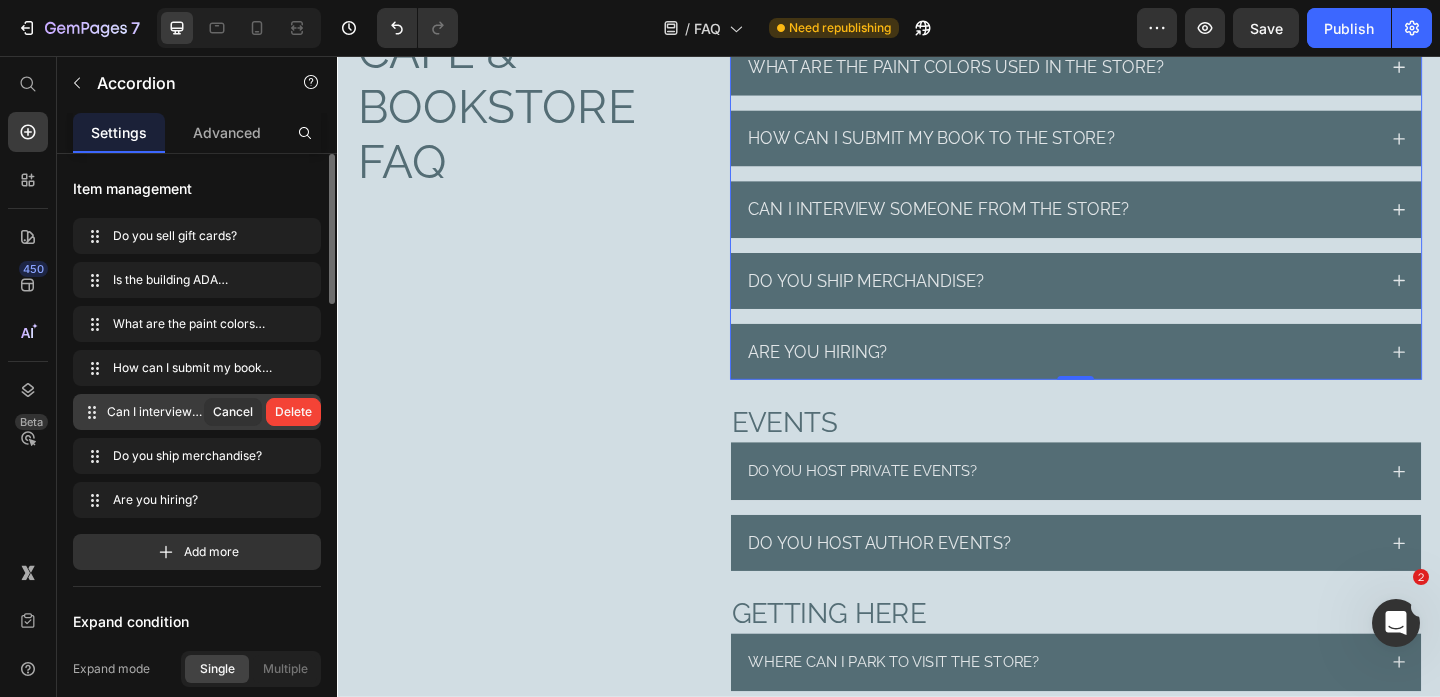 click on "Delete" at bounding box center [293, 412] 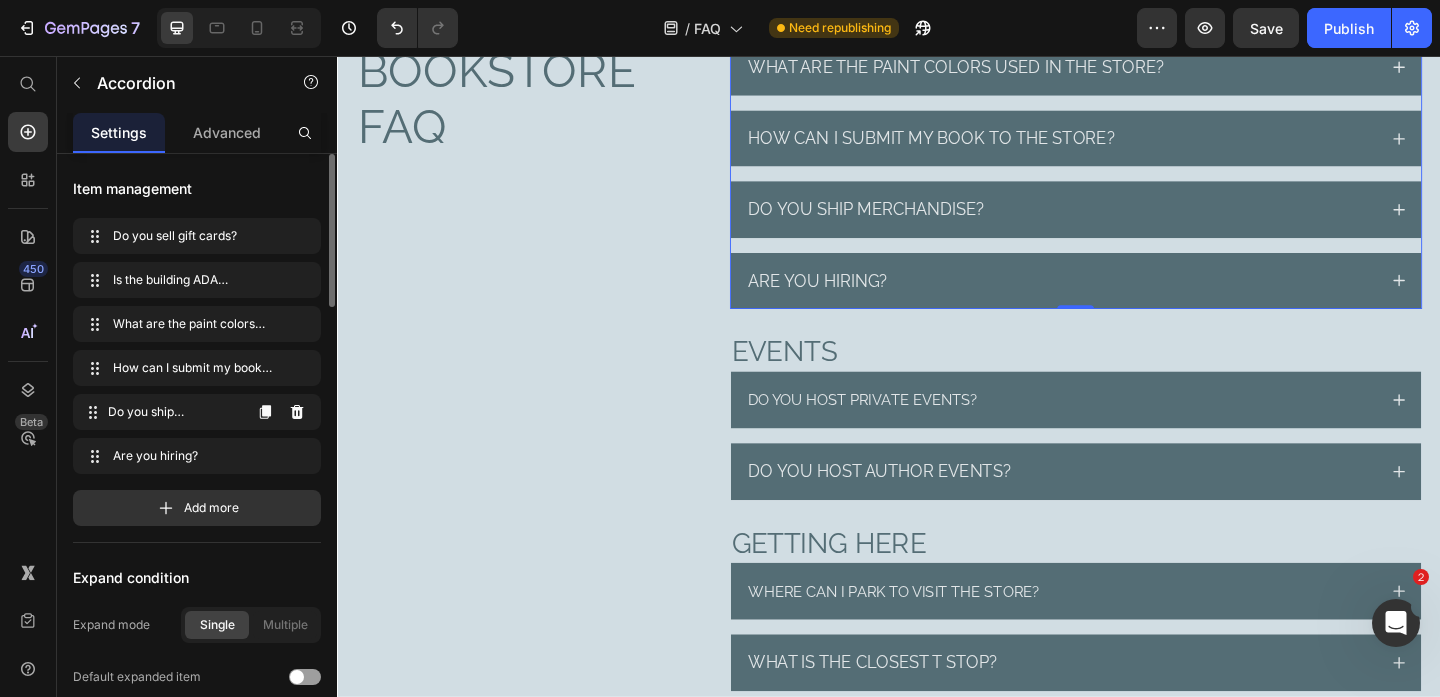 scroll, scrollTop: 714, scrollLeft: 0, axis: vertical 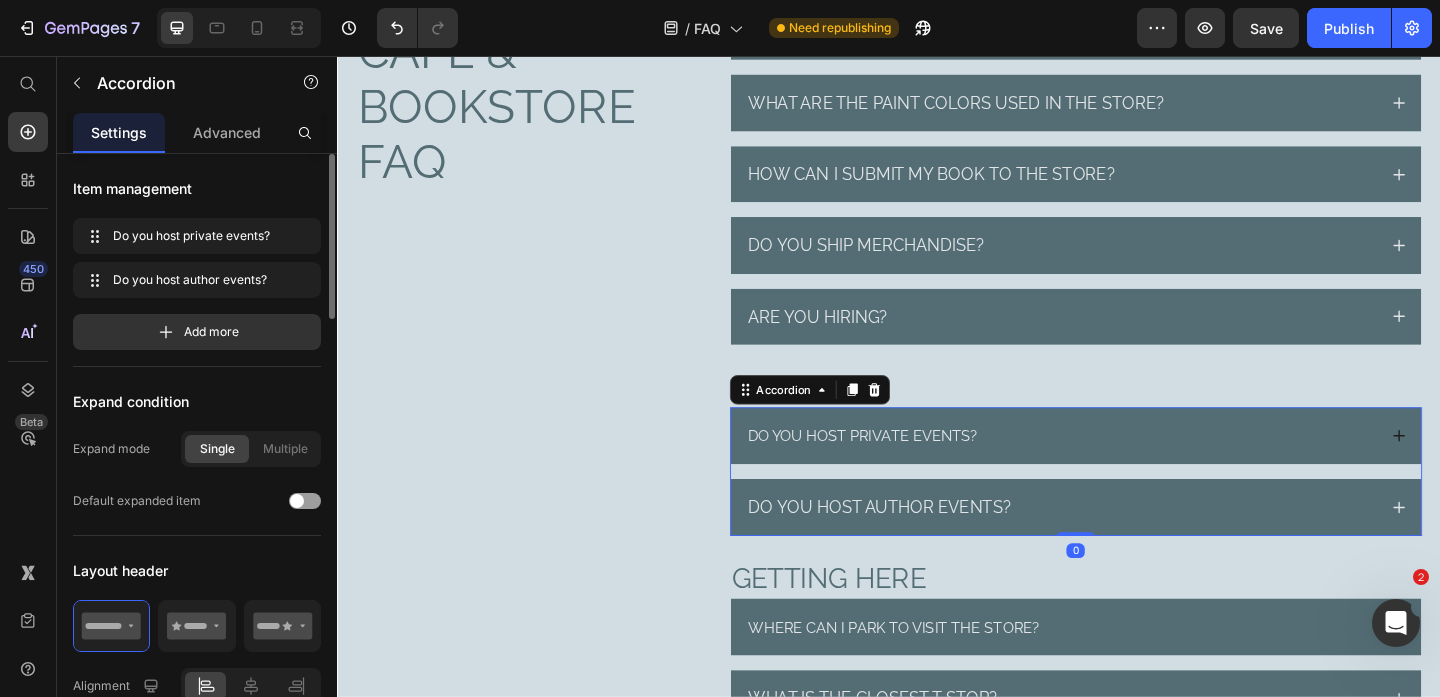 click on "Do you host private events?" at bounding box center [1124, 469] 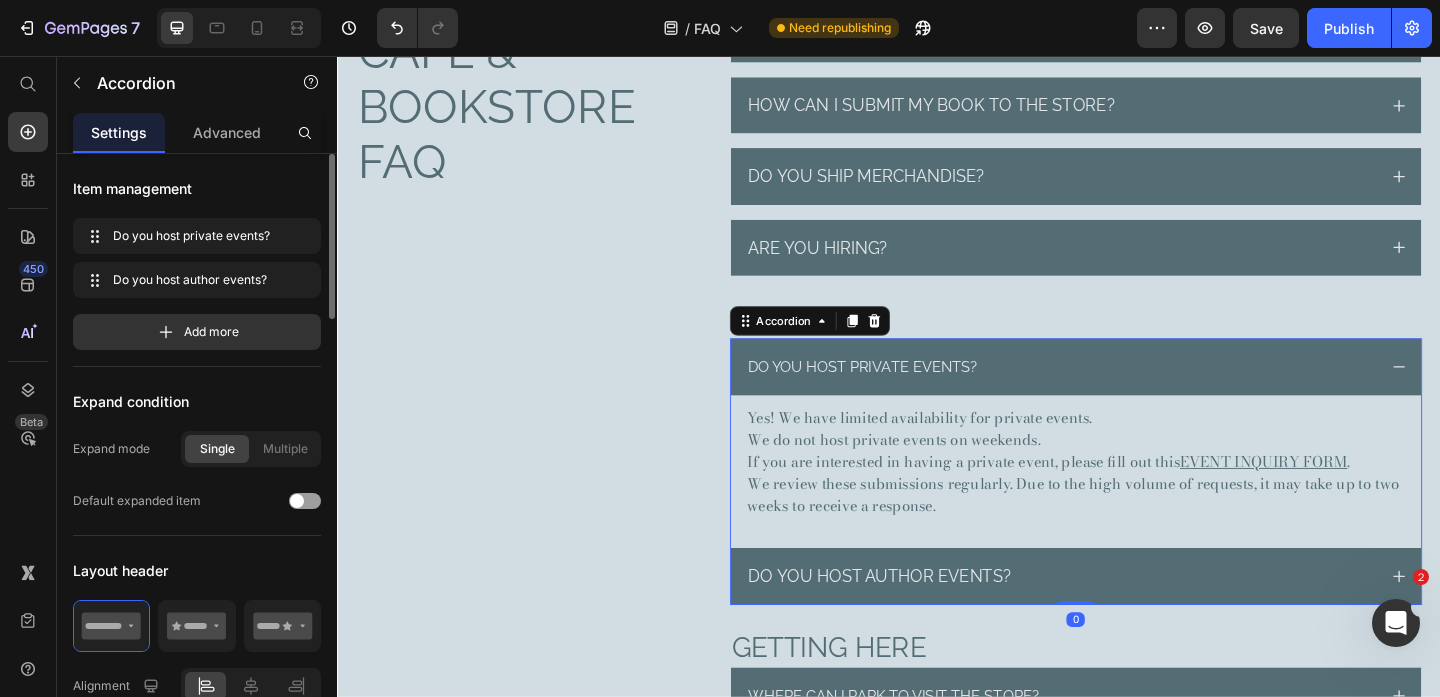 scroll, scrollTop: 789, scrollLeft: 0, axis: vertical 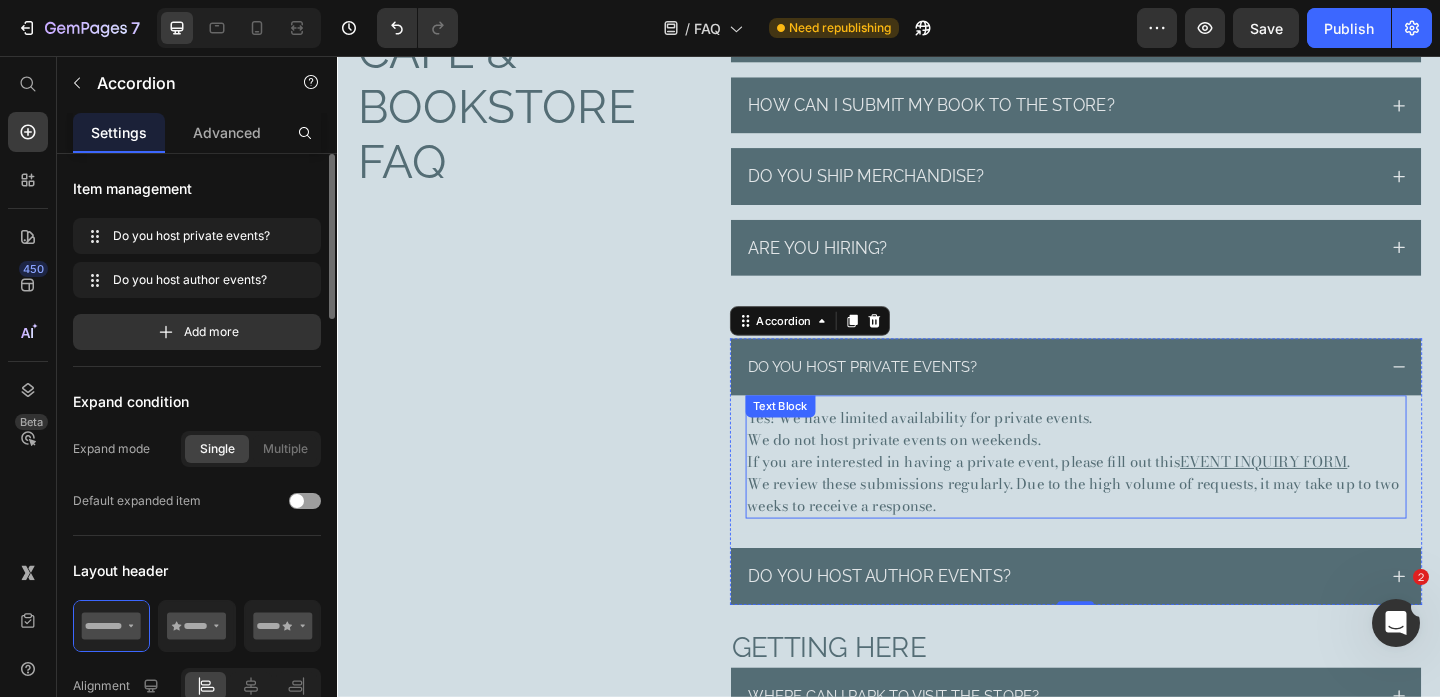 click on "We do not host private events on weekends." at bounding box center [1140, 473] 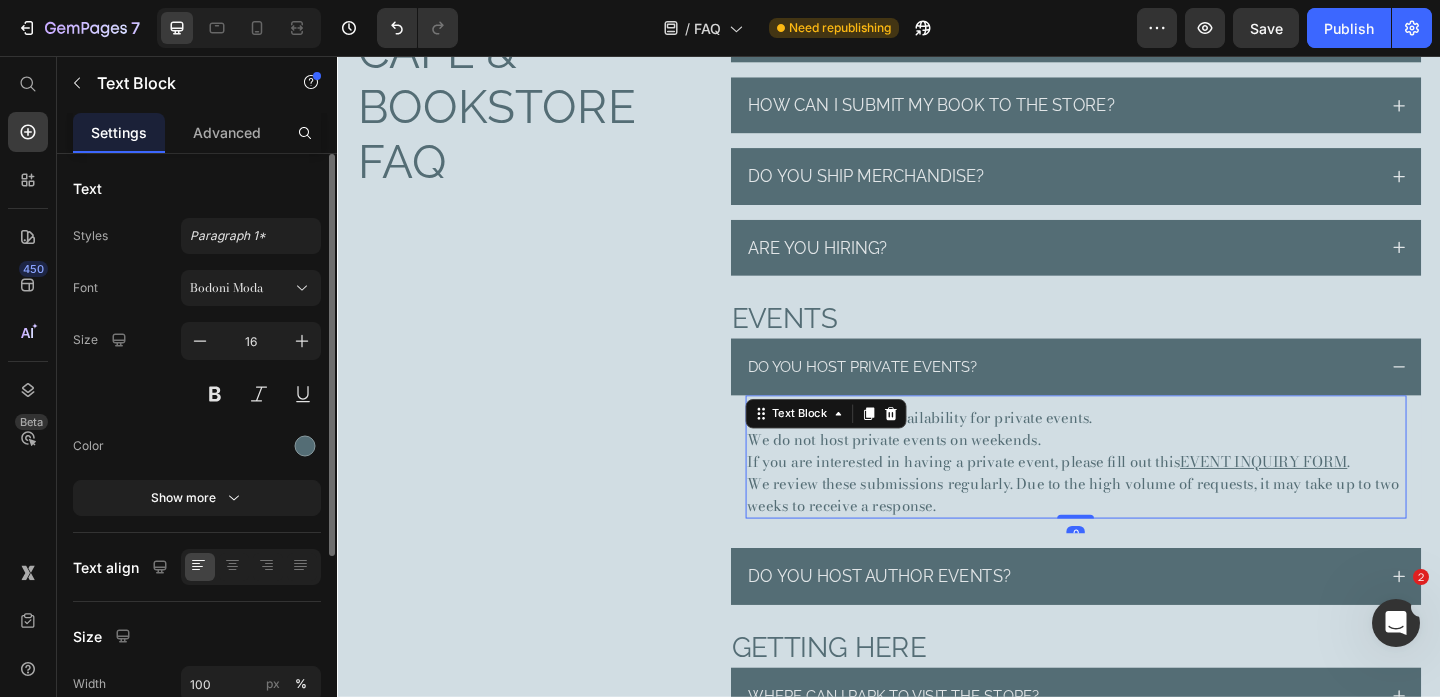 click on "We do not host private events on weekends." at bounding box center (1140, 473) 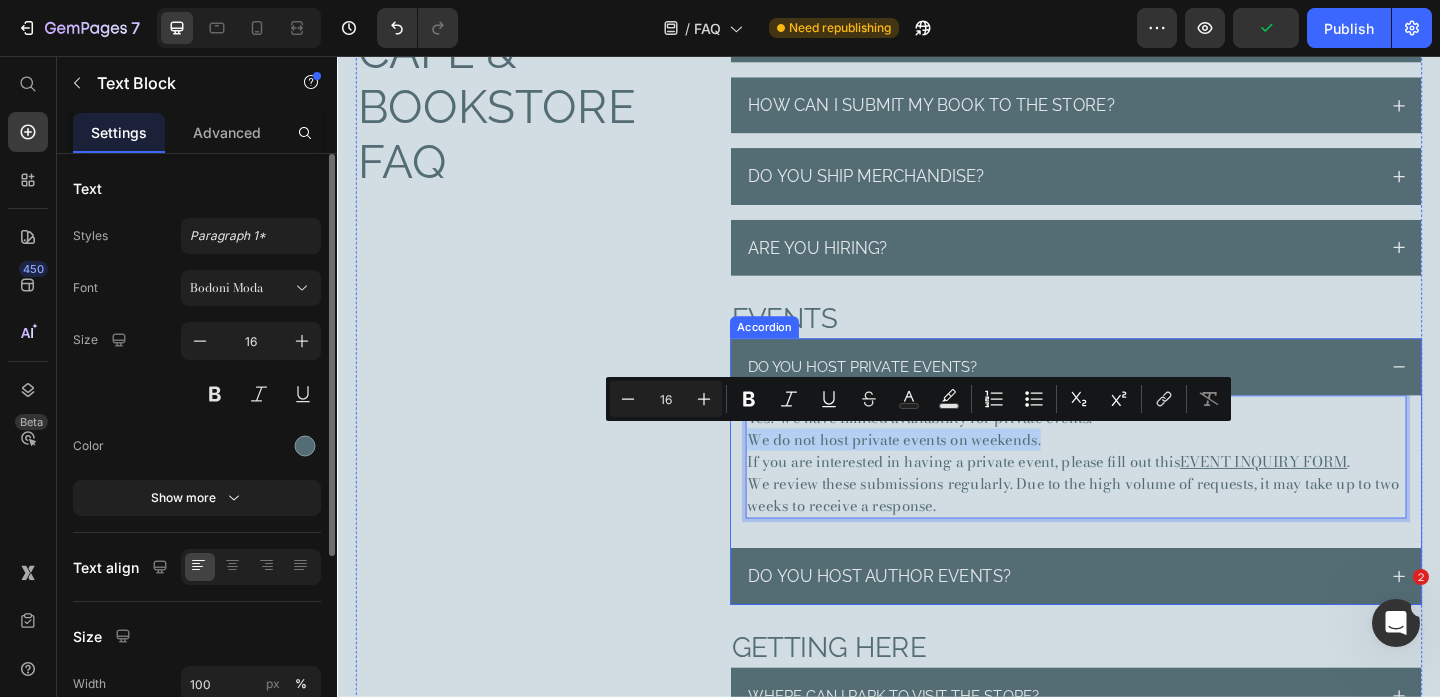 drag, startPoint x: 1108, startPoint y: 474, endPoint x: 779, endPoint y: 470, distance: 329.02432 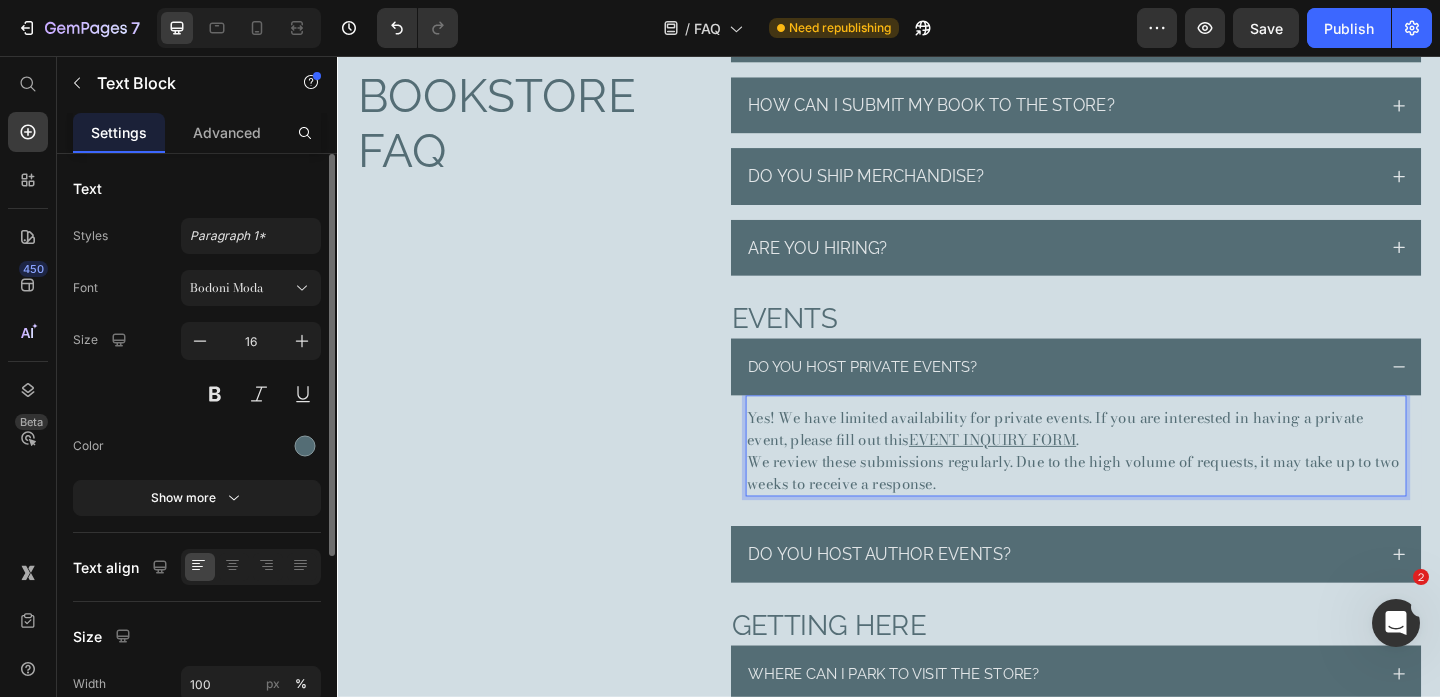 click on "We review these submissions regularly. Due to the high volume of requests, it may take up to two weeks to receive a response." at bounding box center [1140, 509] 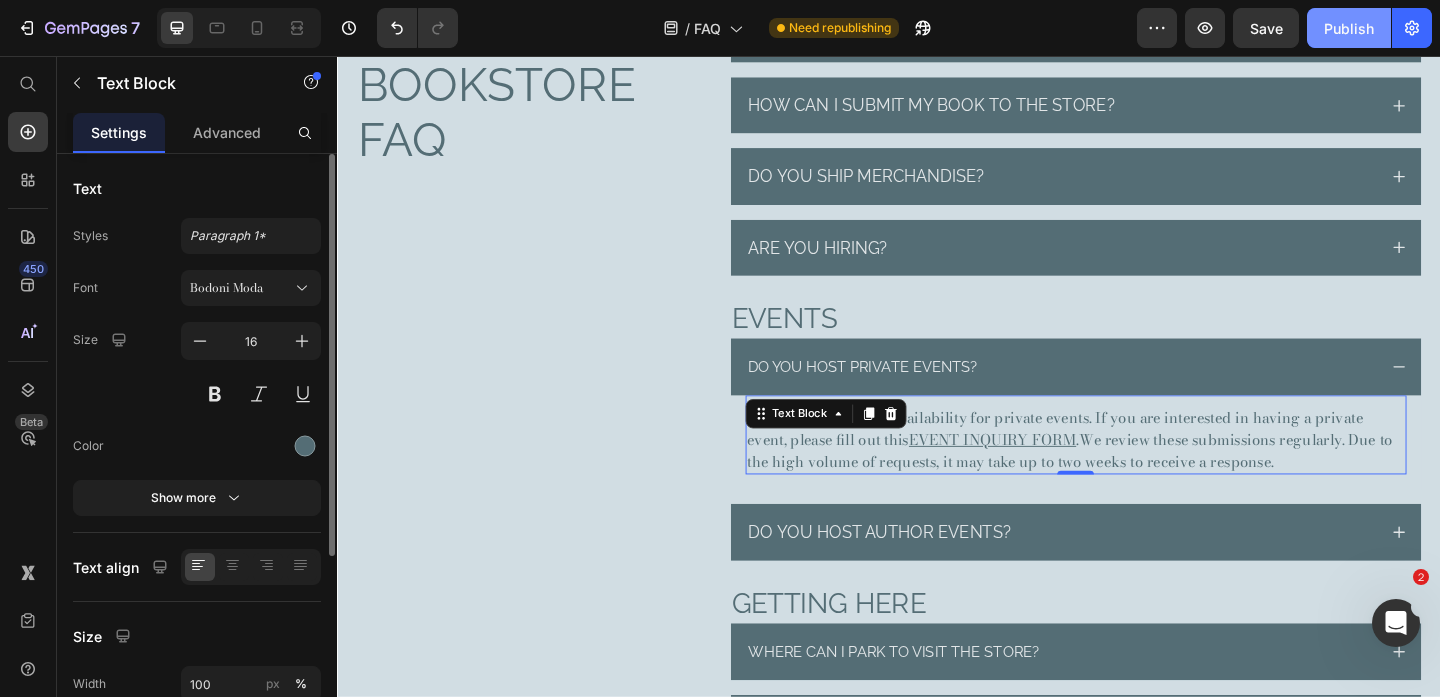 click on "Publish" at bounding box center (1349, 28) 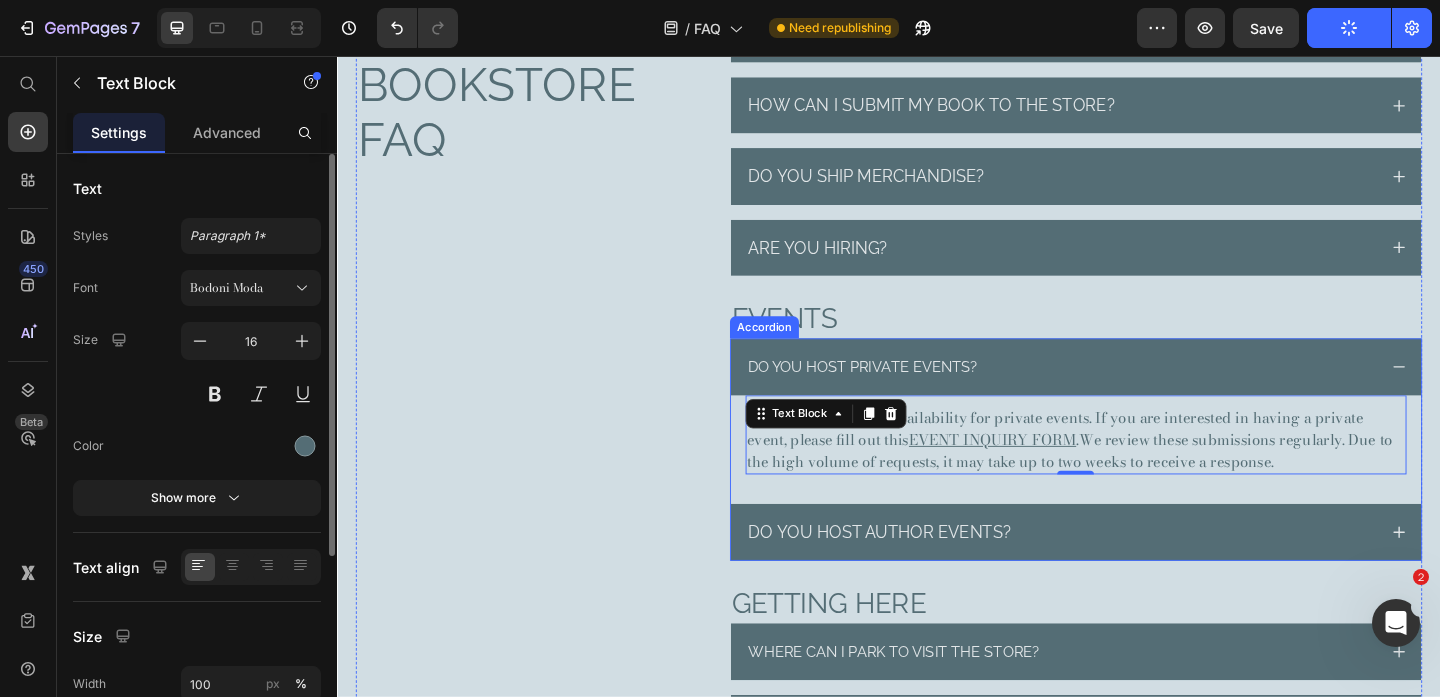 click on "Do you host private events?" at bounding box center [1124, 394] 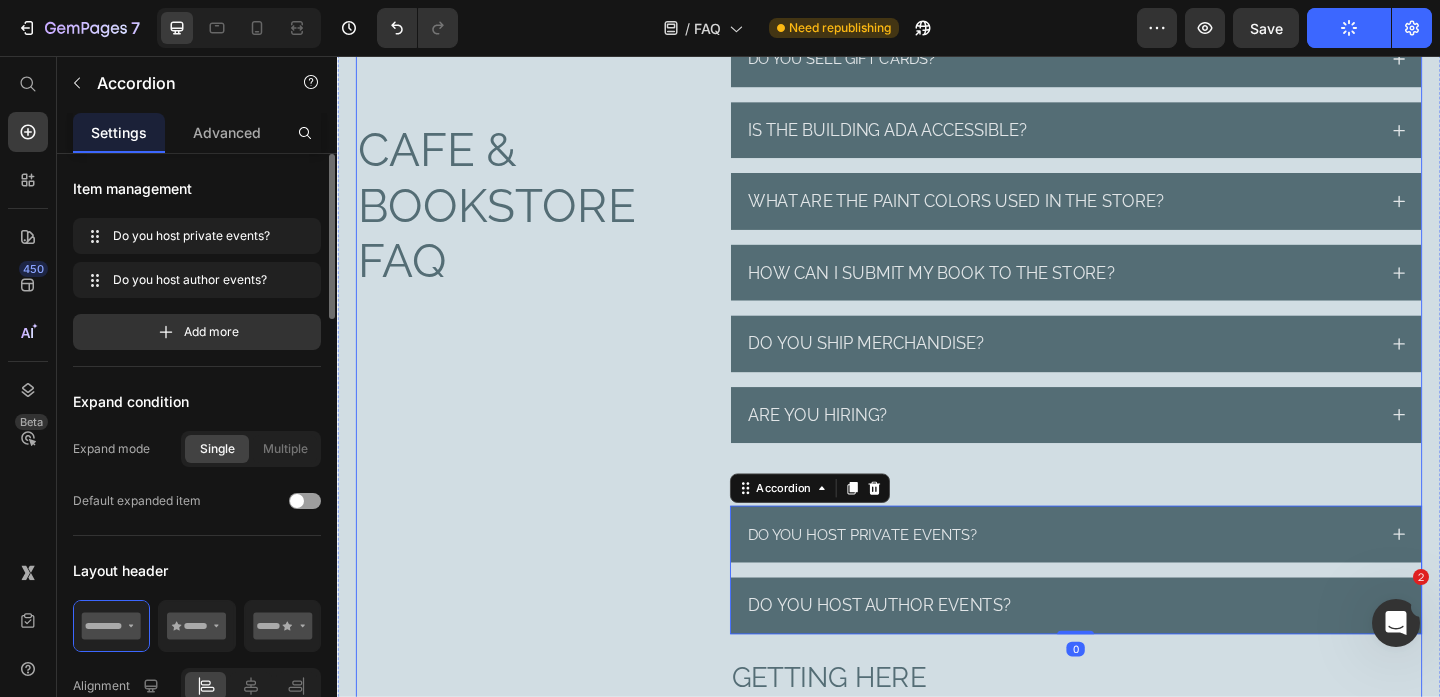 scroll, scrollTop: 449, scrollLeft: 0, axis: vertical 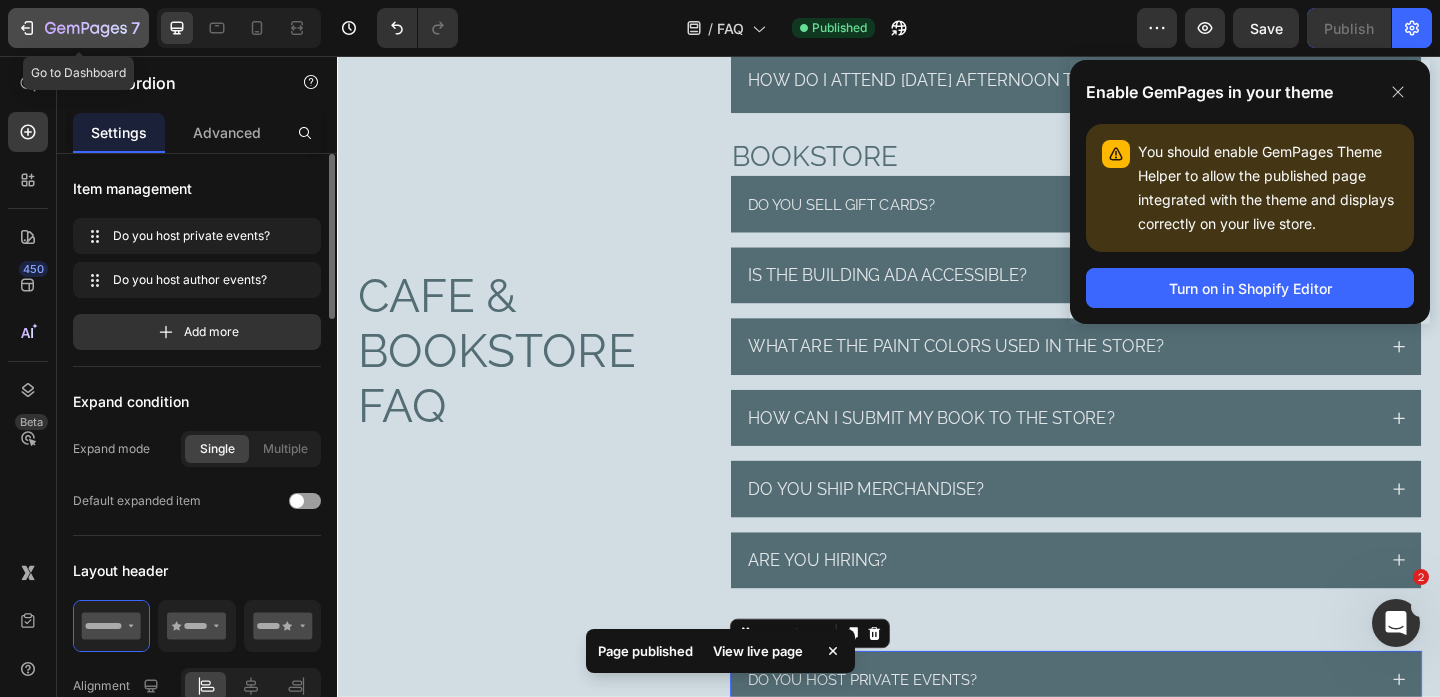 click 